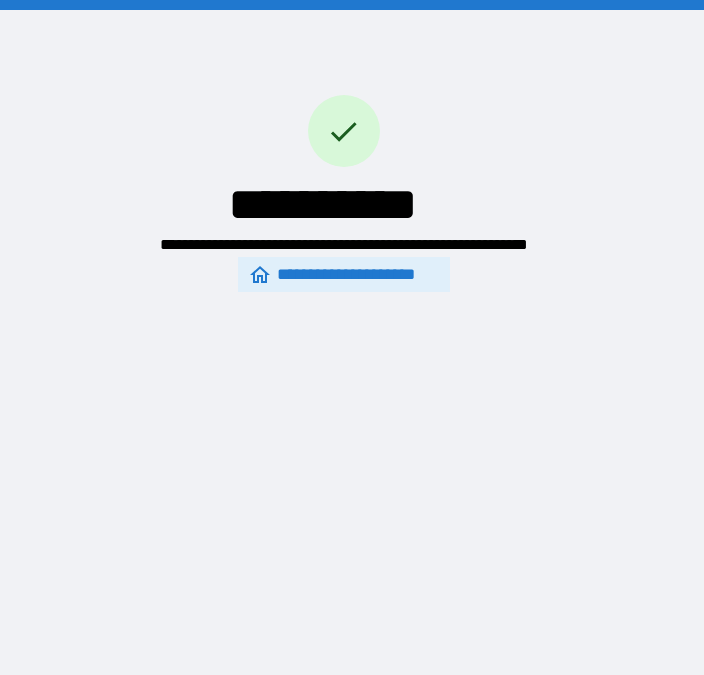 scroll, scrollTop: 54, scrollLeft: 0, axis: vertical 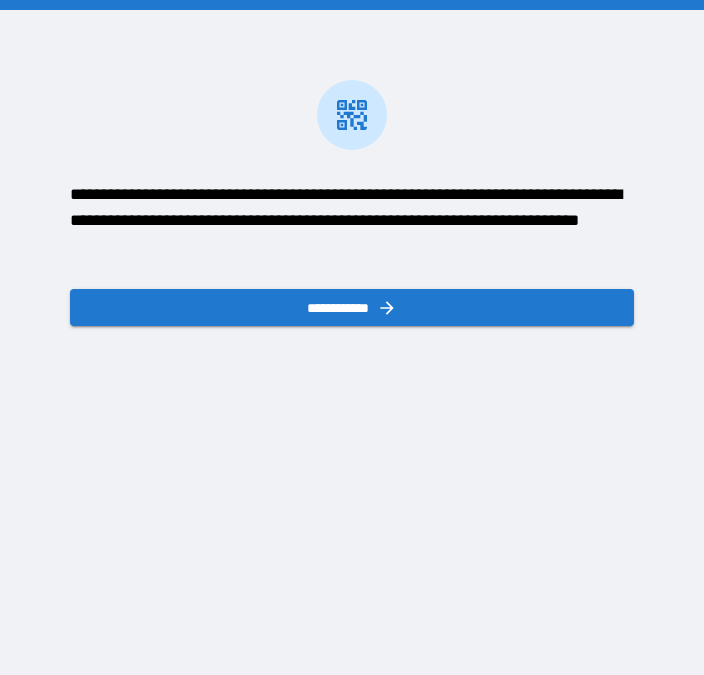 click on "**********" at bounding box center (351, 307) 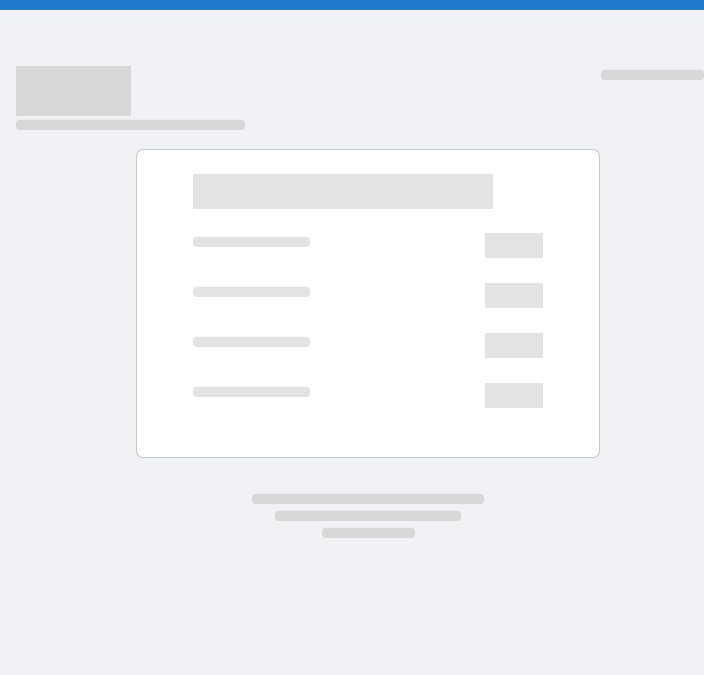 scroll, scrollTop: 0, scrollLeft: 0, axis: both 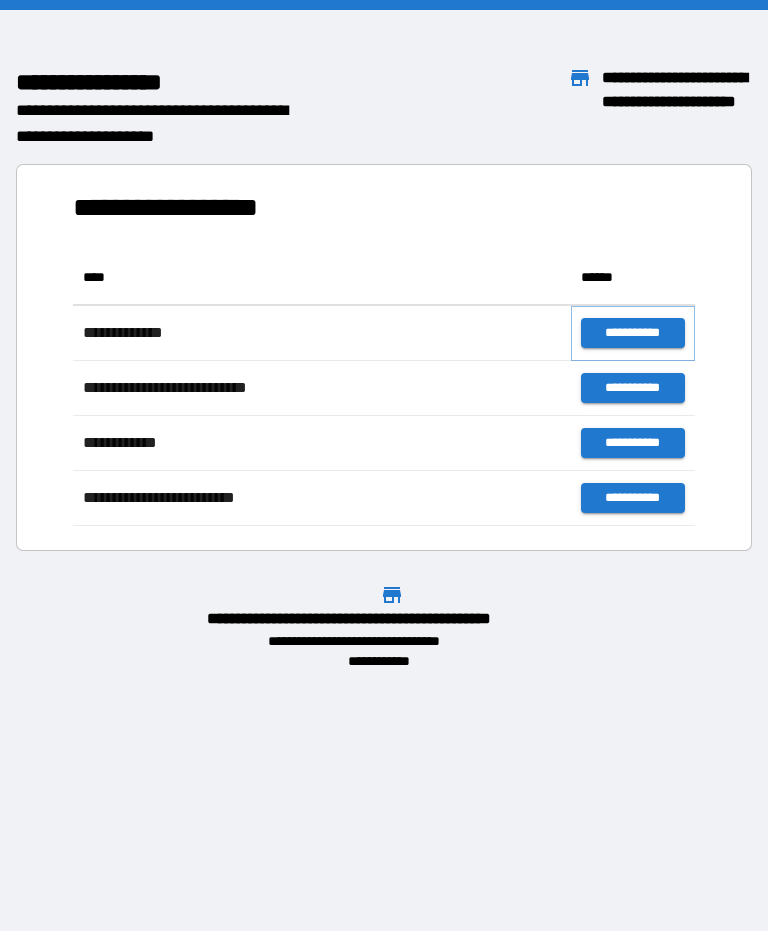 click on "**********" at bounding box center (633, 333) 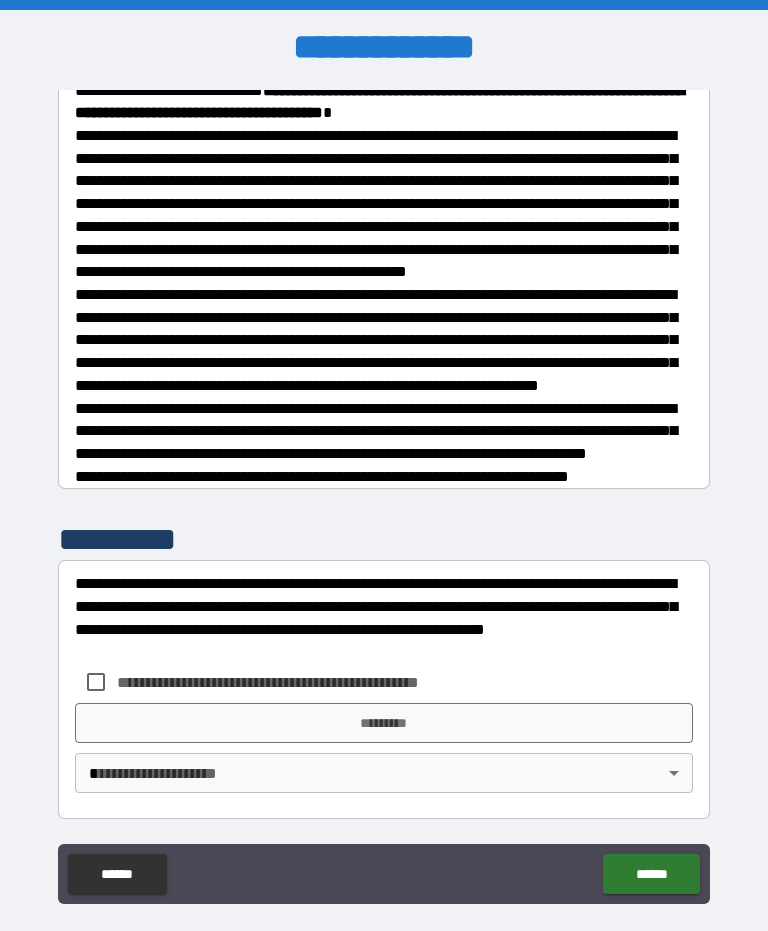 scroll, scrollTop: 918, scrollLeft: 0, axis: vertical 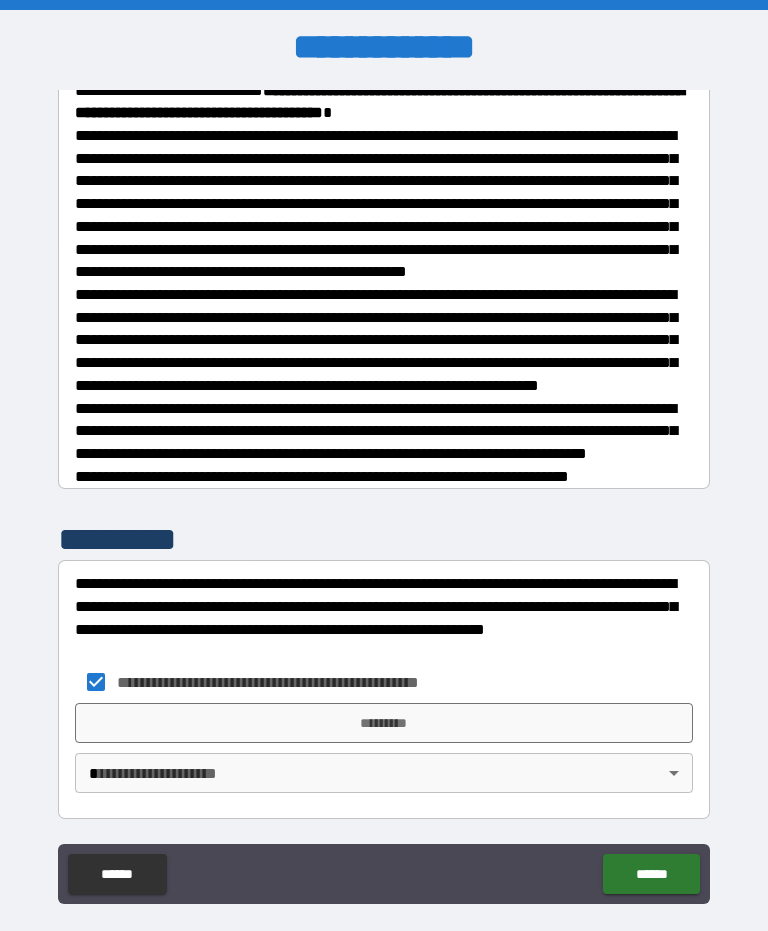 click on "*********" at bounding box center (384, 723) 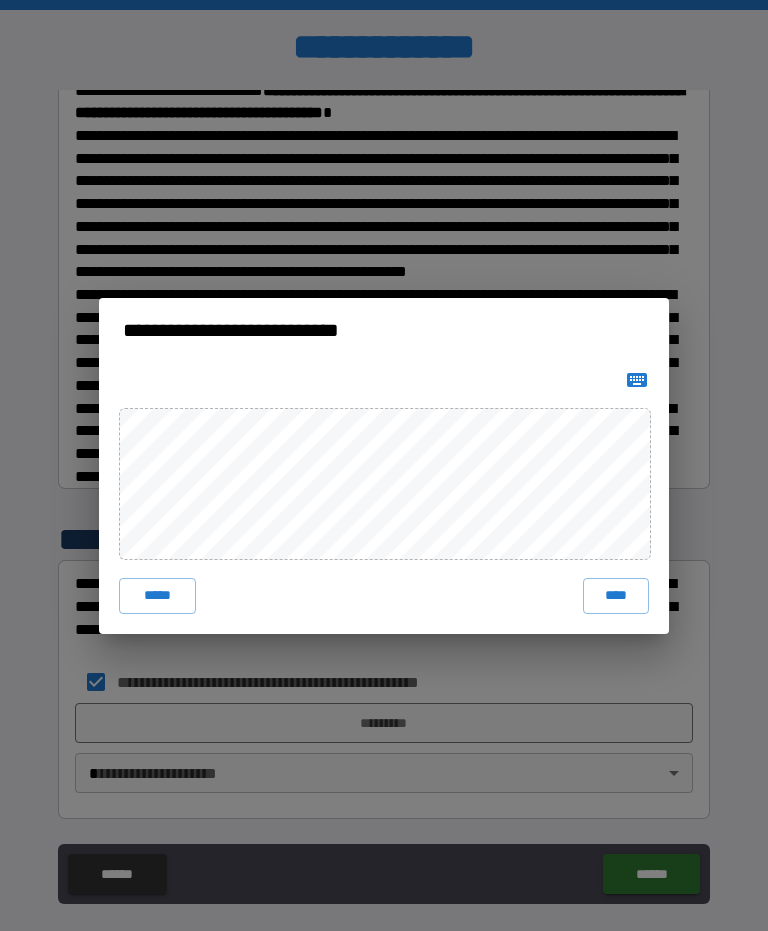 click on "****" at bounding box center (616, 596) 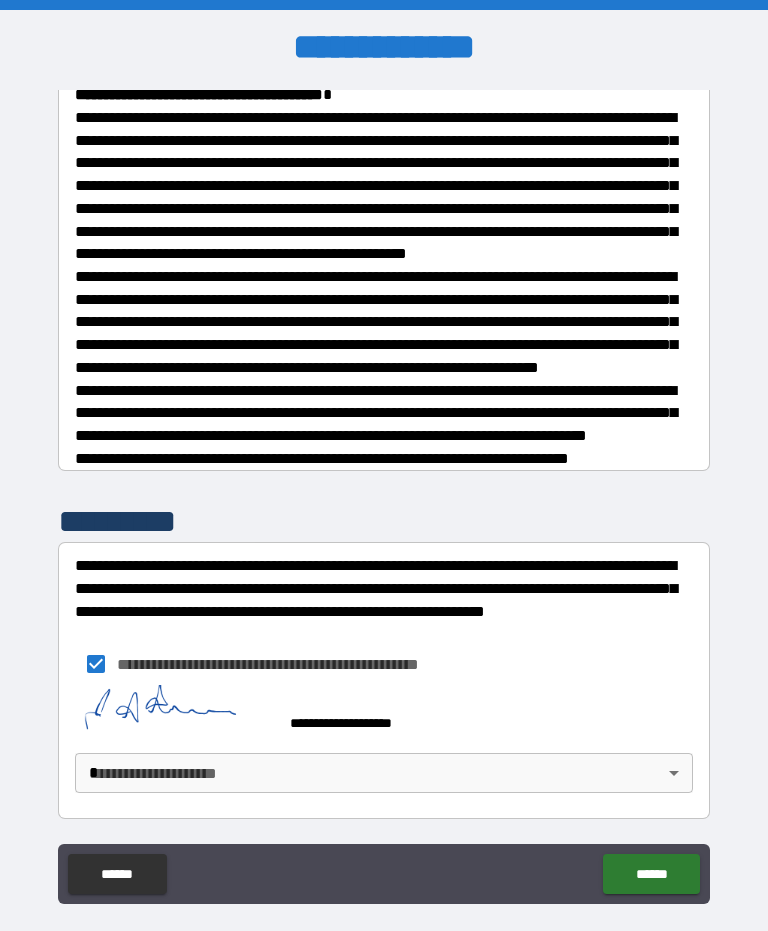 click on "******" at bounding box center (651, 874) 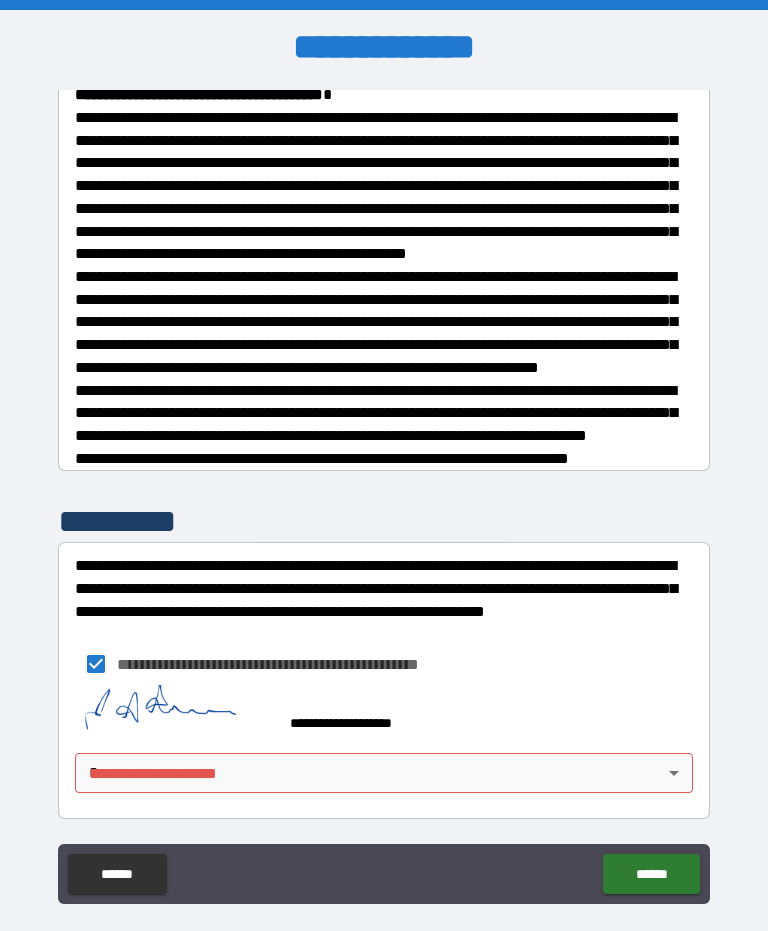 scroll, scrollTop: 935, scrollLeft: 0, axis: vertical 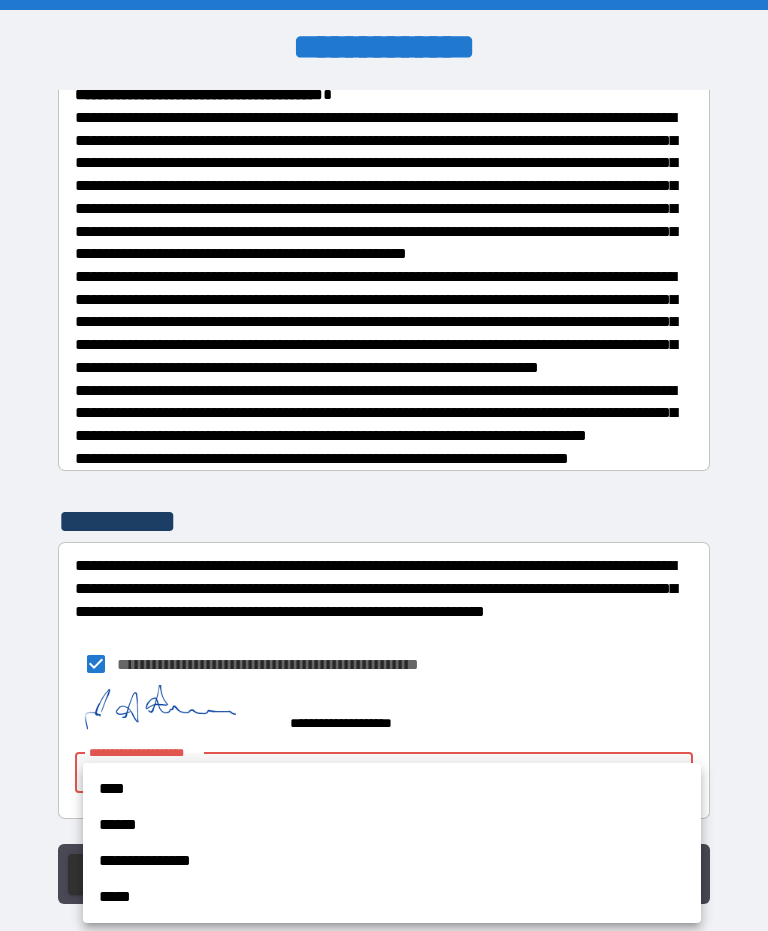 click on "****" at bounding box center (392, 789) 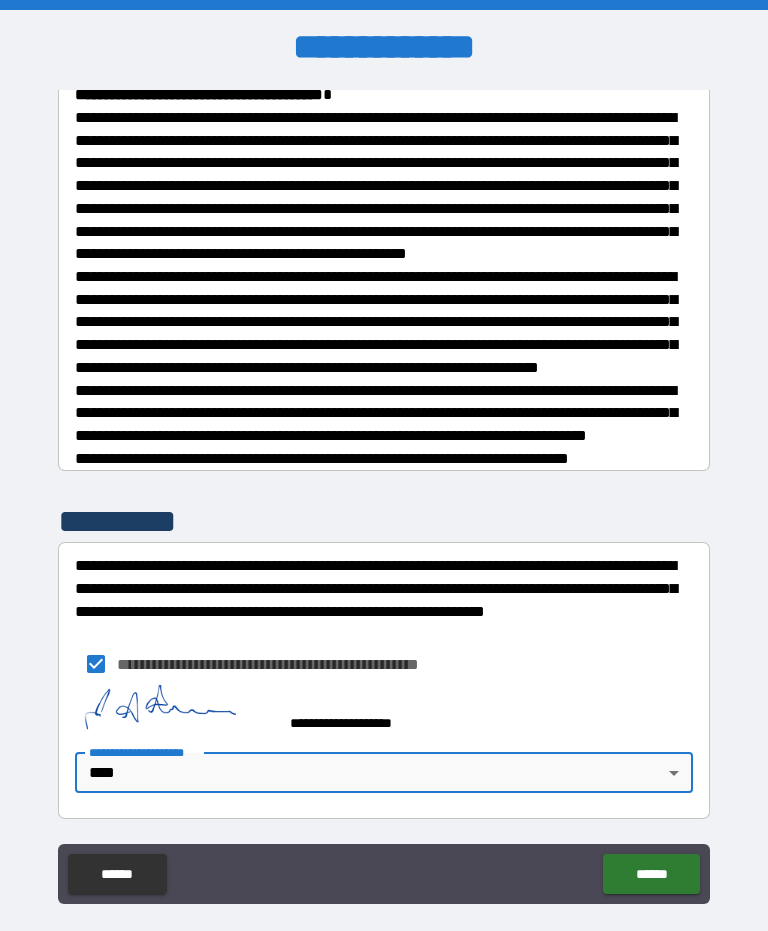 type on "****" 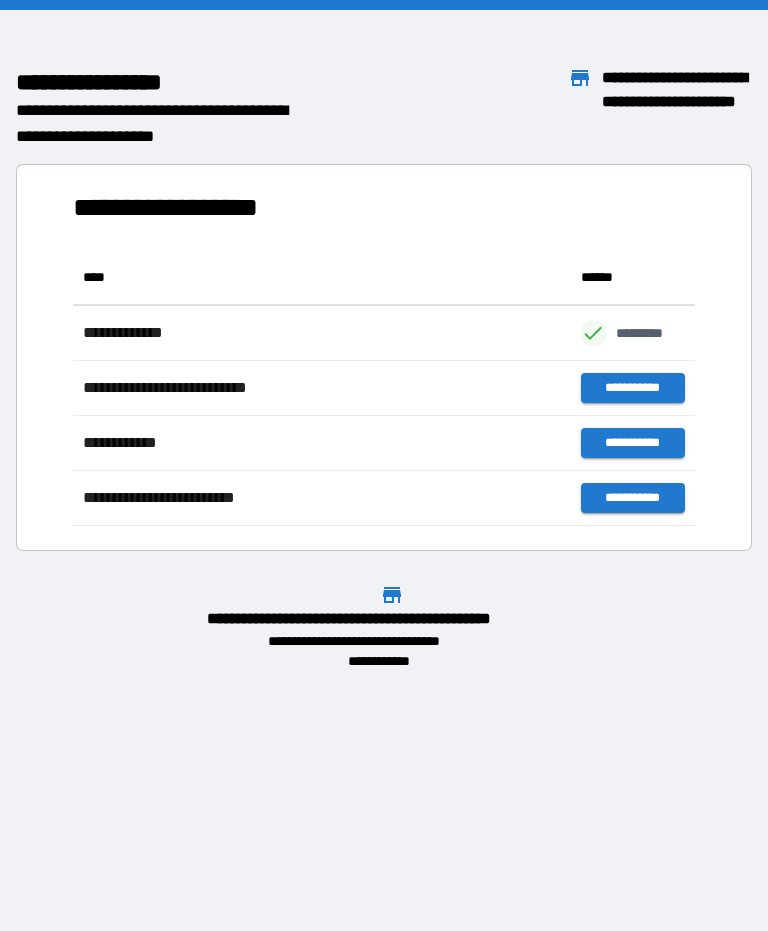 scroll, scrollTop: 1, scrollLeft: 1, axis: both 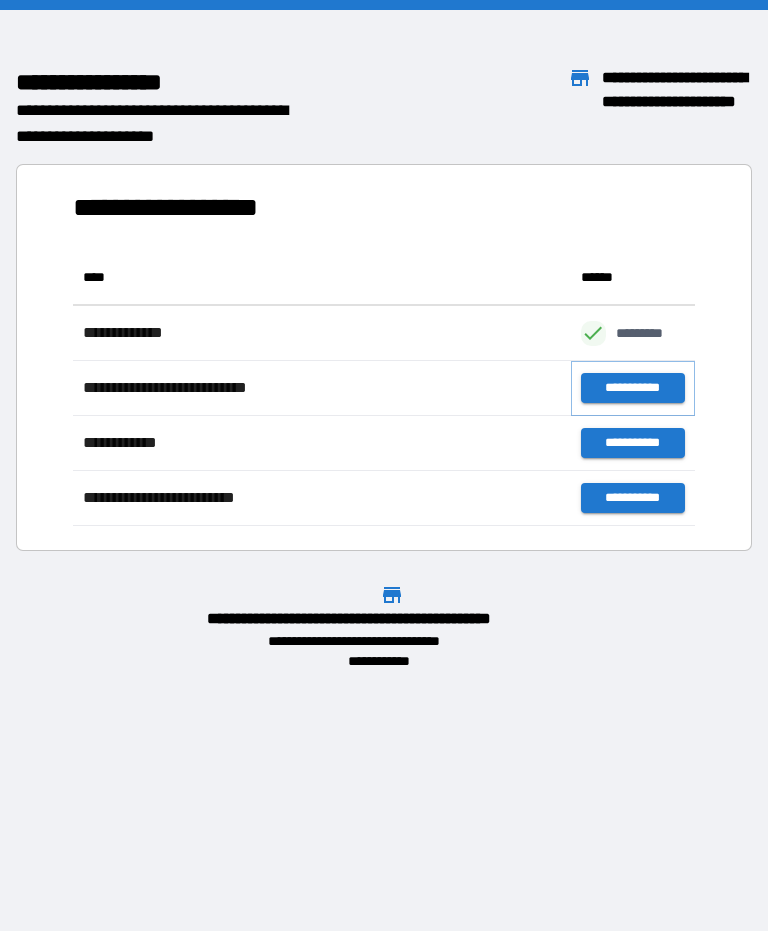 click on "**********" at bounding box center (633, 388) 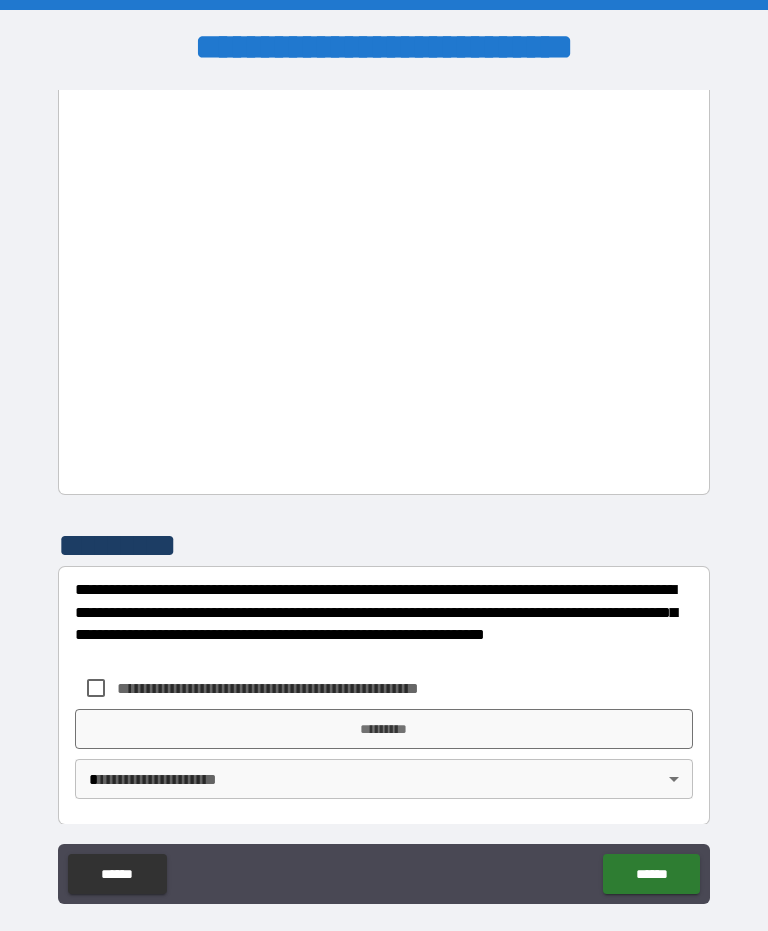 scroll, scrollTop: 1936, scrollLeft: 0, axis: vertical 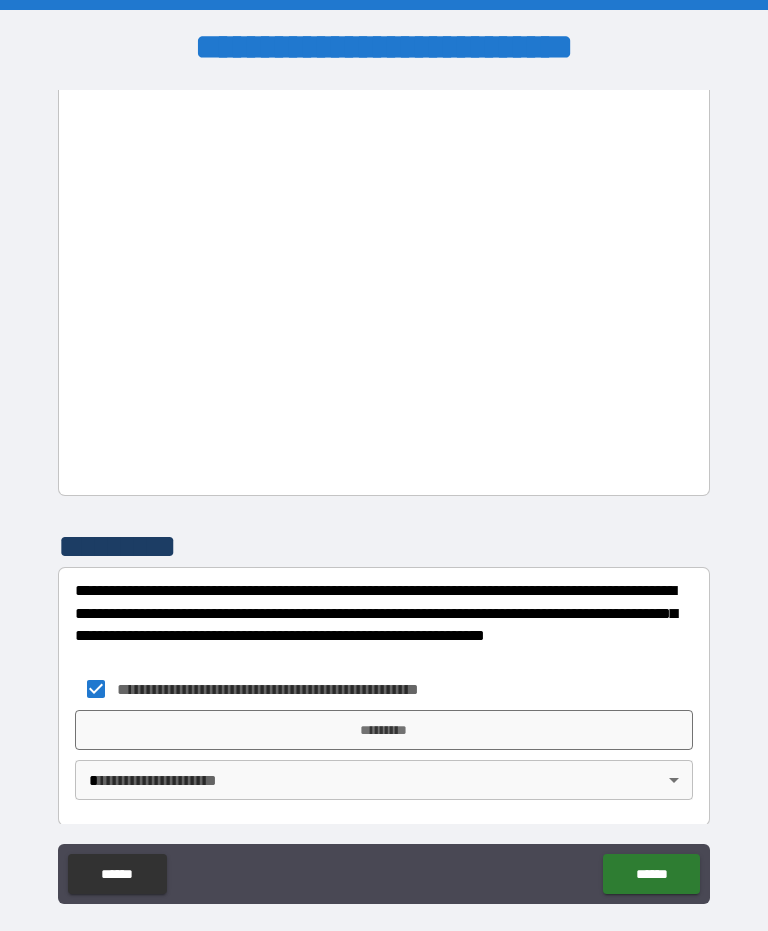 click on "*********" at bounding box center [384, 730] 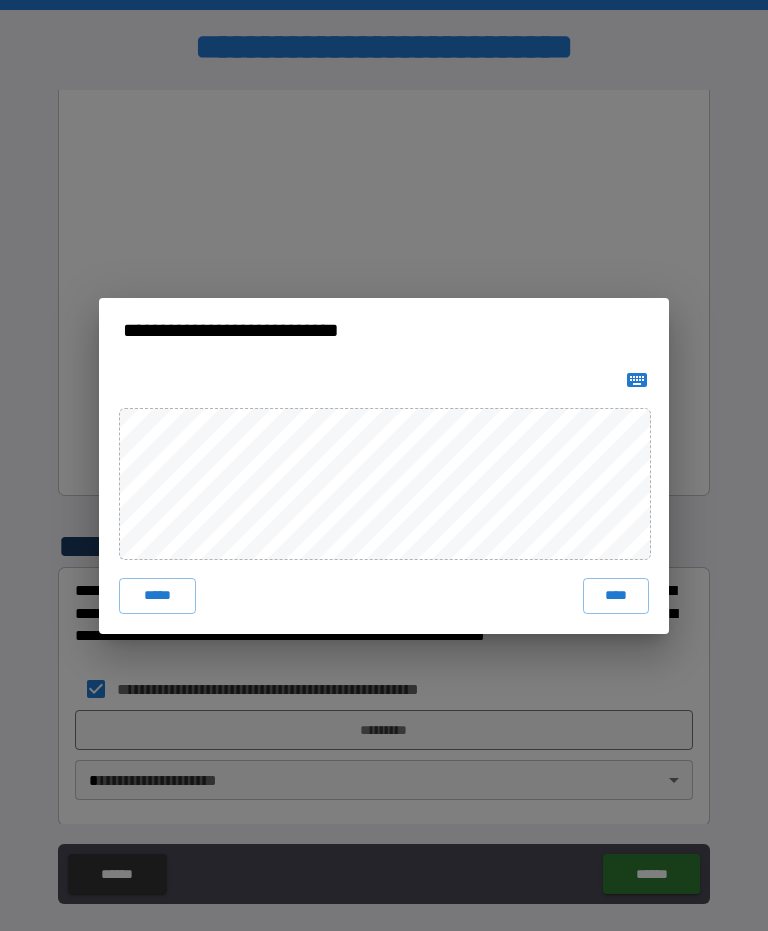click on "****" at bounding box center (616, 596) 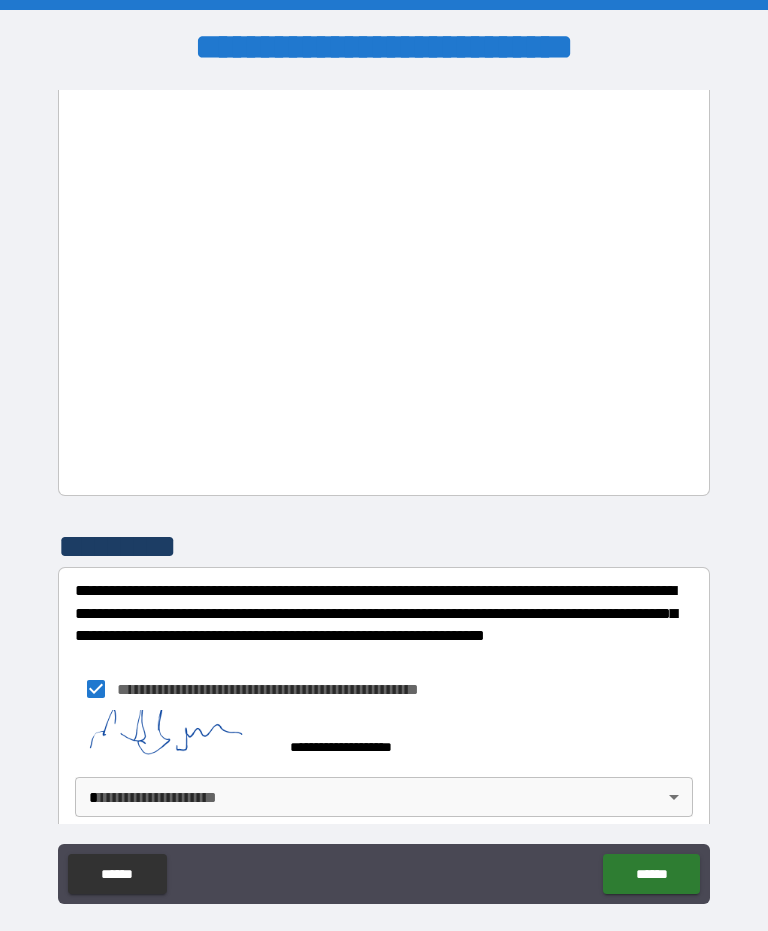 scroll, scrollTop: 1926, scrollLeft: 0, axis: vertical 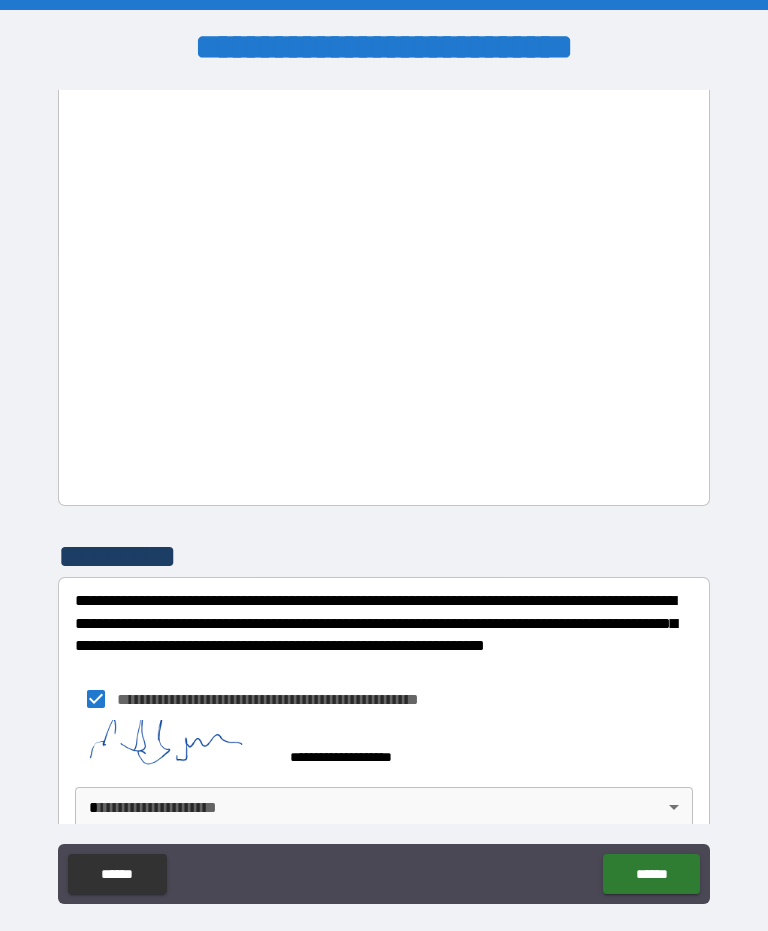 click on "******" at bounding box center (651, 874) 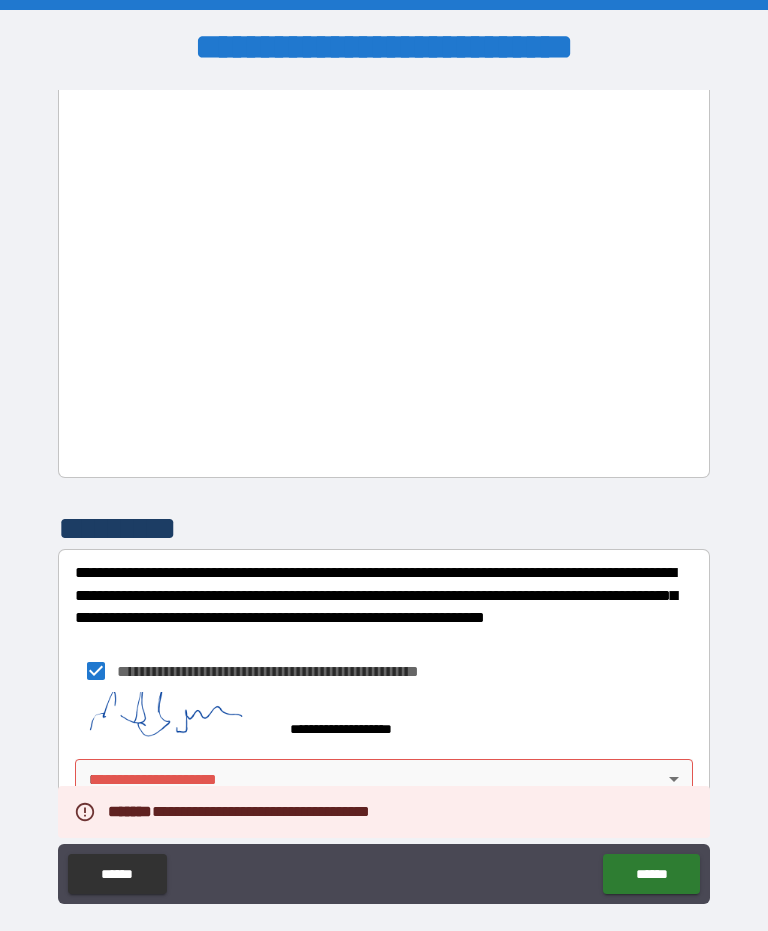 scroll, scrollTop: 1953, scrollLeft: 0, axis: vertical 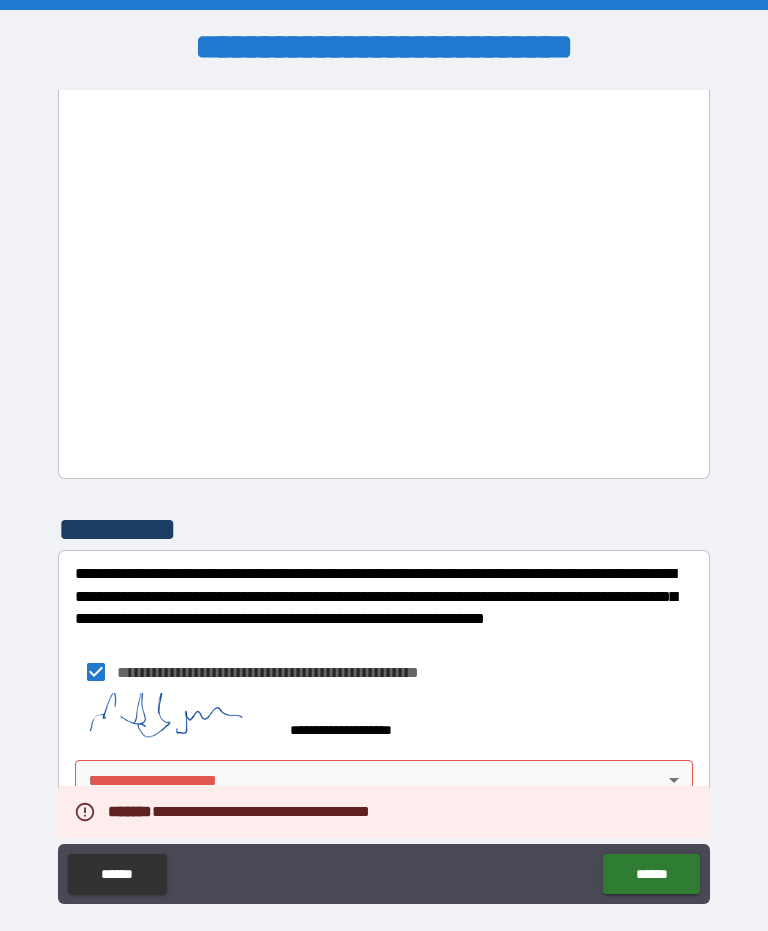 click on "**********" at bounding box center [384, 492] 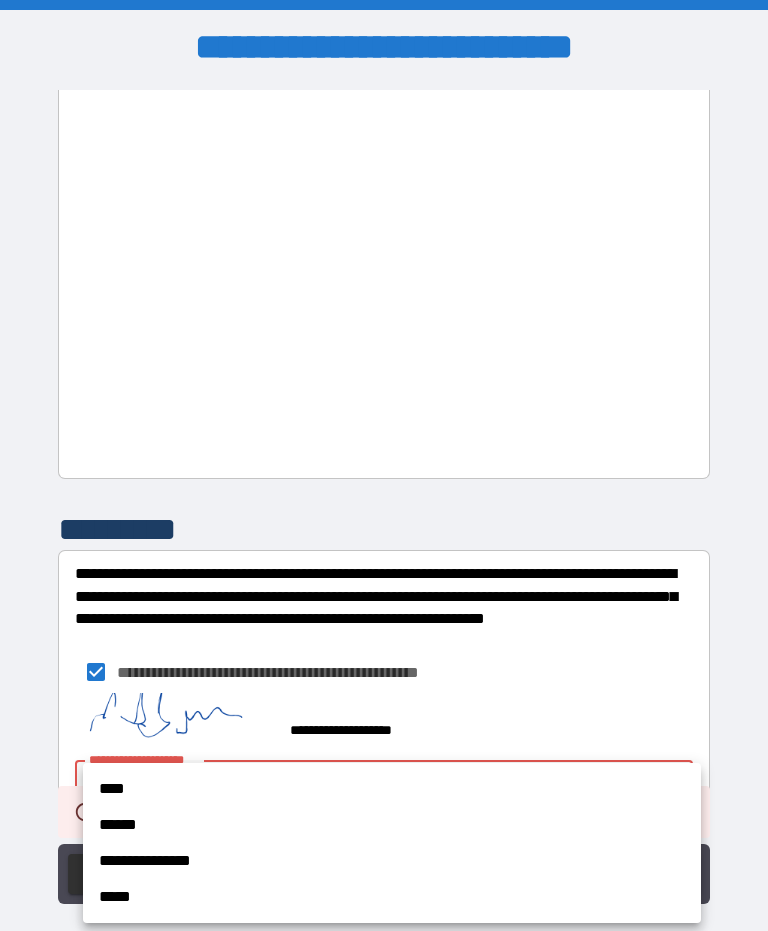 click on "****" at bounding box center (392, 789) 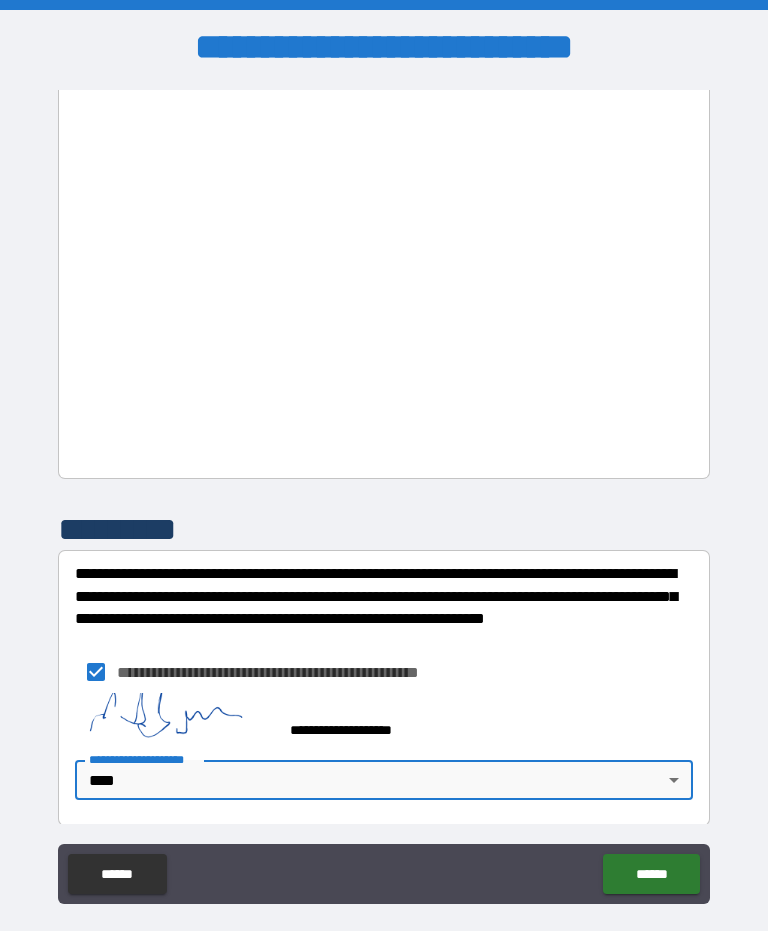 type on "****" 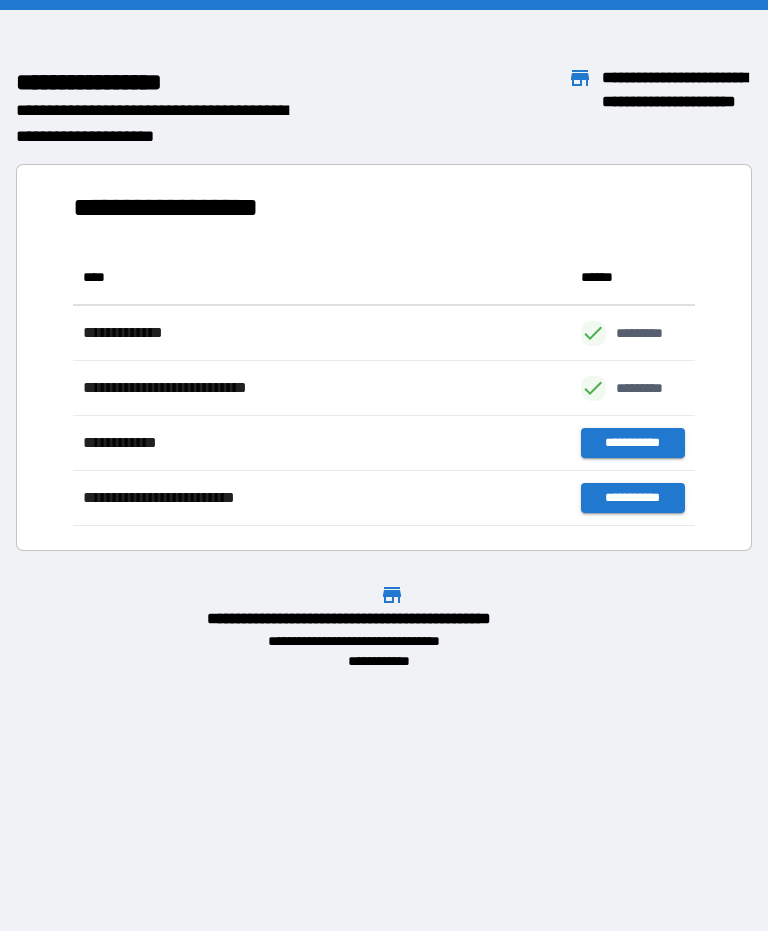 scroll, scrollTop: 276, scrollLeft: 622, axis: both 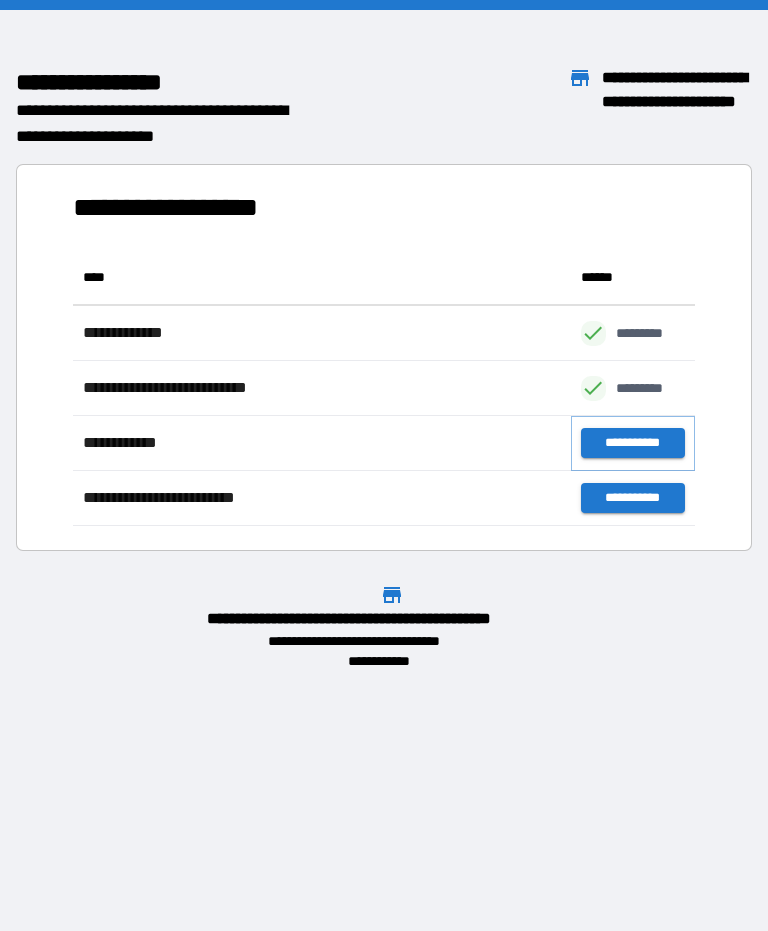 click on "**********" at bounding box center (633, 443) 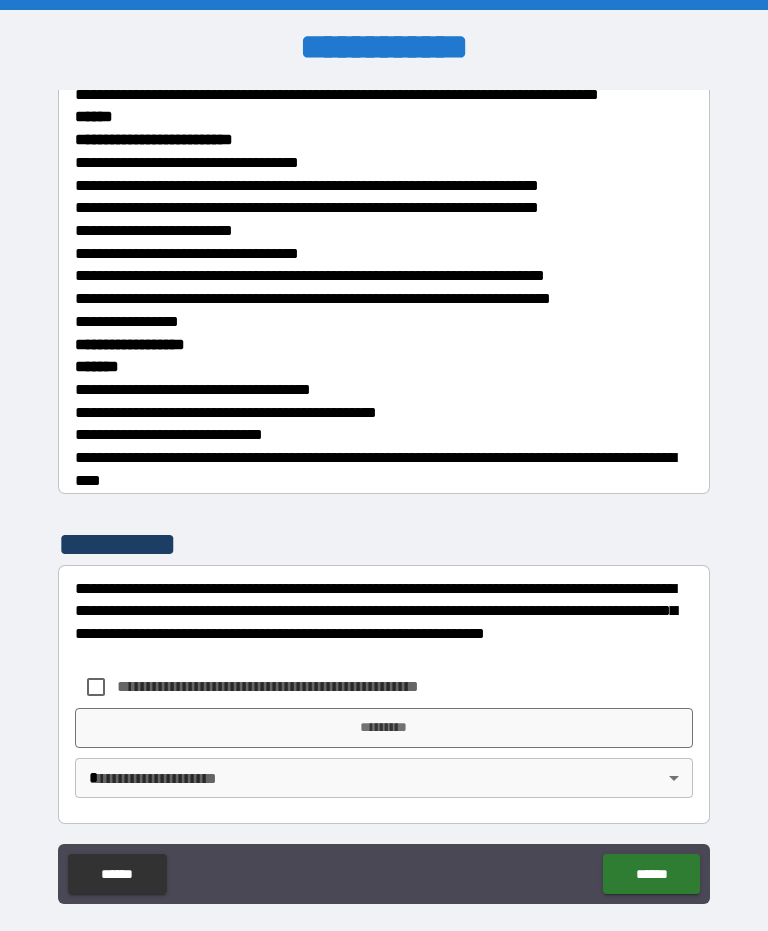 scroll, scrollTop: 6374, scrollLeft: 0, axis: vertical 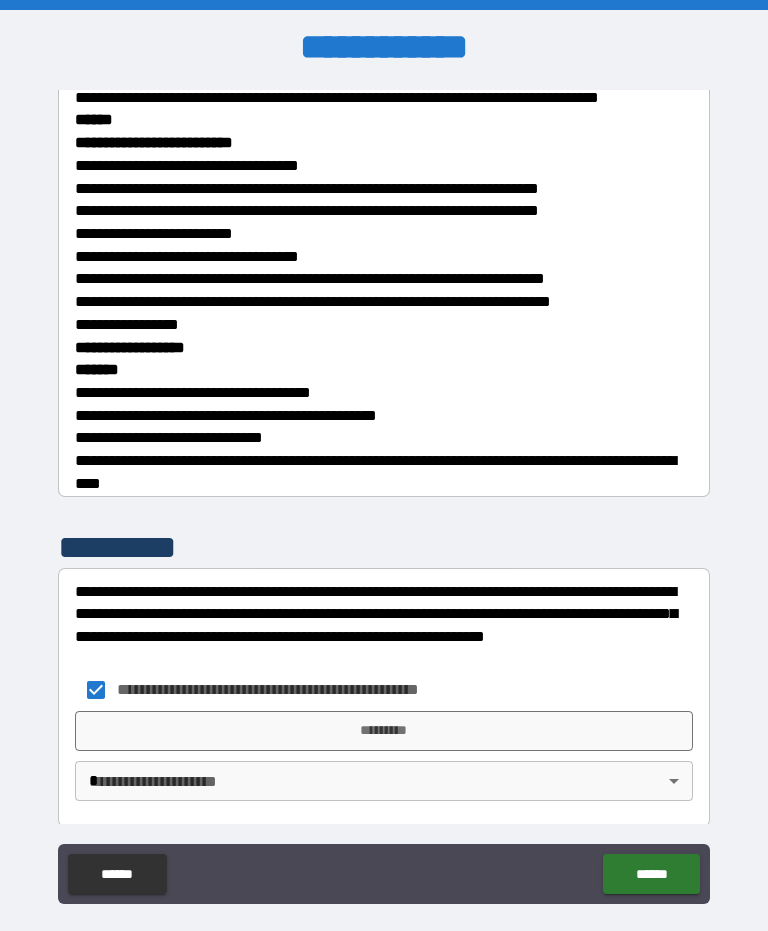 click on "**********" at bounding box center (384, 492) 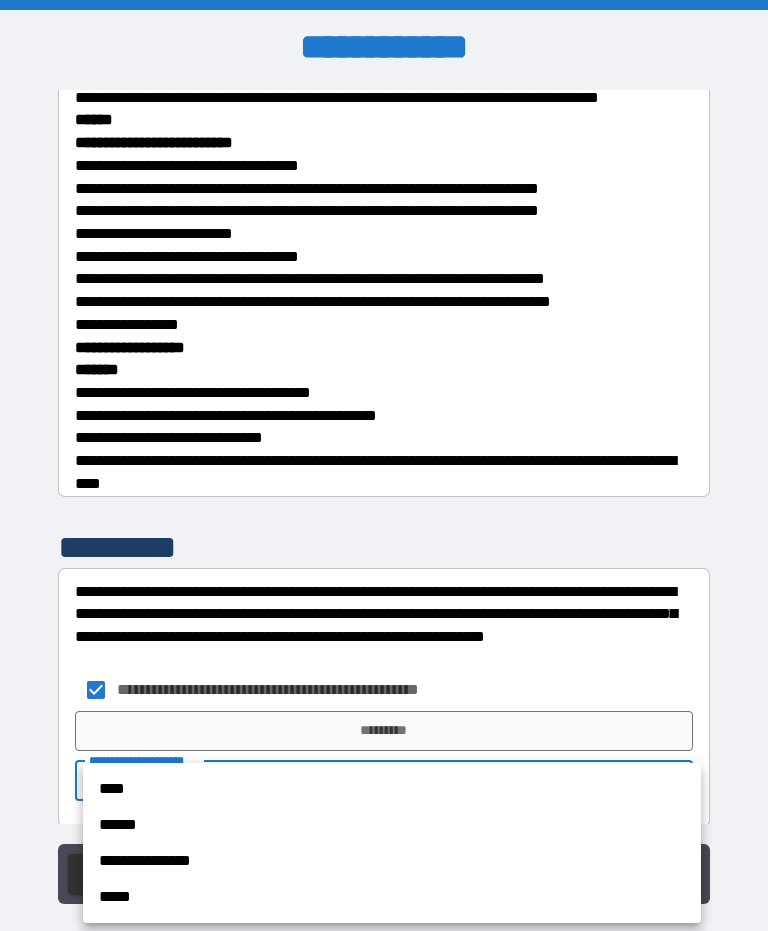 click on "****" at bounding box center (392, 789) 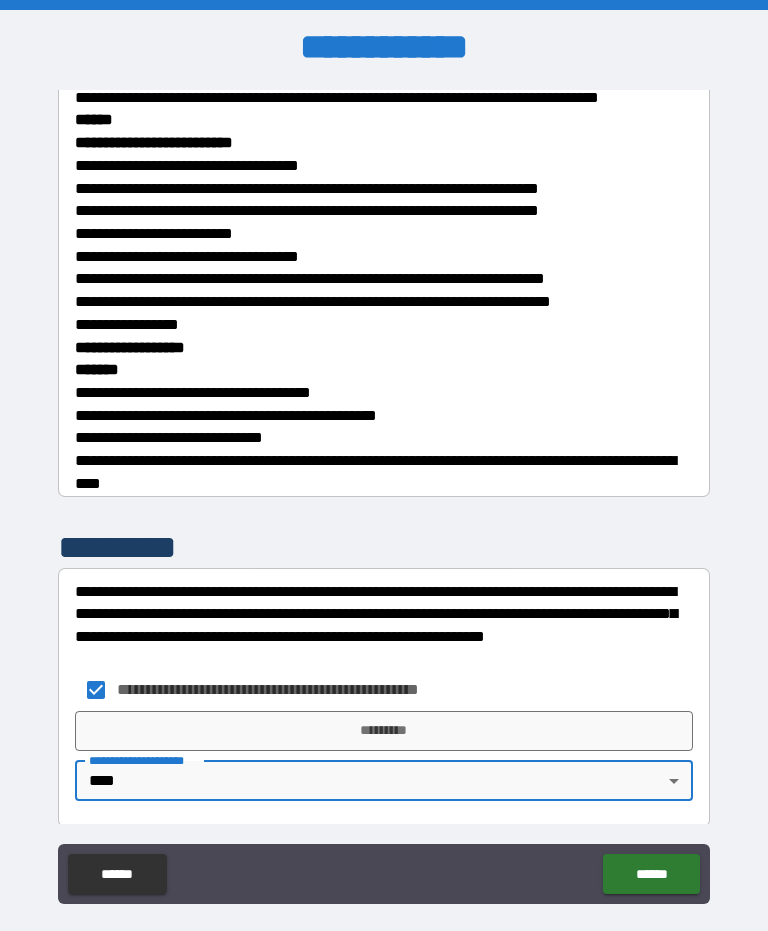 click on "*********" at bounding box center [384, 731] 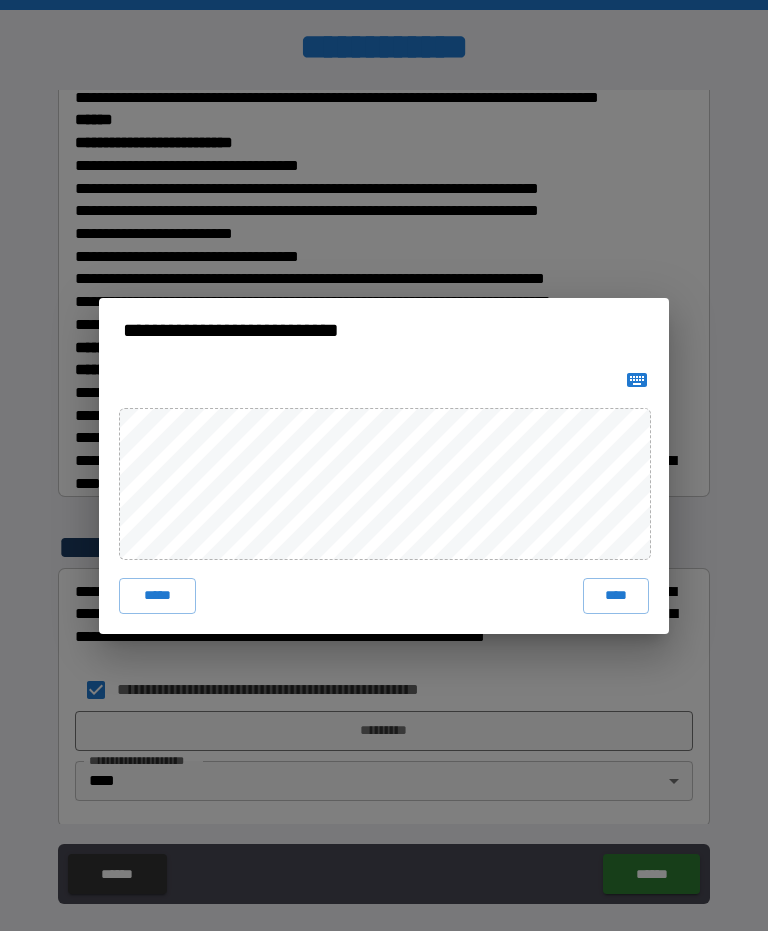 click on "****" at bounding box center (616, 596) 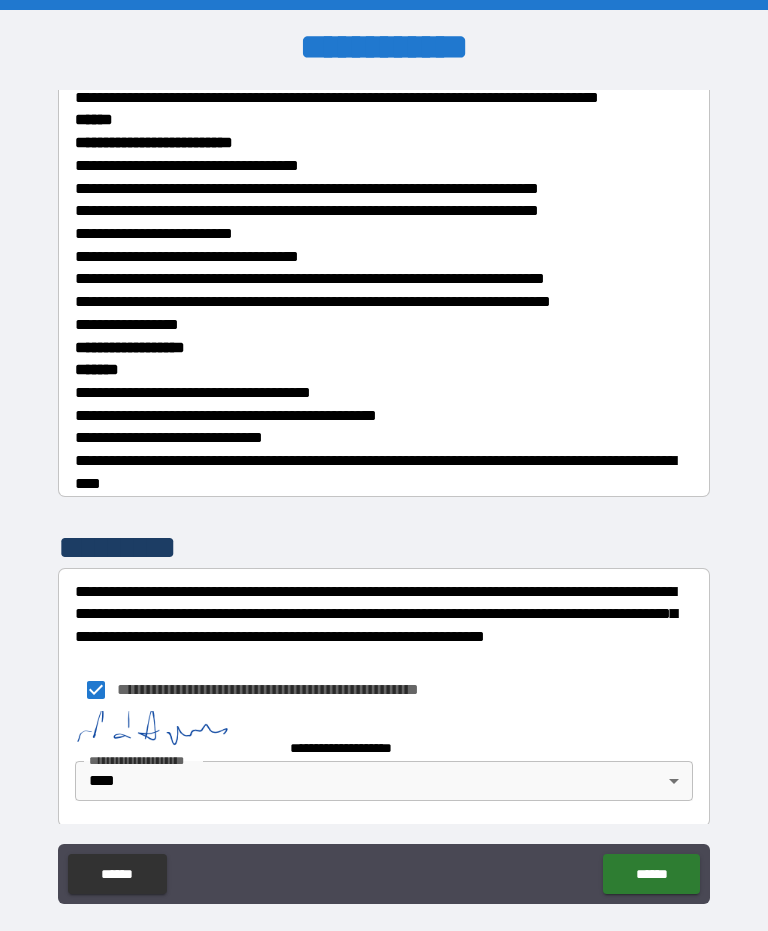 scroll, scrollTop: 6364, scrollLeft: 0, axis: vertical 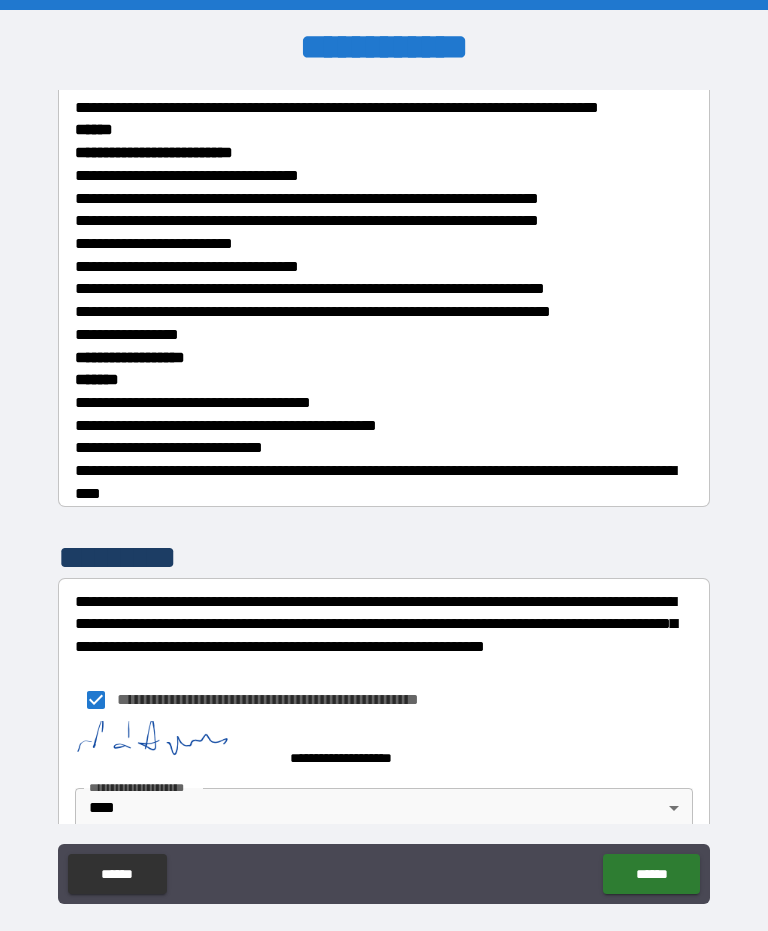 click on "******" at bounding box center [651, 874] 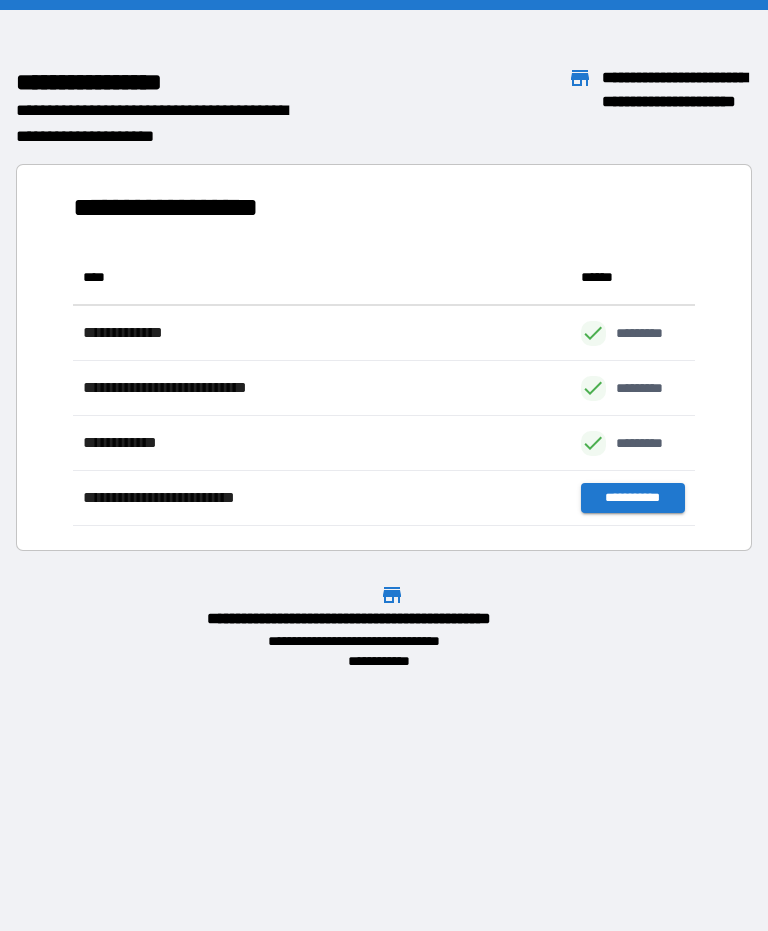scroll, scrollTop: 276, scrollLeft: 622, axis: both 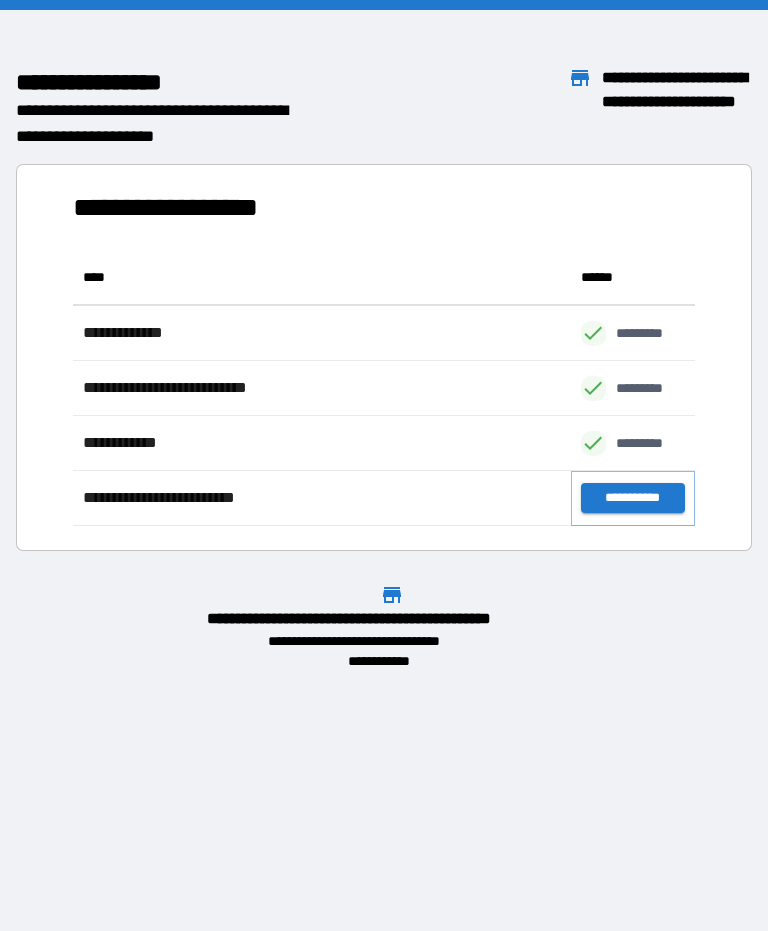click on "**********" at bounding box center [633, 498] 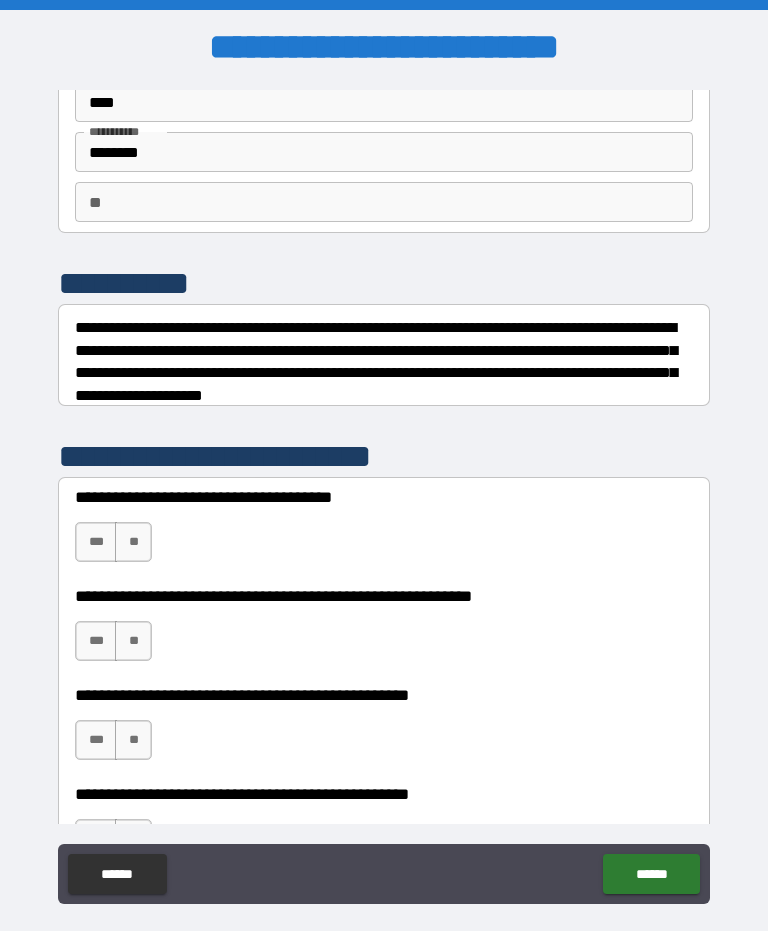 scroll, scrollTop: 102, scrollLeft: 0, axis: vertical 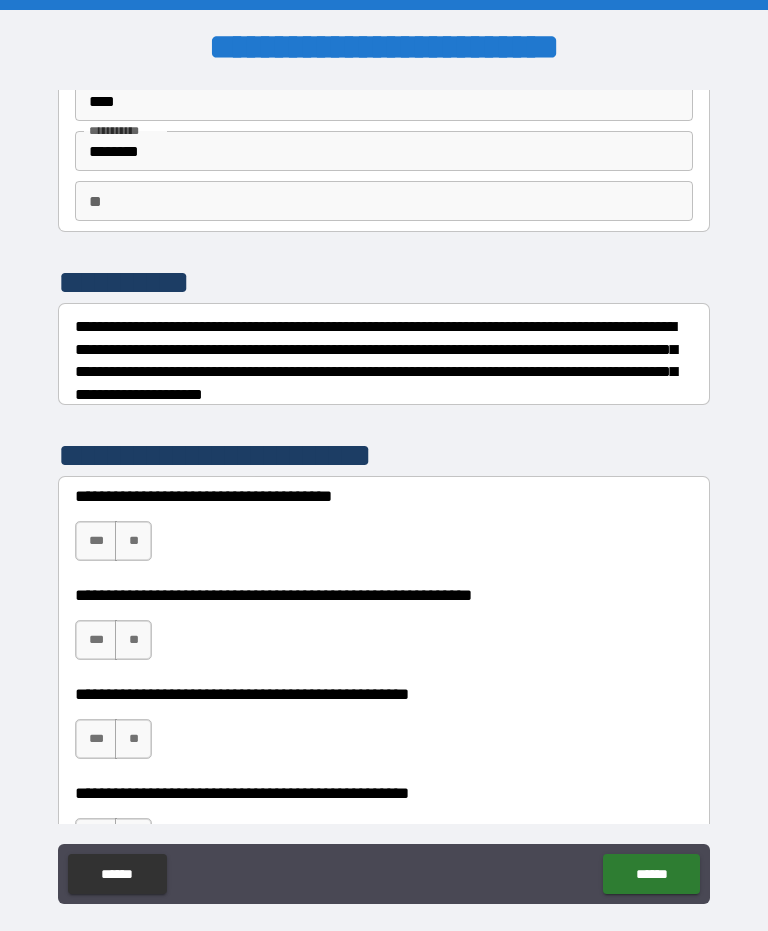 click on "**" at bounding box center (133, 541) 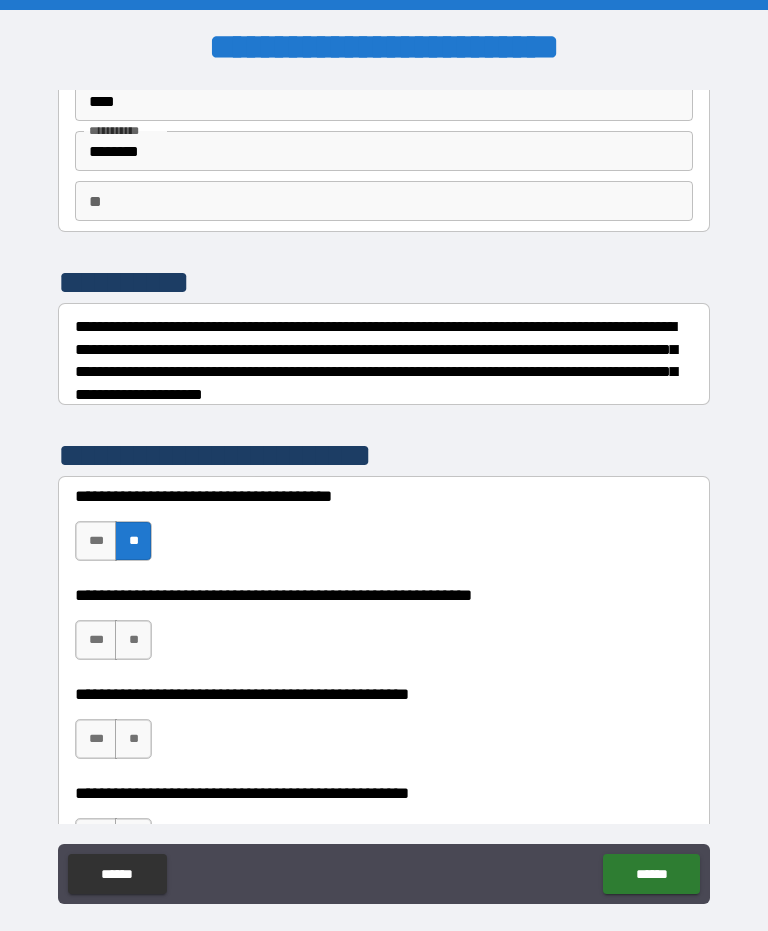 click on "***" at bounding box center [96, 640] 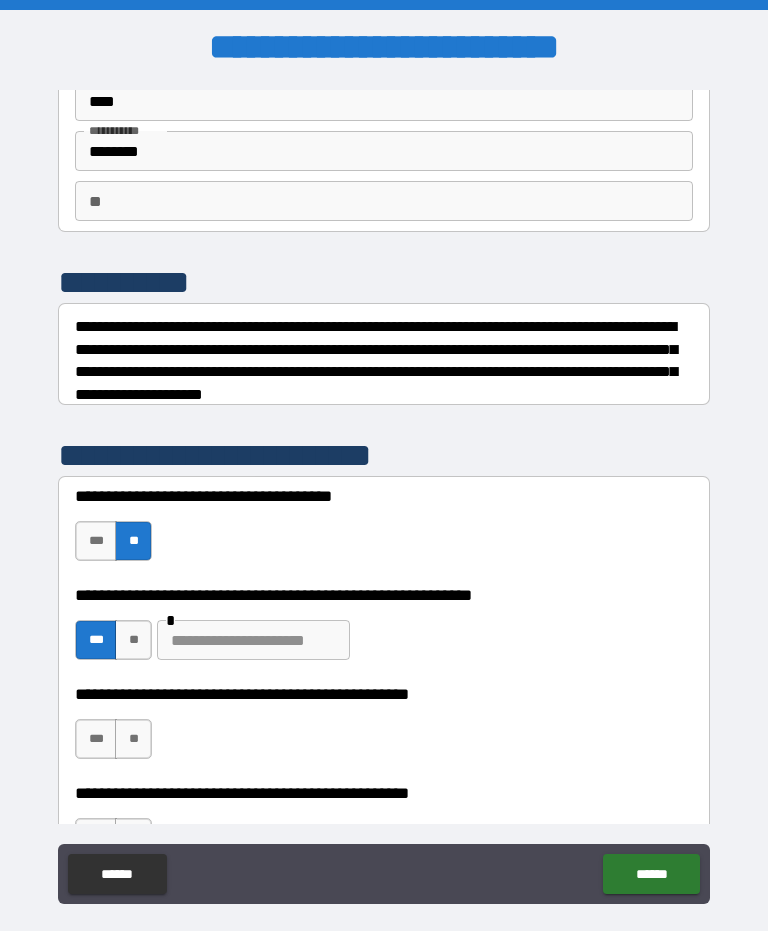 click at bounding box center [253, 640] 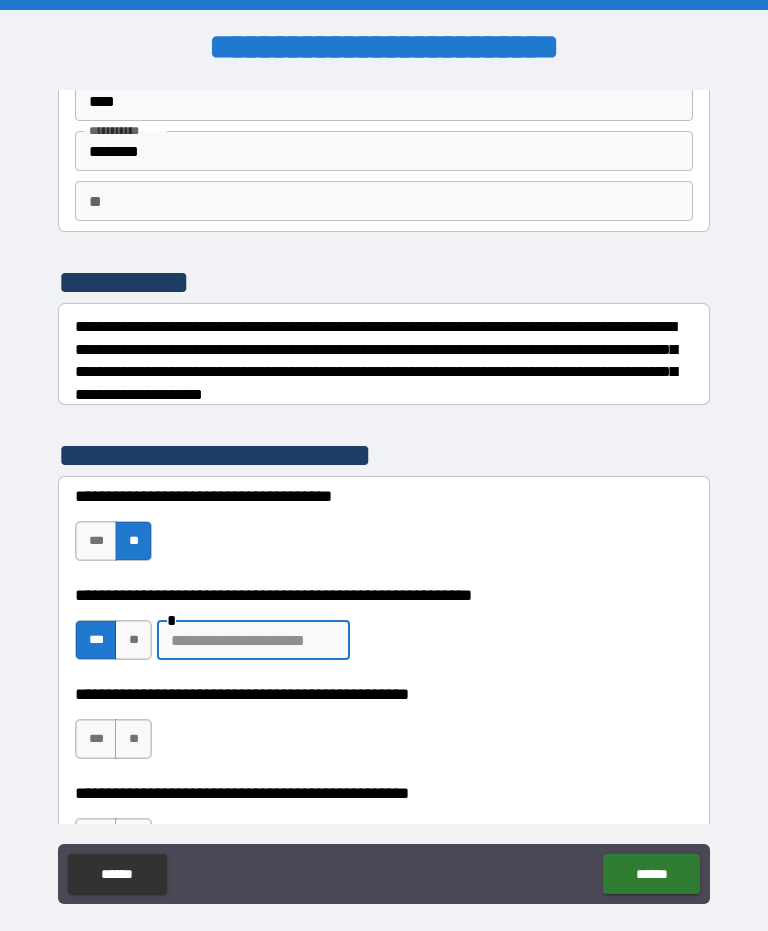scroll, scrollTop: 16, scrollLeft: 0, axis: vertical 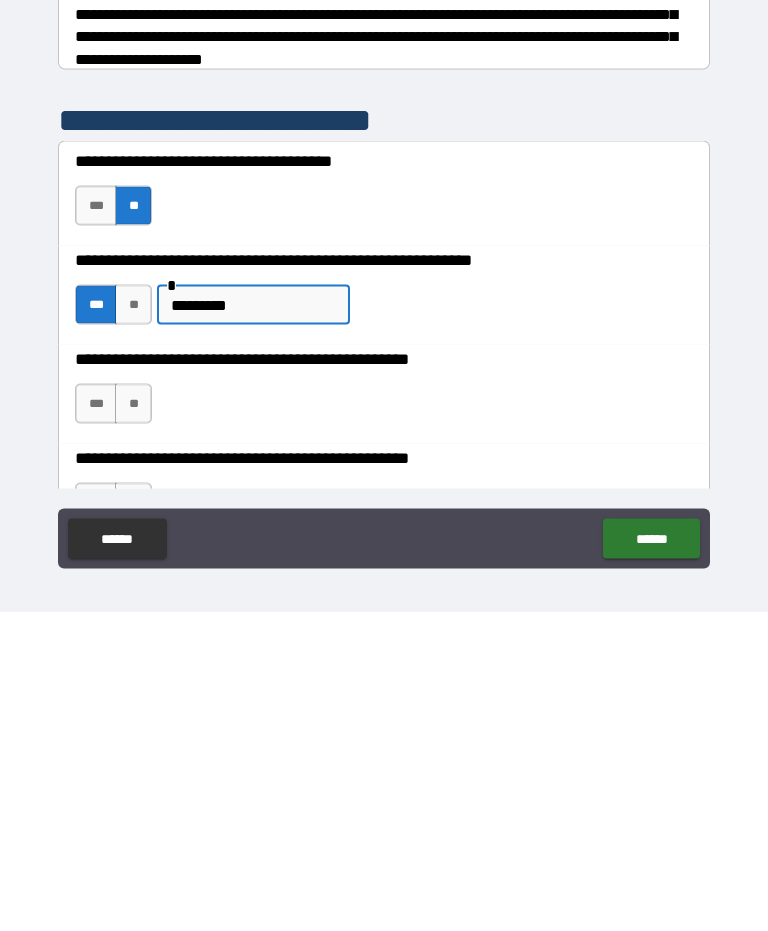 type on "*********" 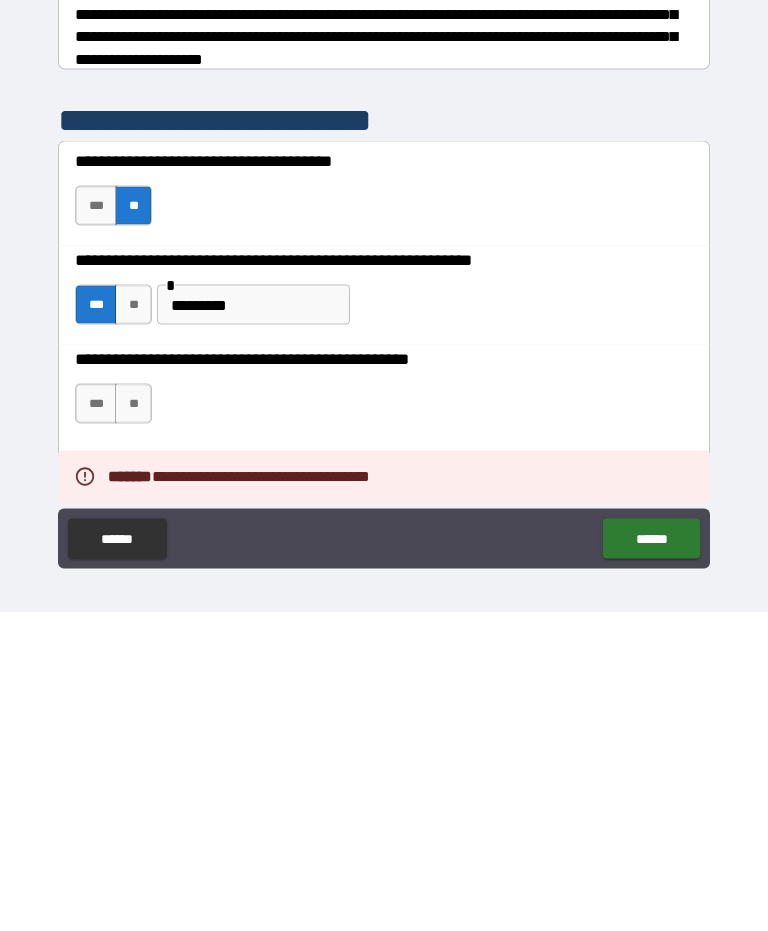 scroll, scrollTop: 54, scrollLeft: 0, axis: vertical 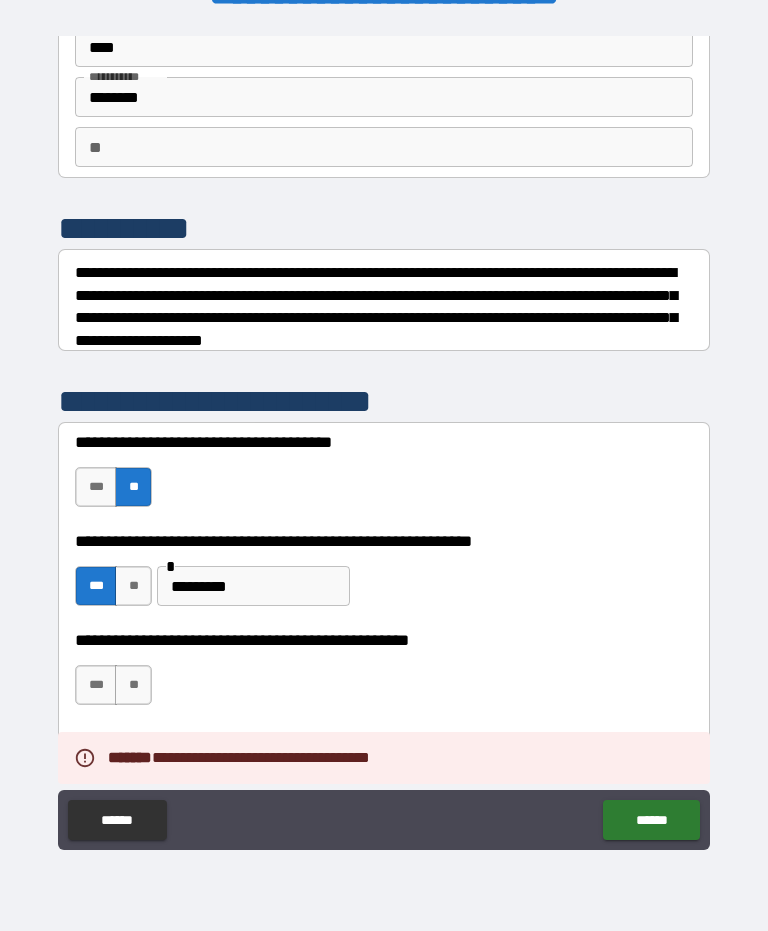 click on "**" at bounding box center (133, 685) 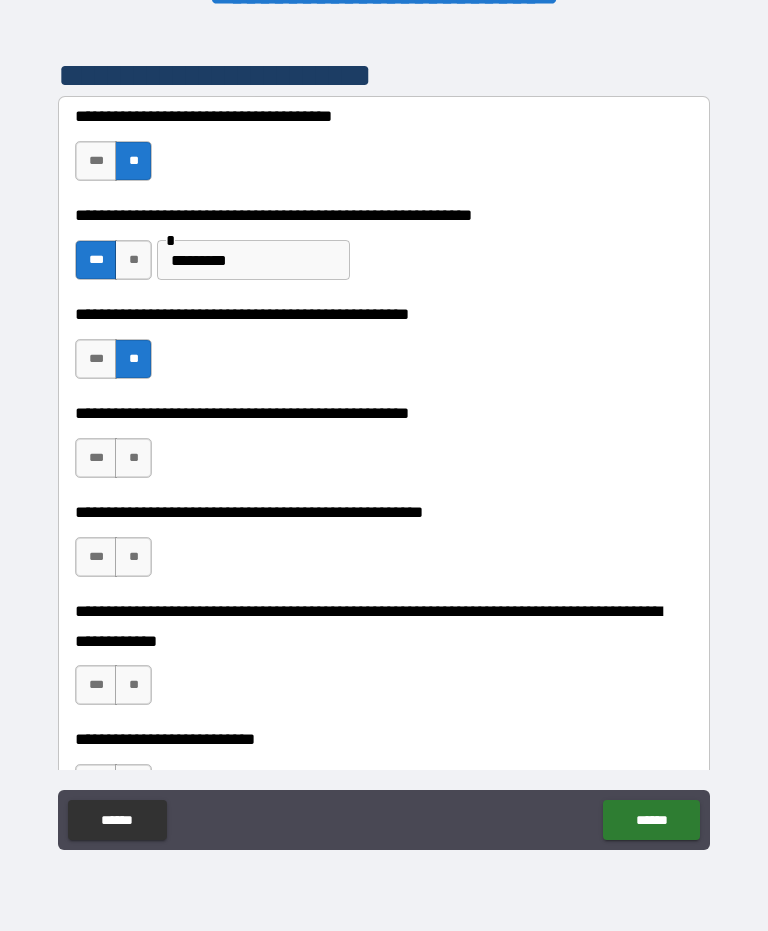 scroll, scrollTop: 454, scrollLeft: 0, axis: vertical 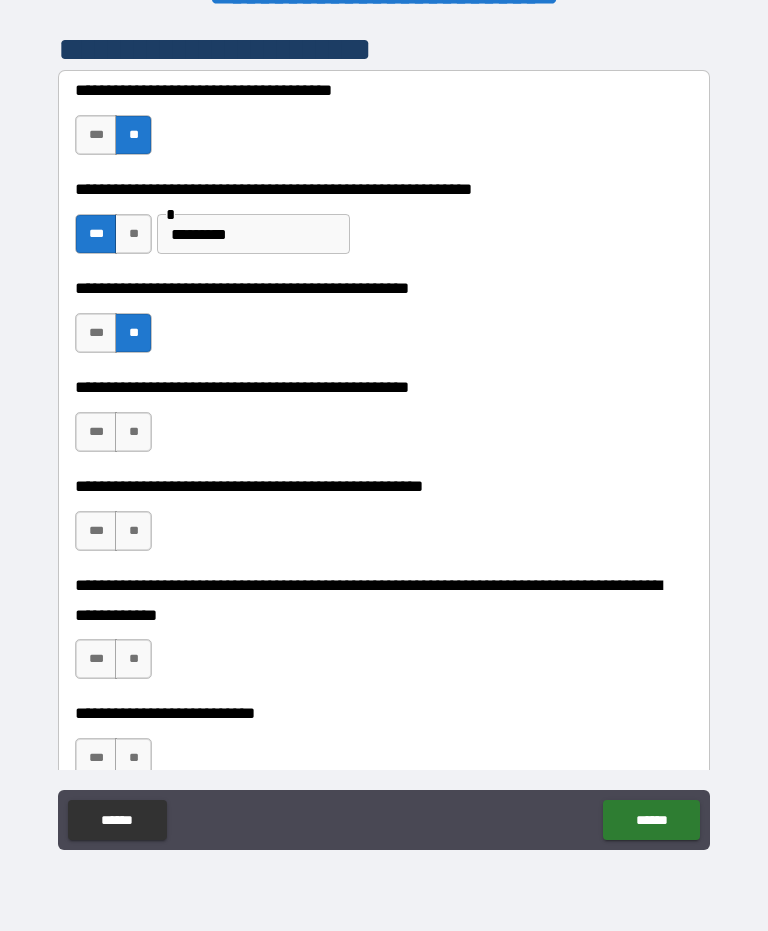click on "**" at bounding box center [133, 432] 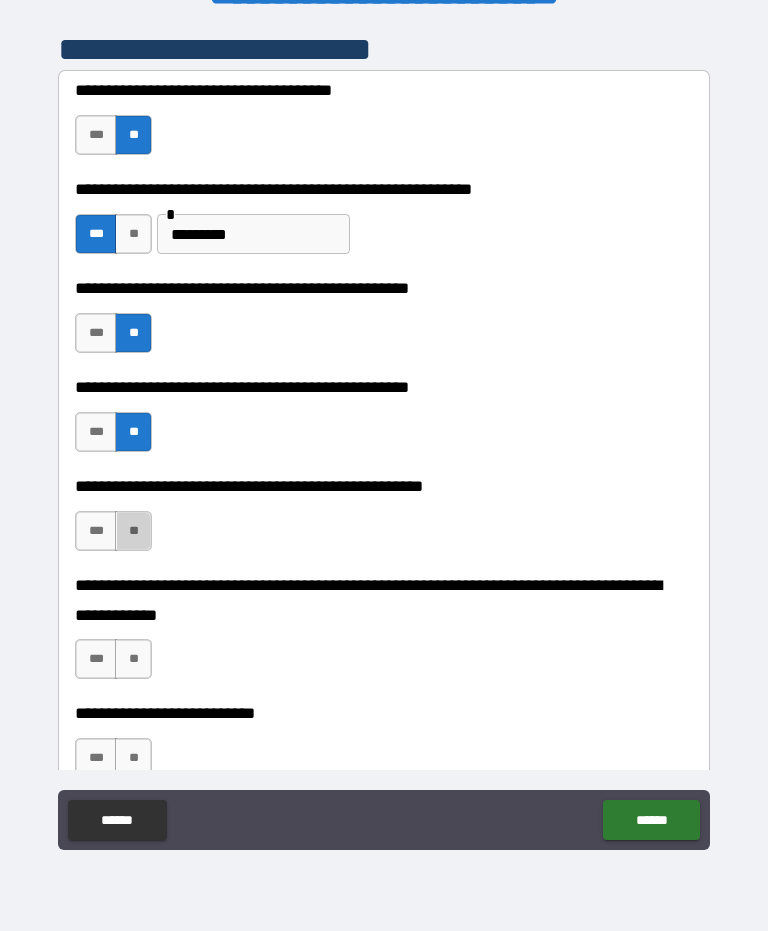 click on "**" at bounding box center (133, 531) 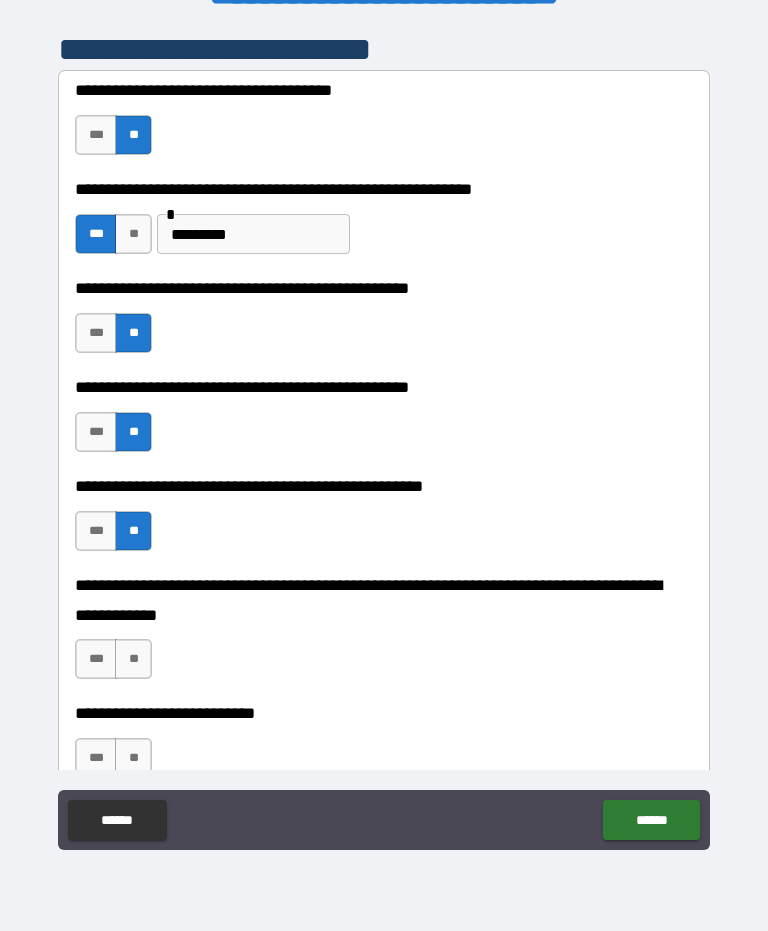 click on "**" at bounding box center [133, 659] 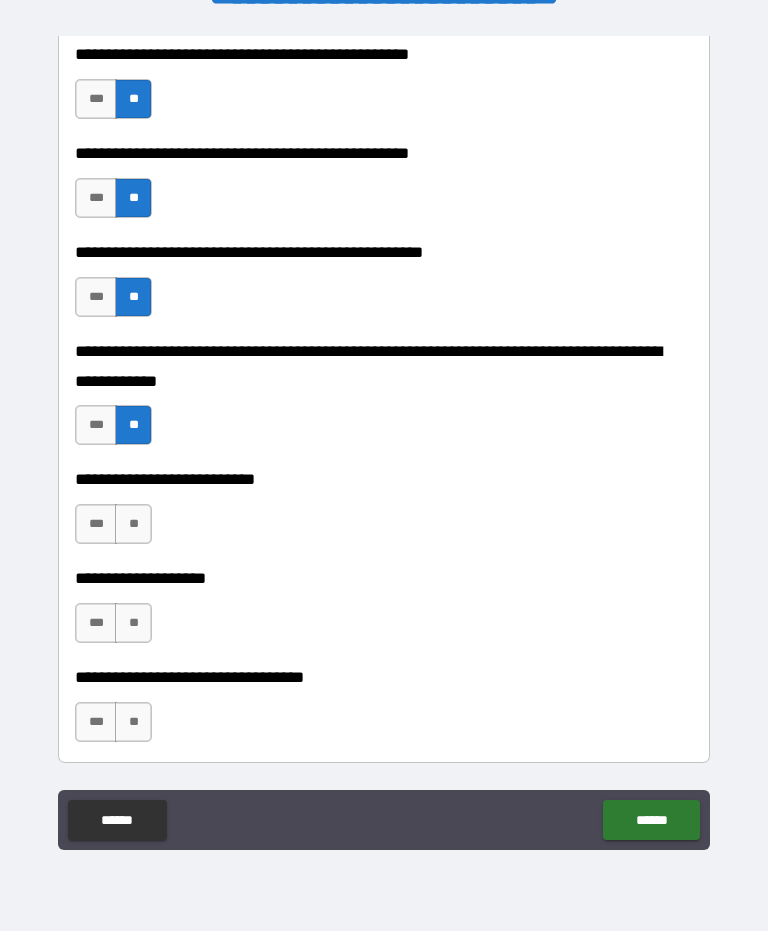 scroll, scrollTop: 693, scrollLeft: 0, axis: vertical 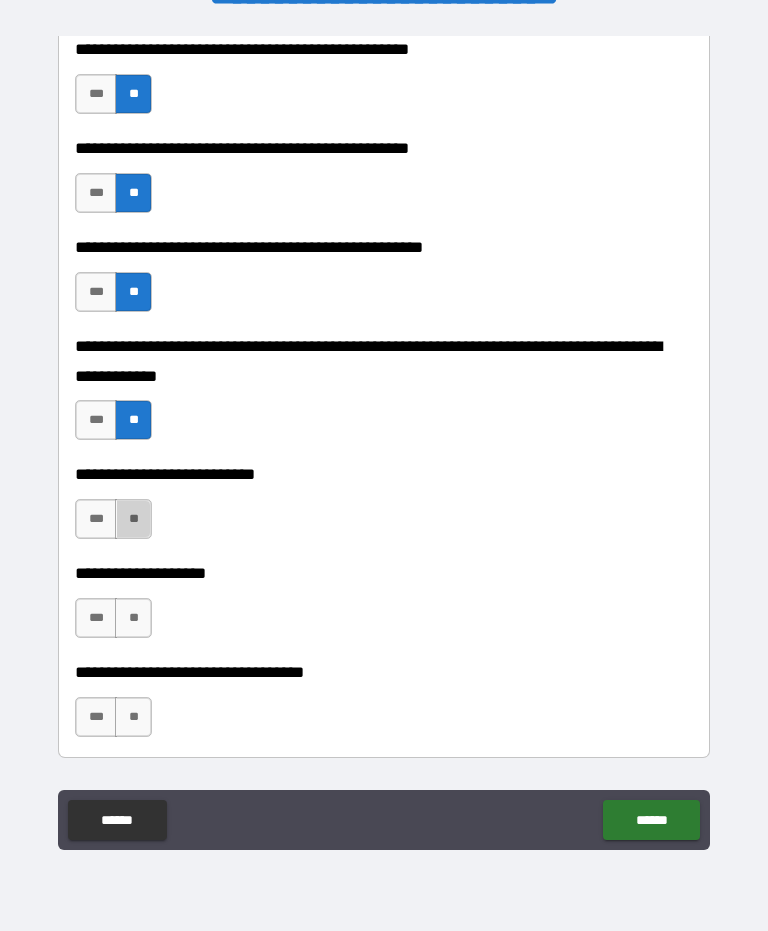 click on "**" at bounding box center (133, 519) 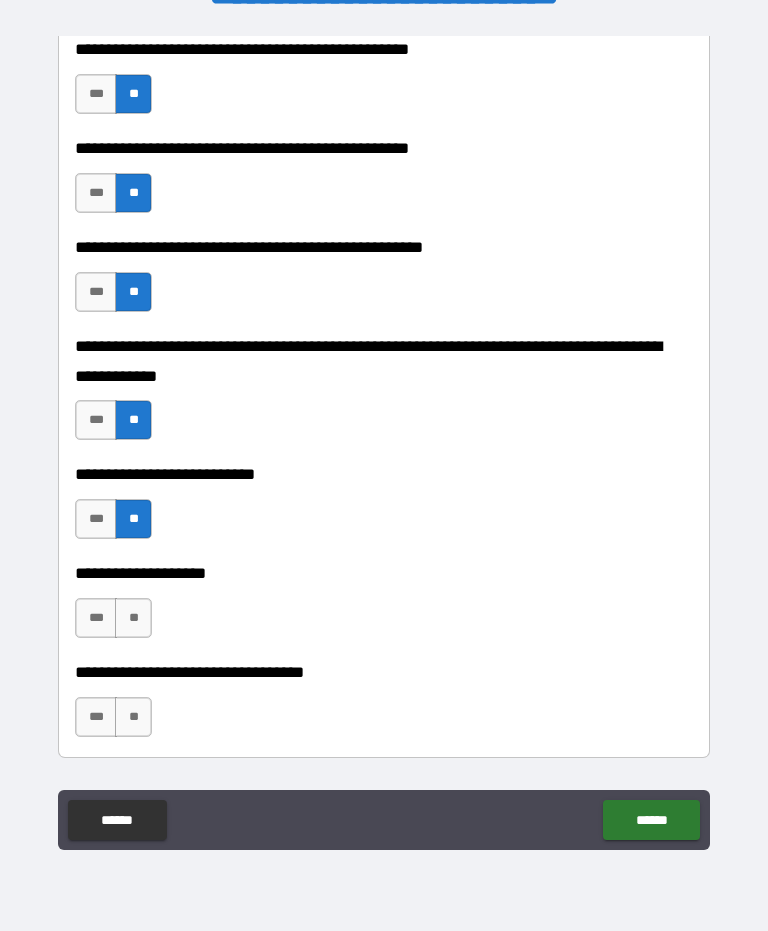 click on "***" at bounding box center (96, 618) 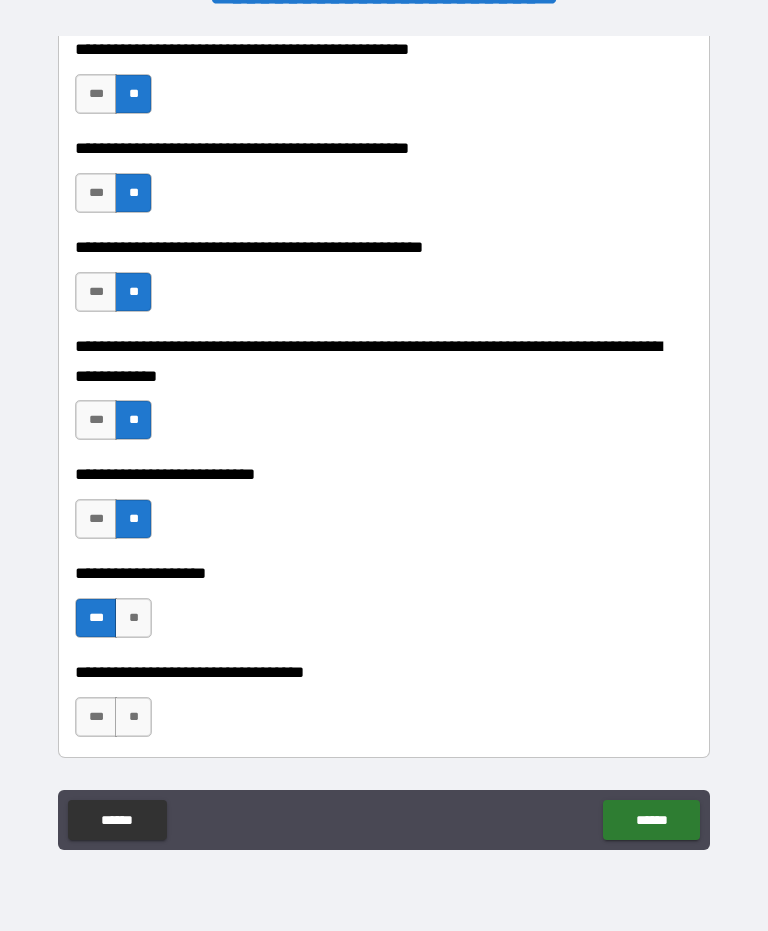 click on "**" at bounding box center [133, 717] 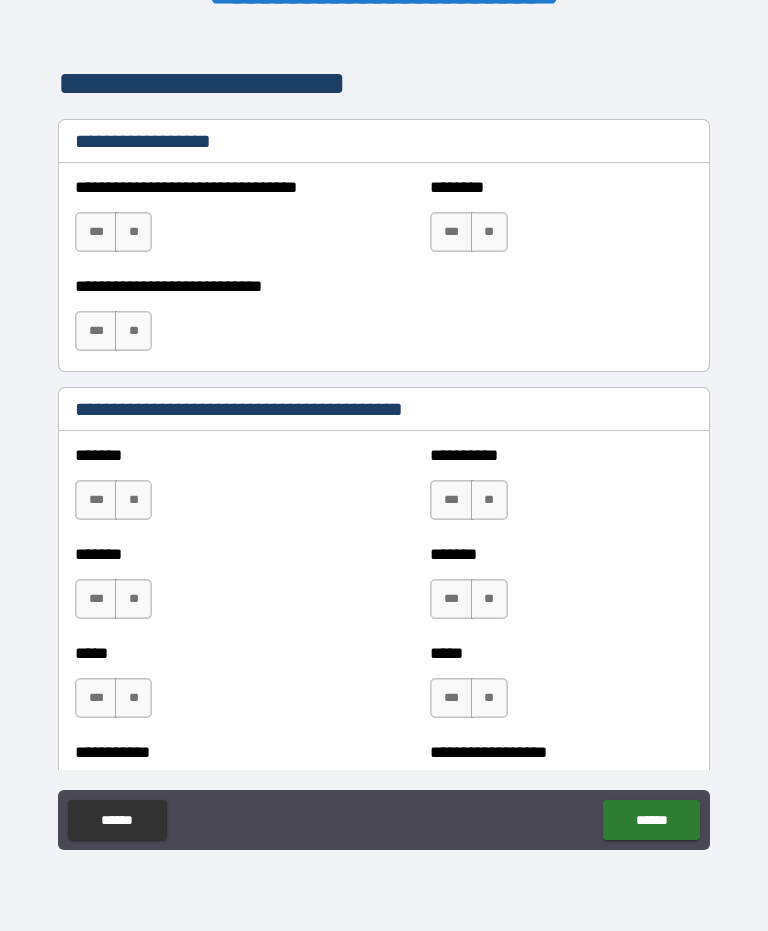 scroll, scrollTop: 1420, scrollLeft: 0, axis: vertical 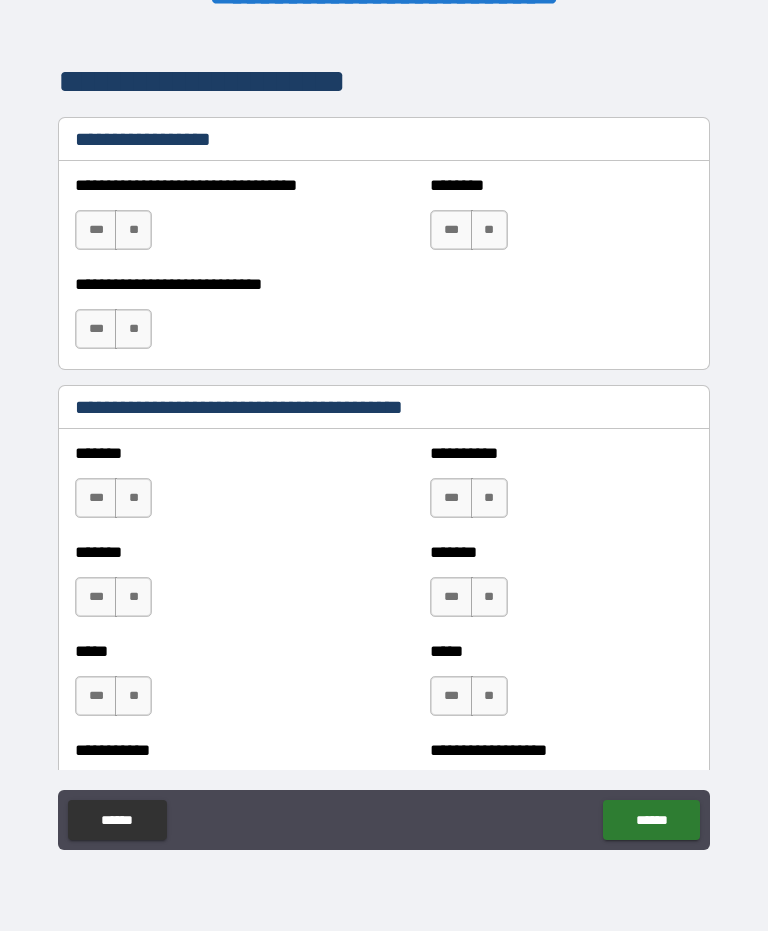 click on "**" at bounding box center (133, 498) 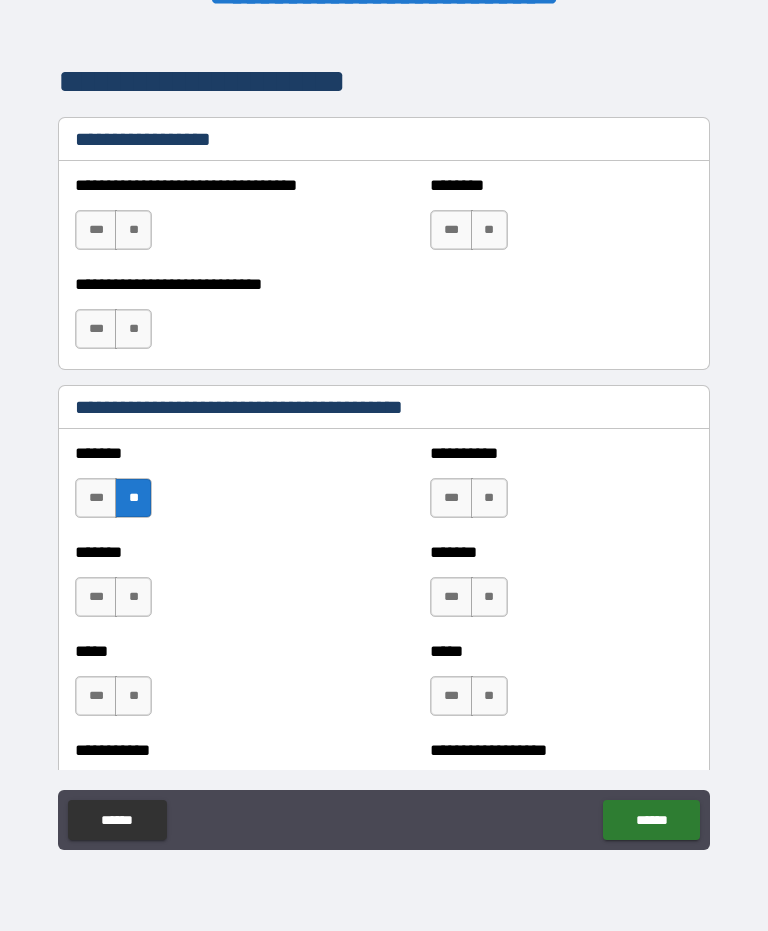 click on "**" at bounding box center [133, 597] 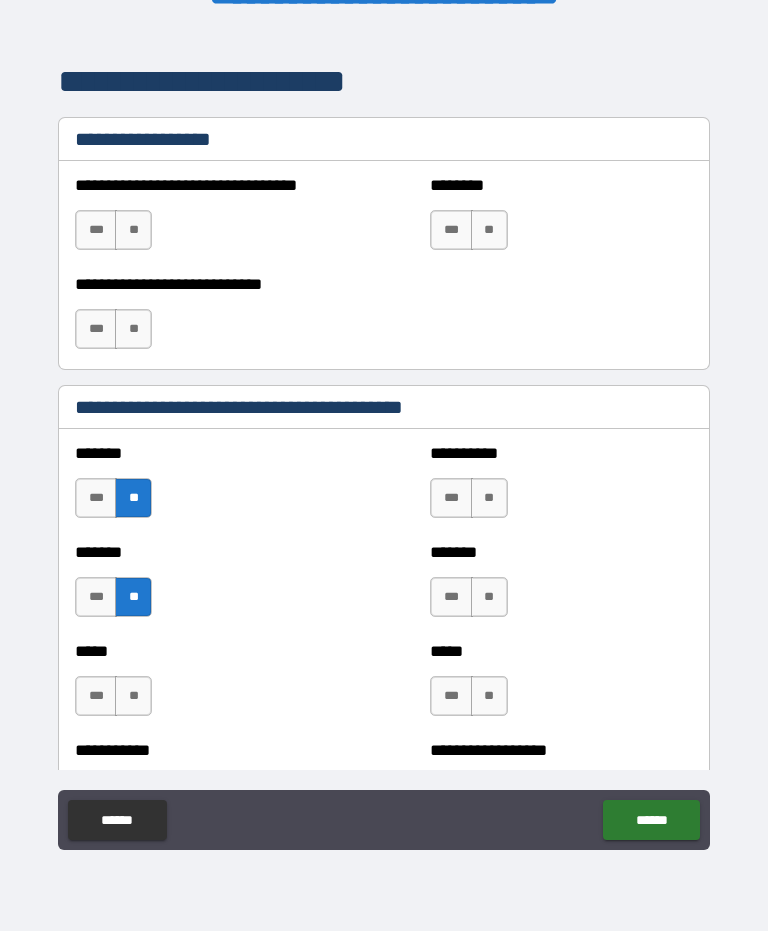 click on "**" at bounding box center (133, 696) 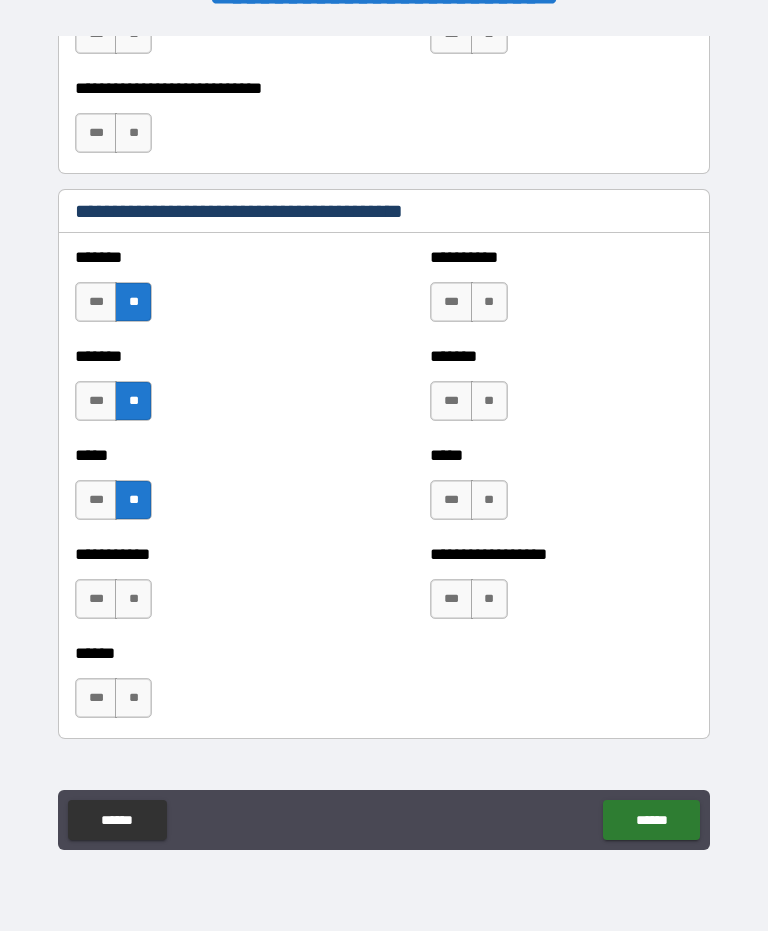 scroll, scrollTop: 1621, scrollLeft: 0, axis: vertical 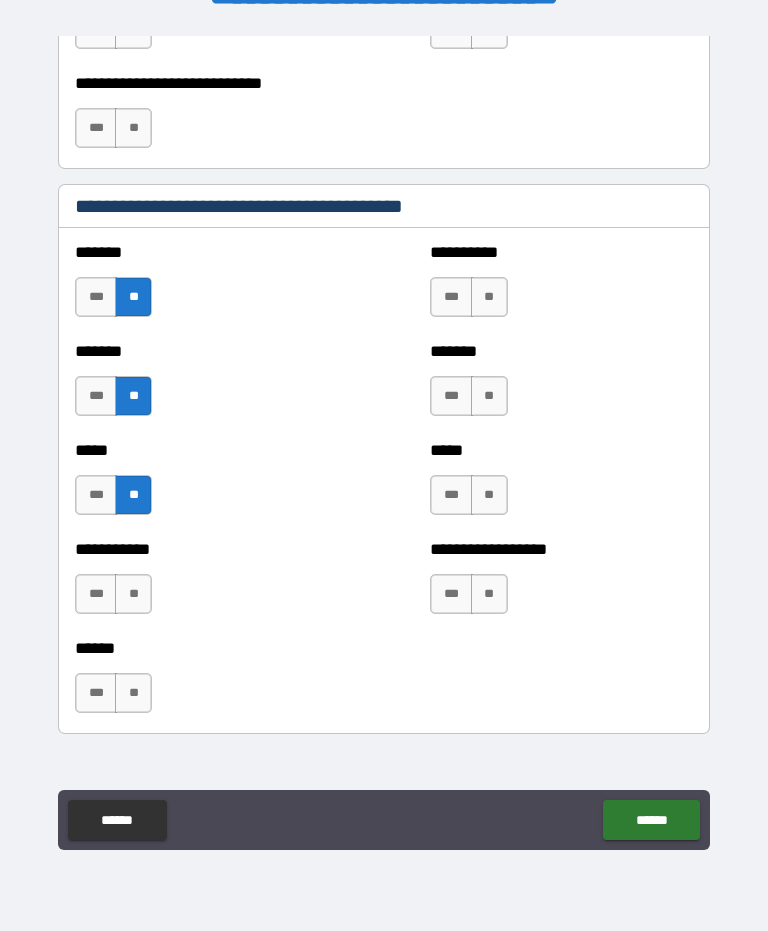 click on "**" at bounding box center (133, 594) 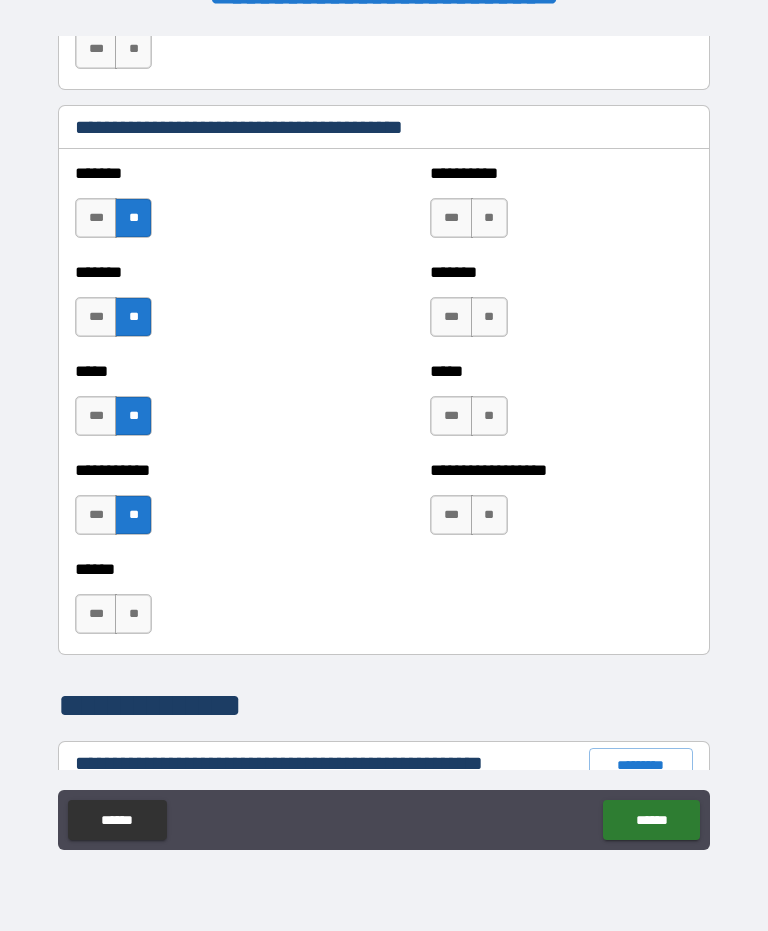 scroll, scrollTop: 1701, scrollLeft: 0, axis: vertical 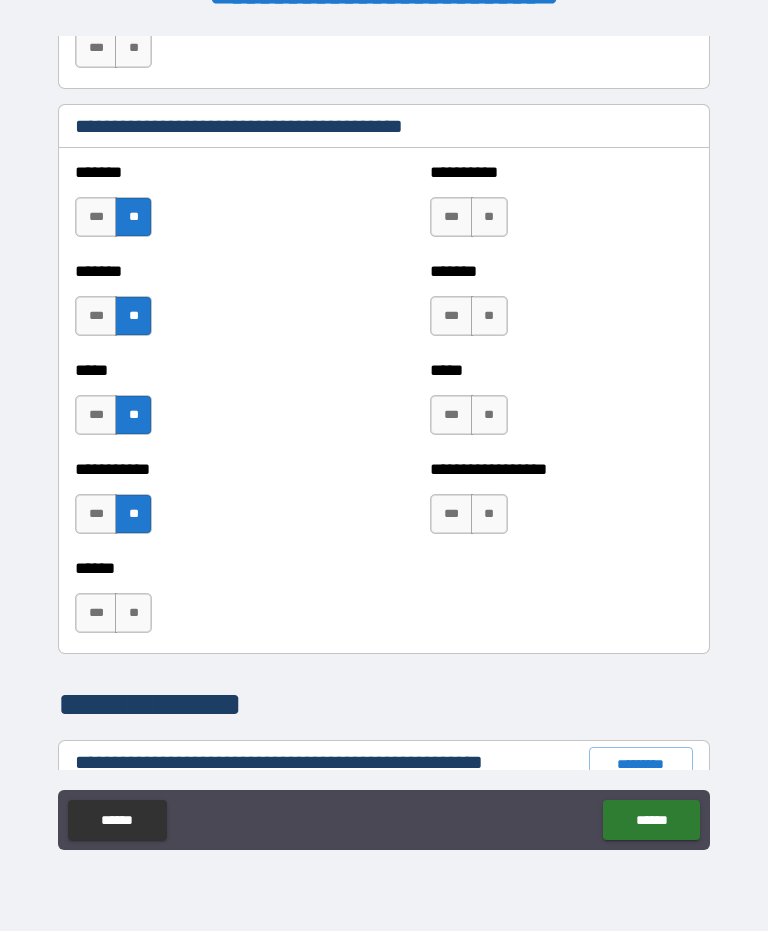 click on "**" at bounding box center (133, 613) 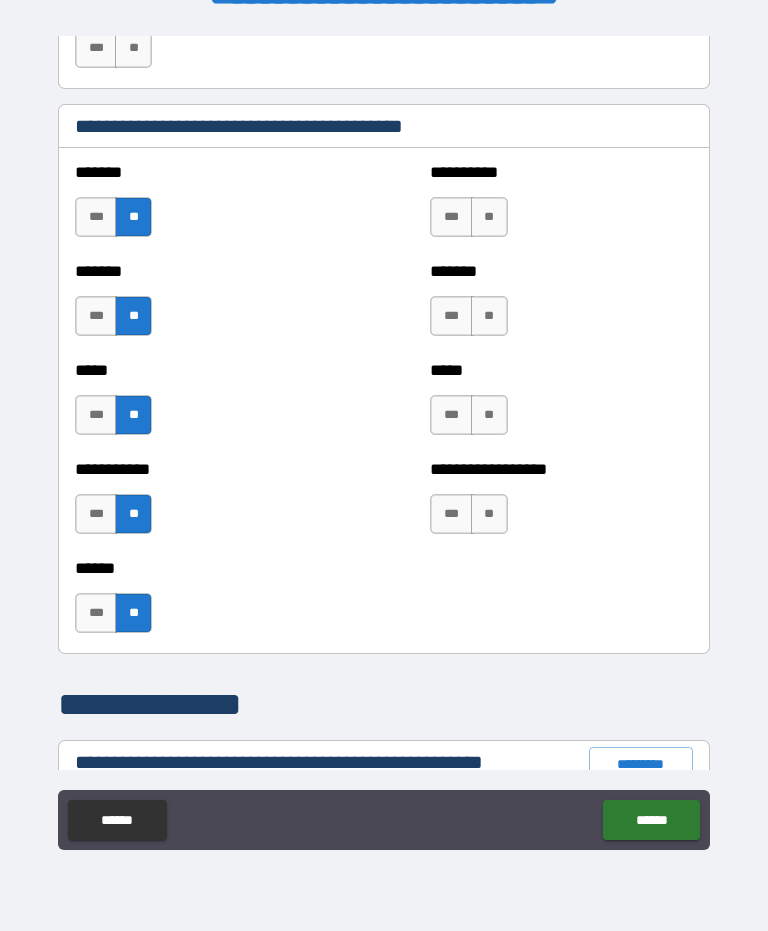 click on "**" at bounding box center [489, 217] 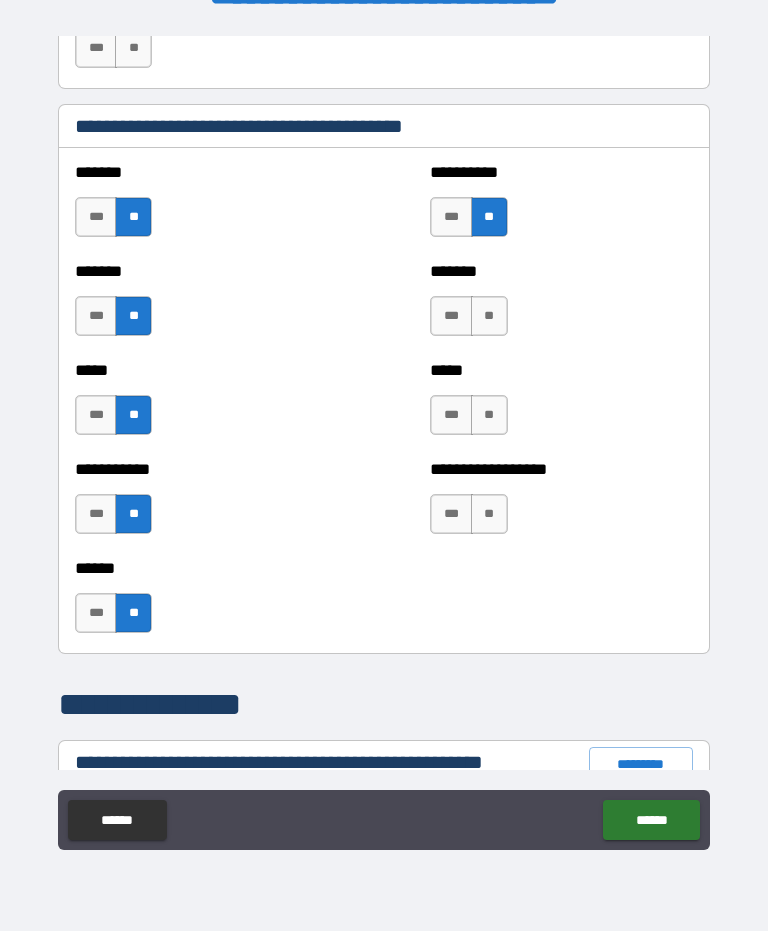 click on "**" at bounding box center [489, 316] 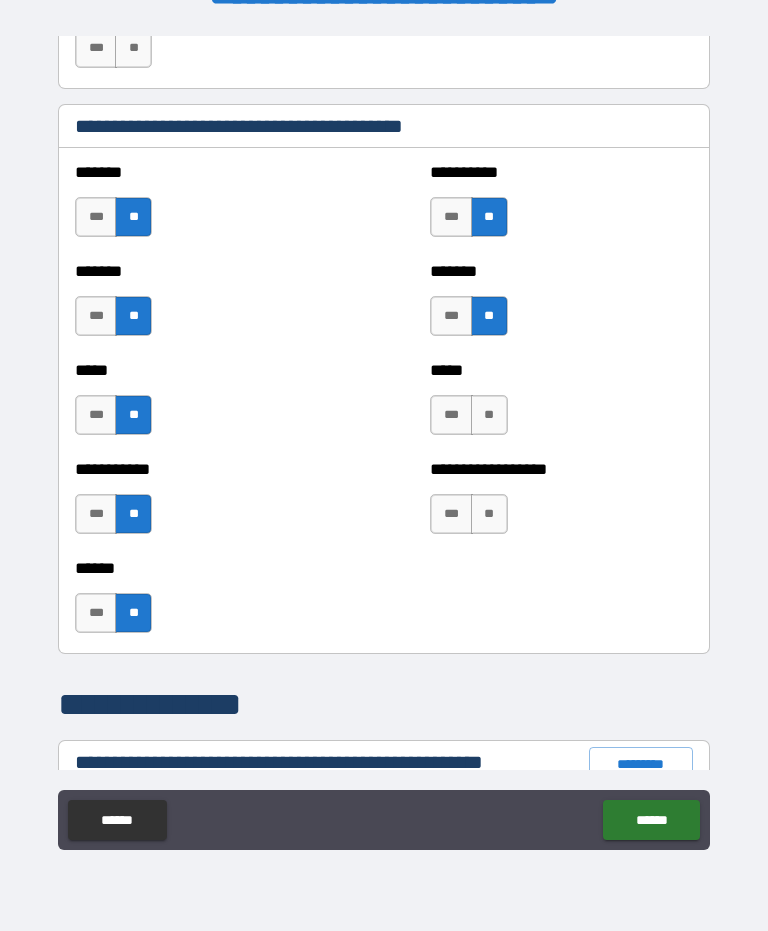 click on "**" at bounding box center (489, 415) 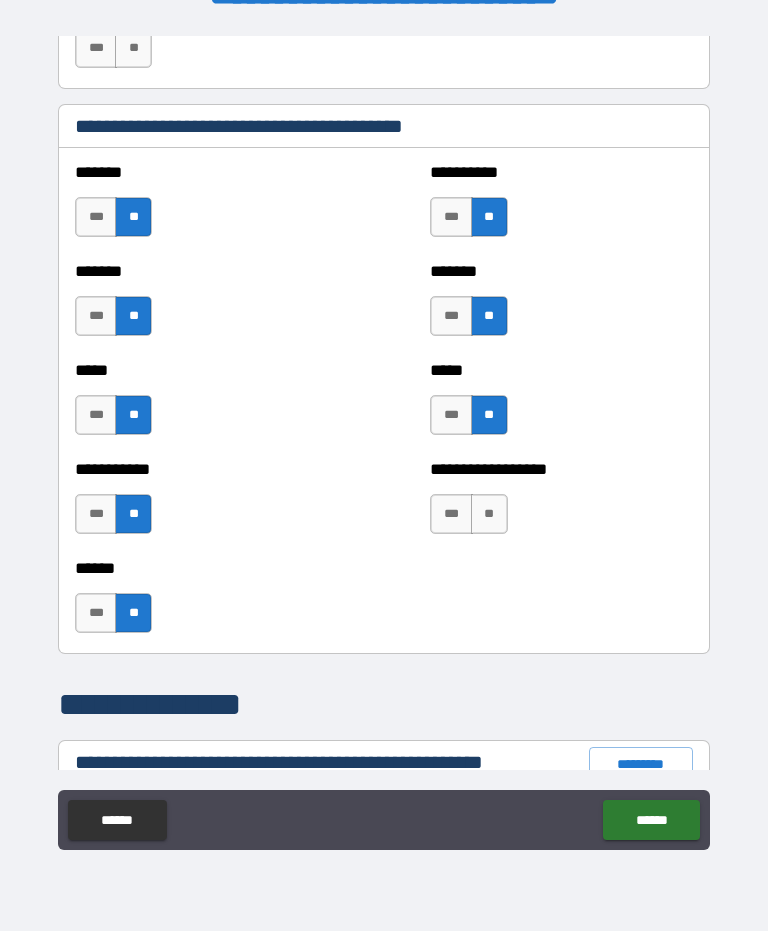 click on "**" at bounding box center (489, 514) 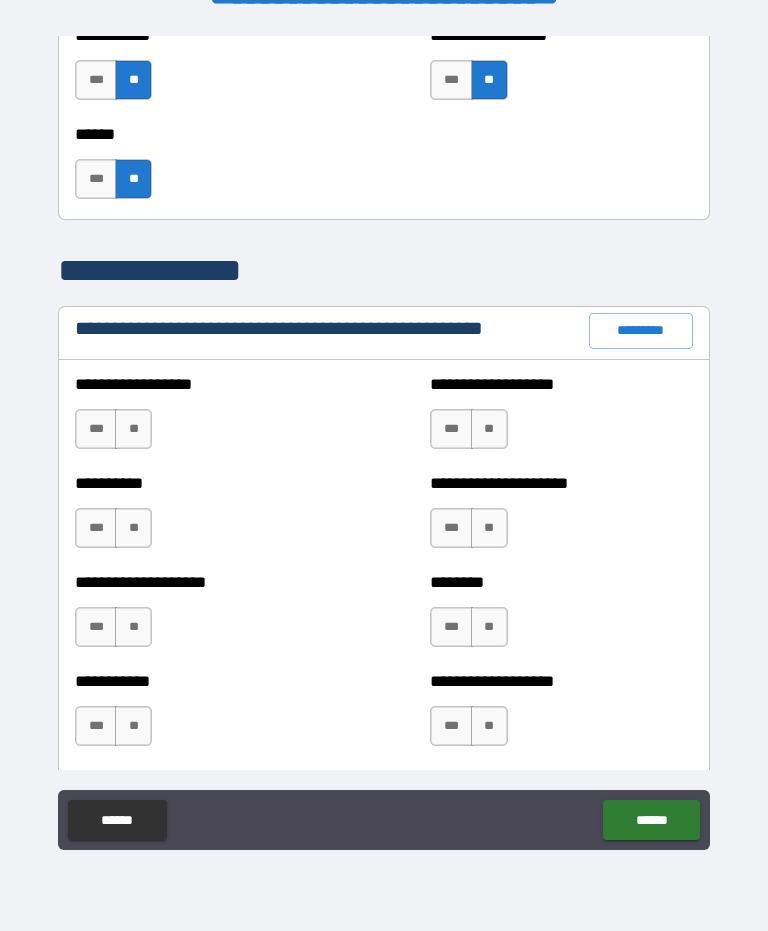 scroll, scrollTop: 2137, scrollLeft: 0, axis: vertical 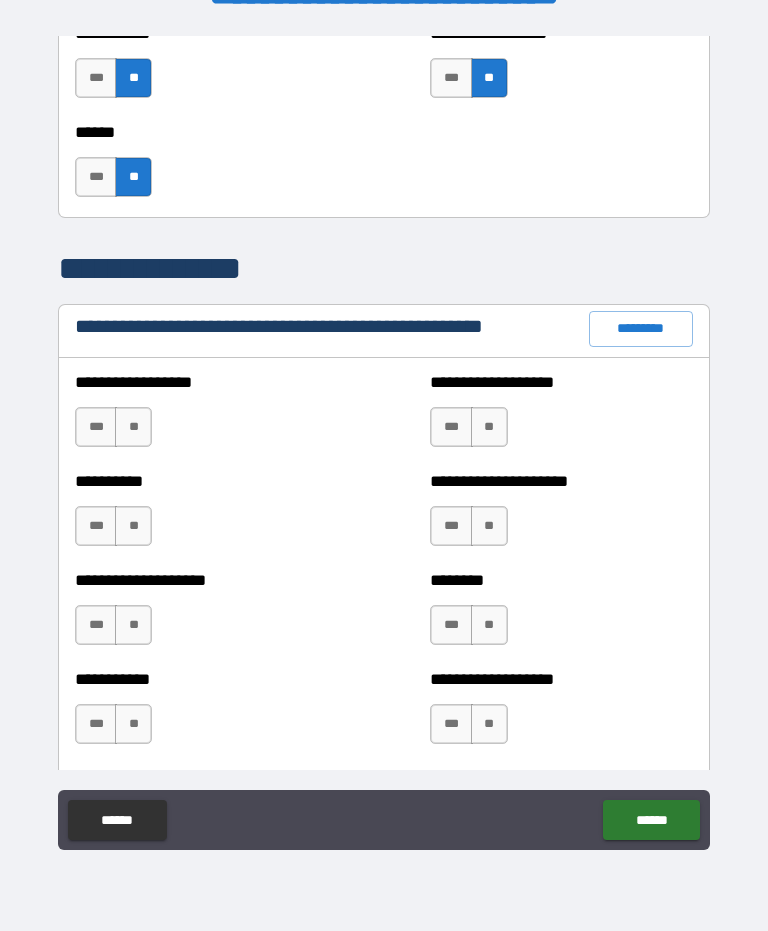 click on "**" at bounding box center [133, 427] 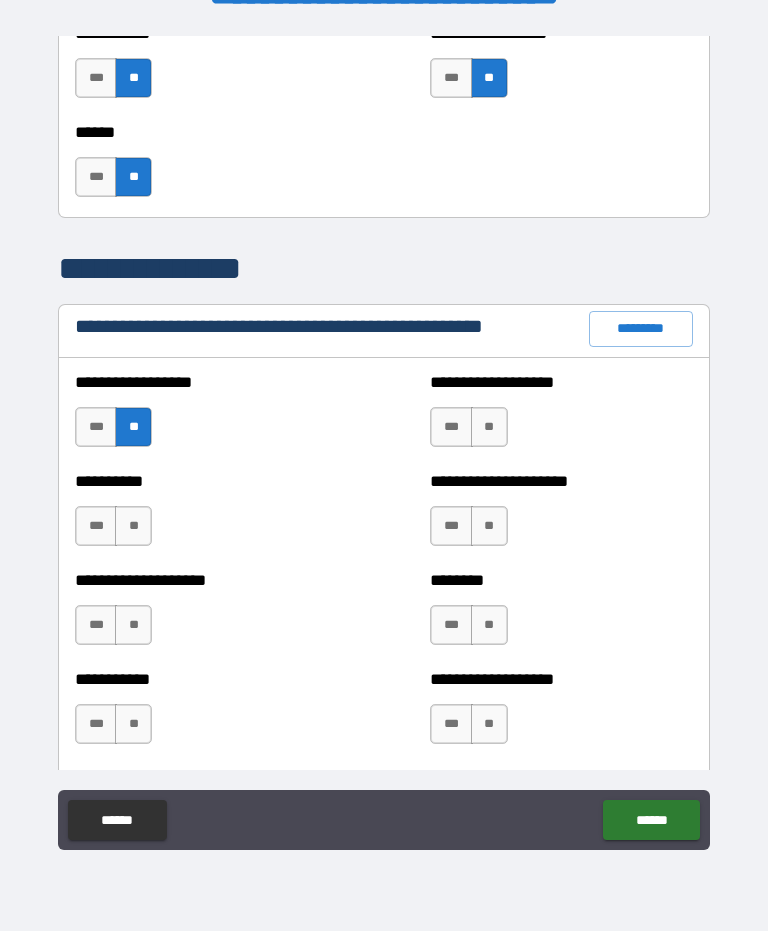 click on "**" at bounding box center (133, 526) 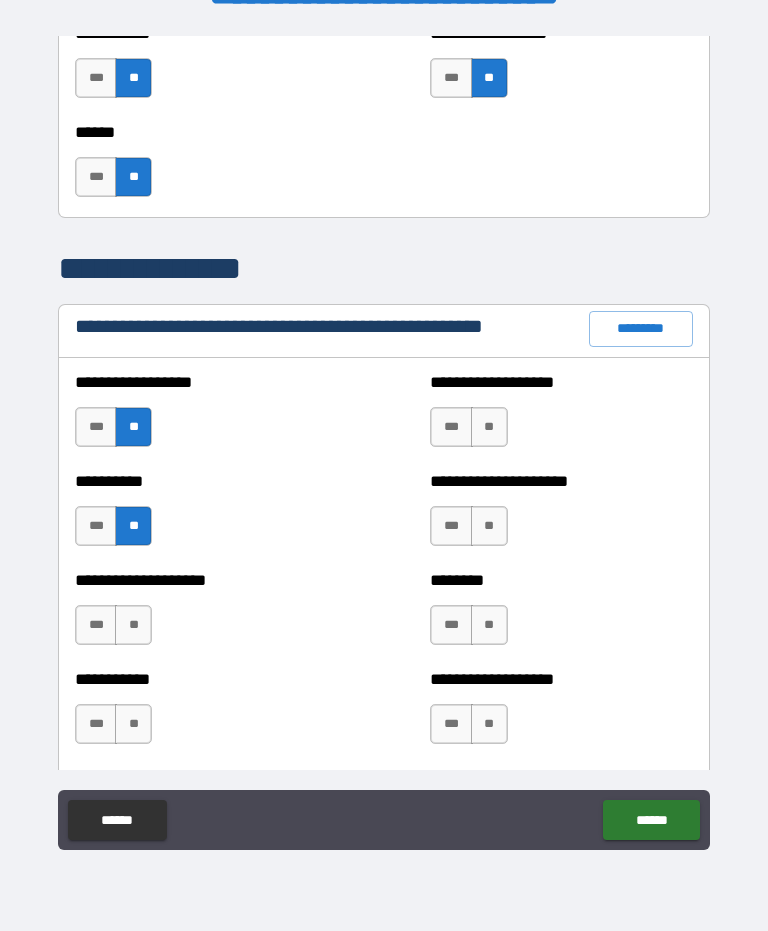 click on "**********" at bounding box center (206, 615) 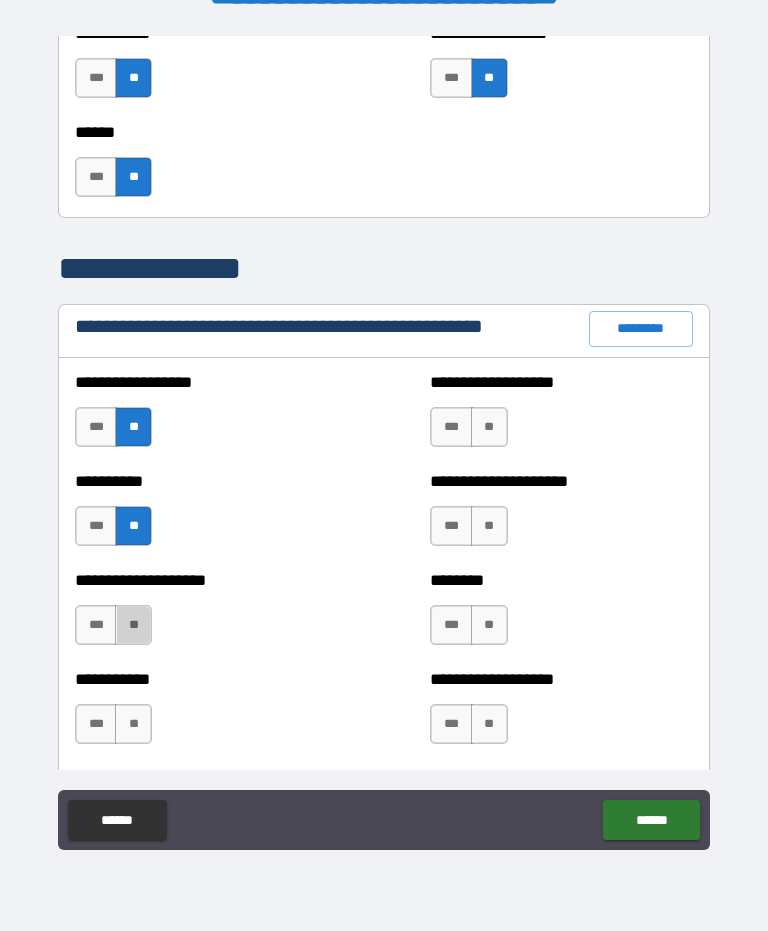click on "**" at bounding box center [133, 625] 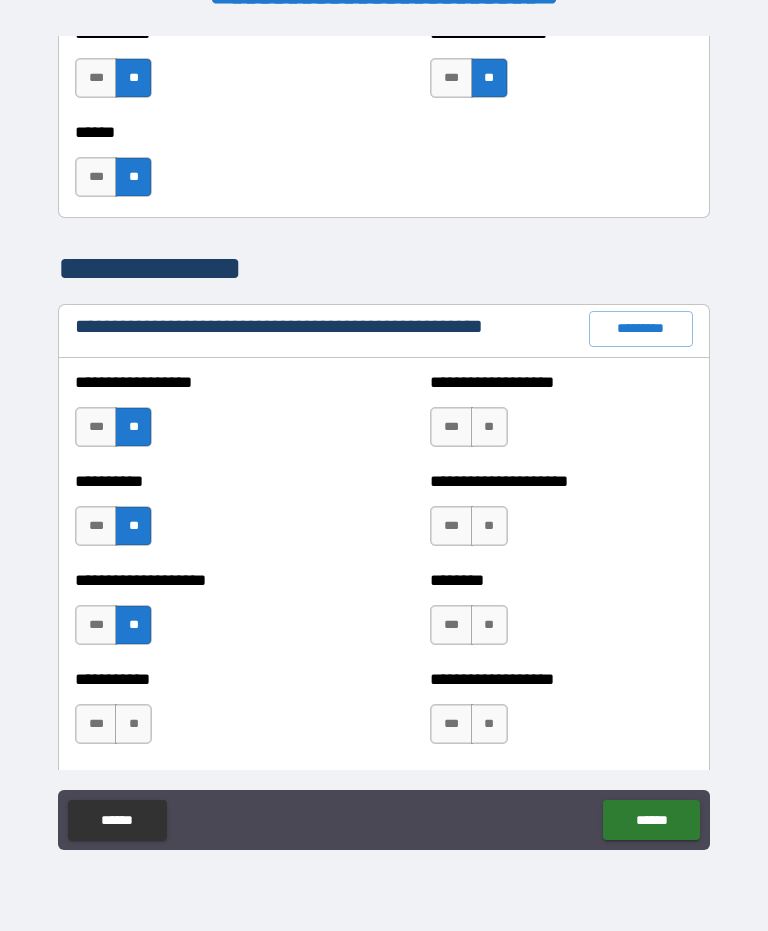 click on "**" at bounding box center (133, 724) 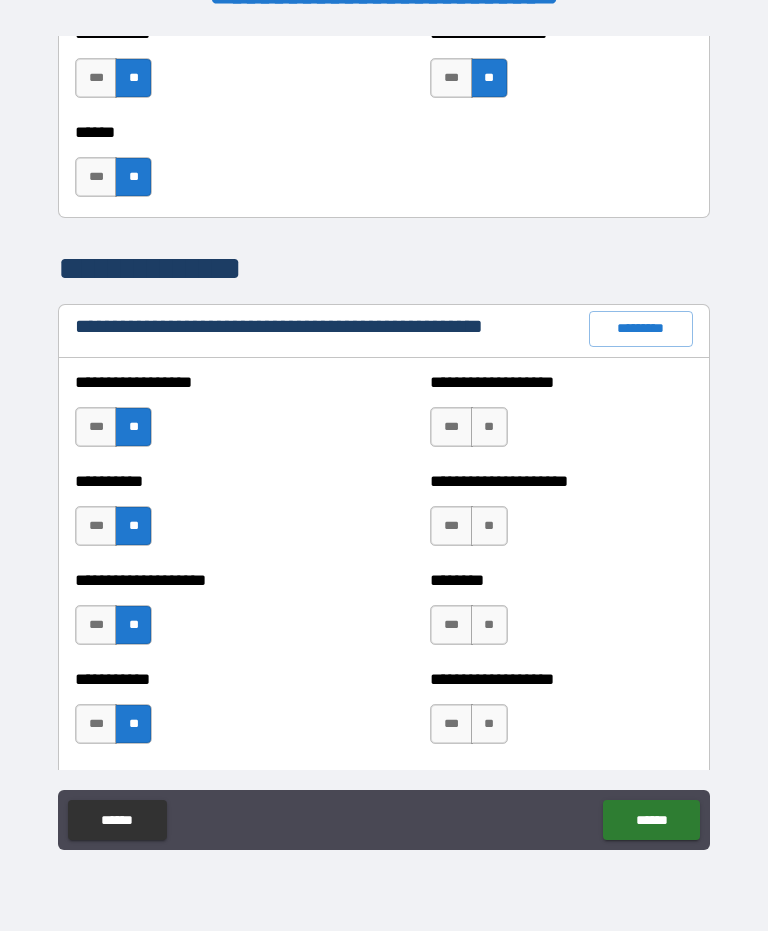 click on "**" at bounding box center (489, 427) 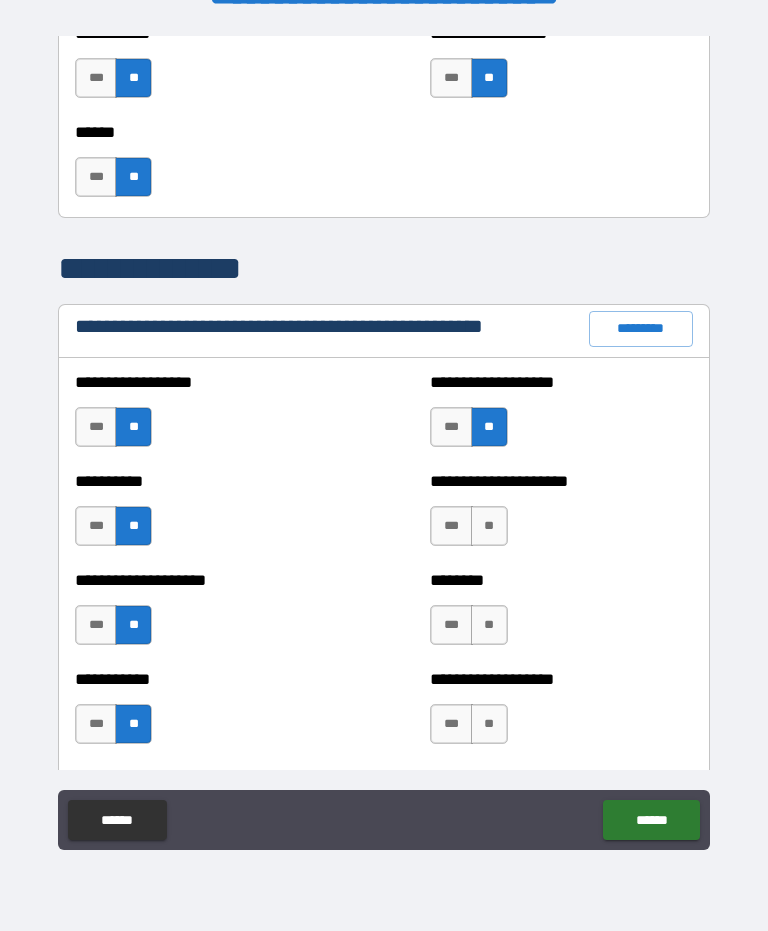 click on "**" at bounding box center (489, 526) 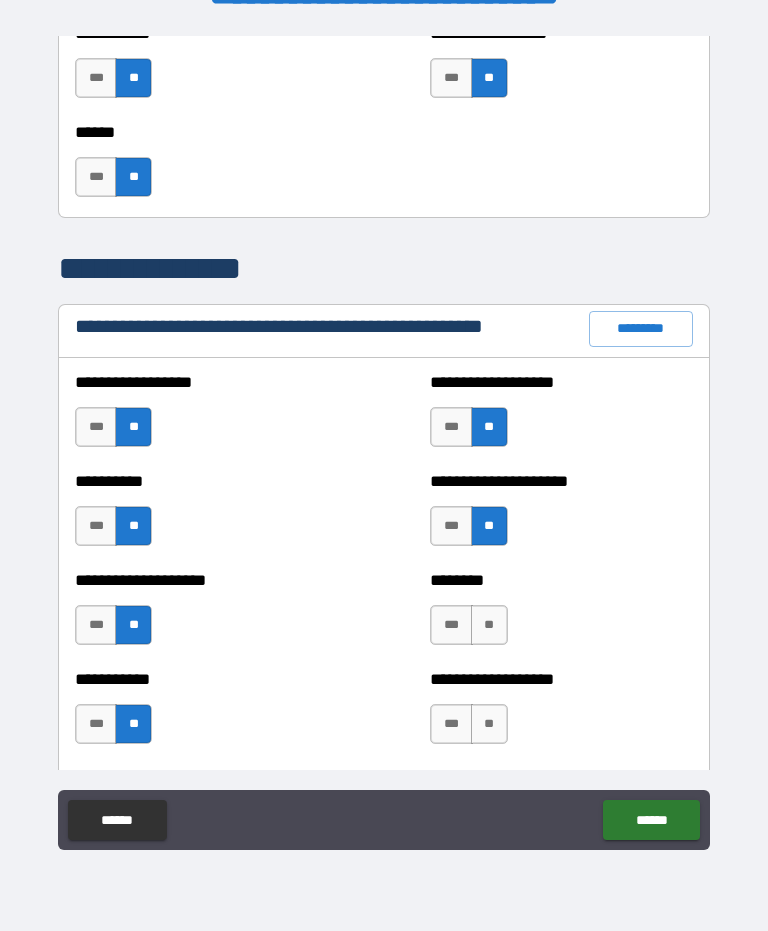 click on "**" at bounding box center [489, 625] 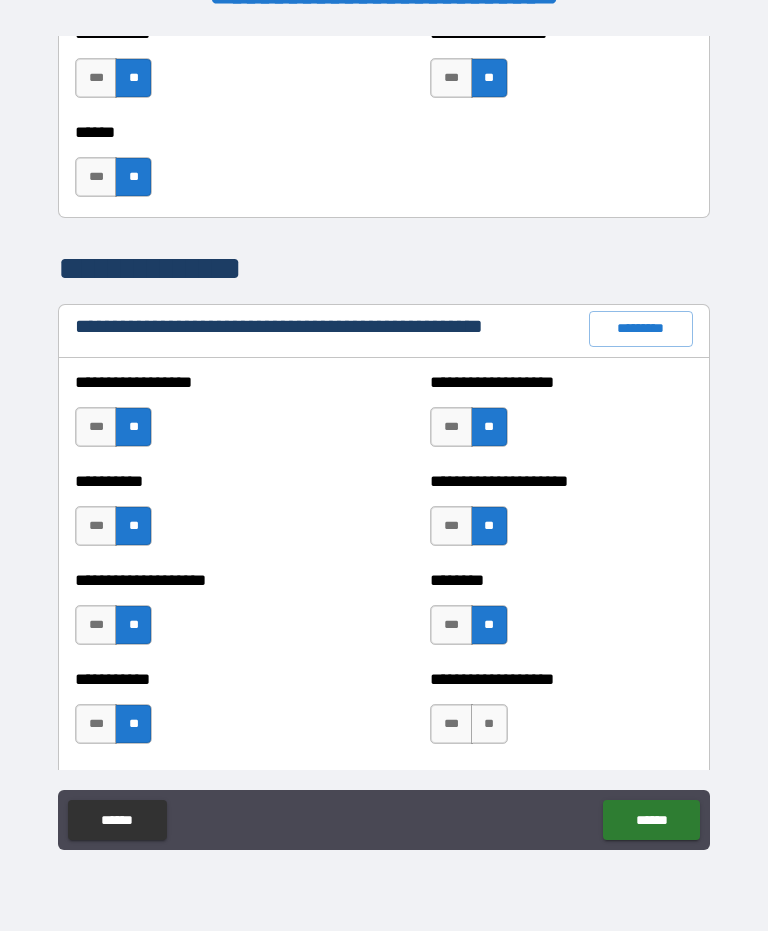 click on "**" at bounding box center (489, 724) 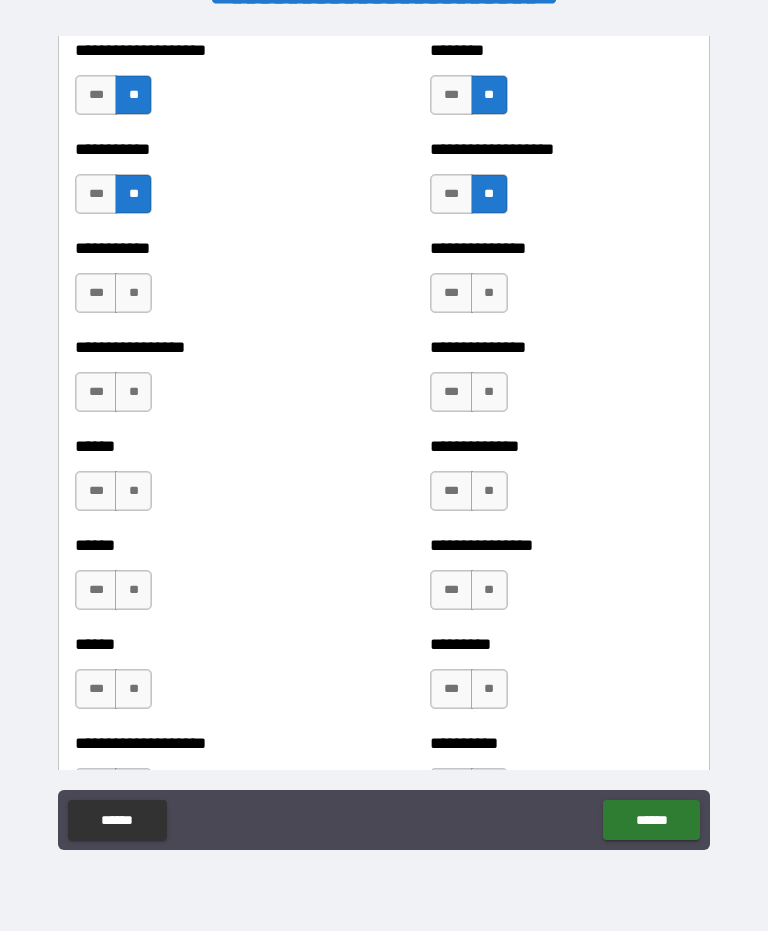 scroll, scrollTop: 2672, scrollLeft: 0, axis: vertical 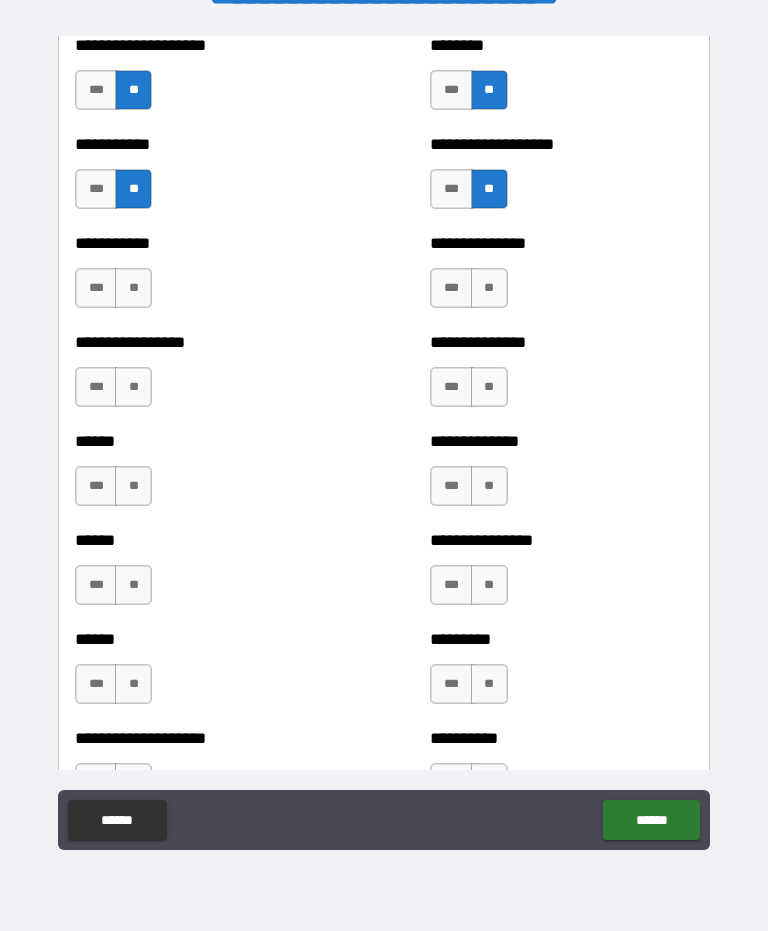 click on "**" at bounding box center (133, 288) 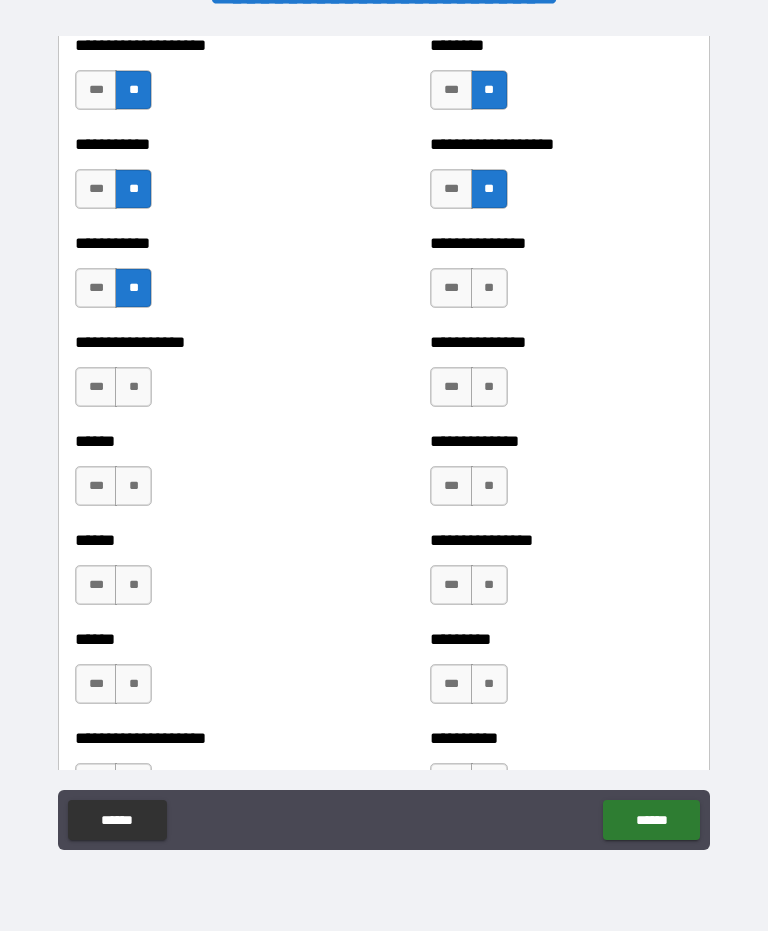 click on "**" at bounding box center (133, 387) 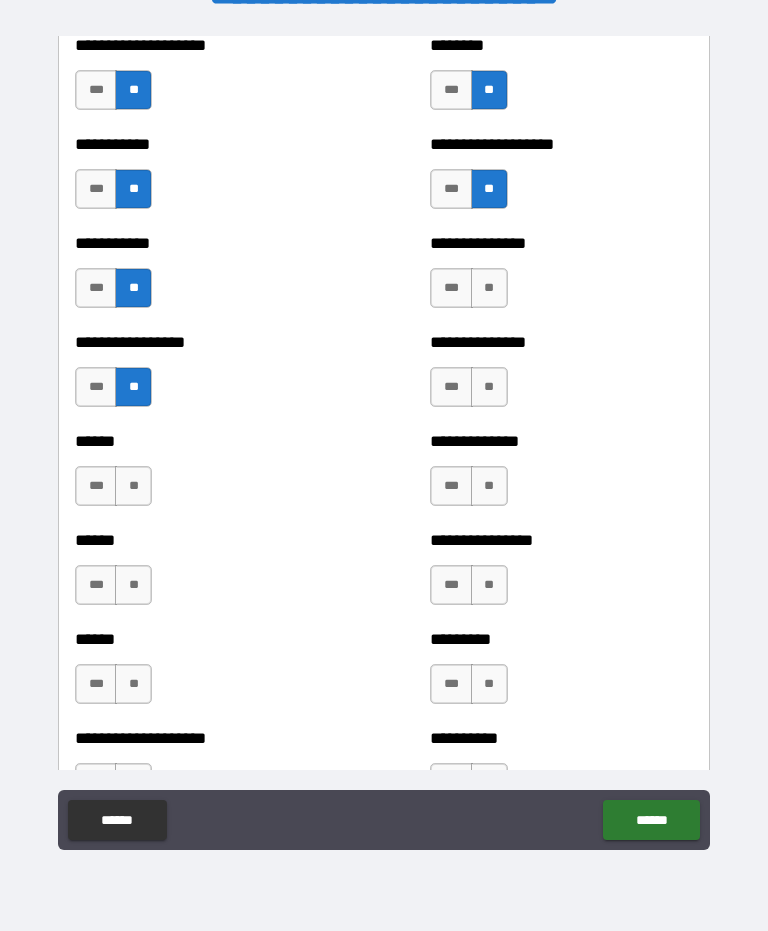 click on "**" at bounding box center [133, 486] 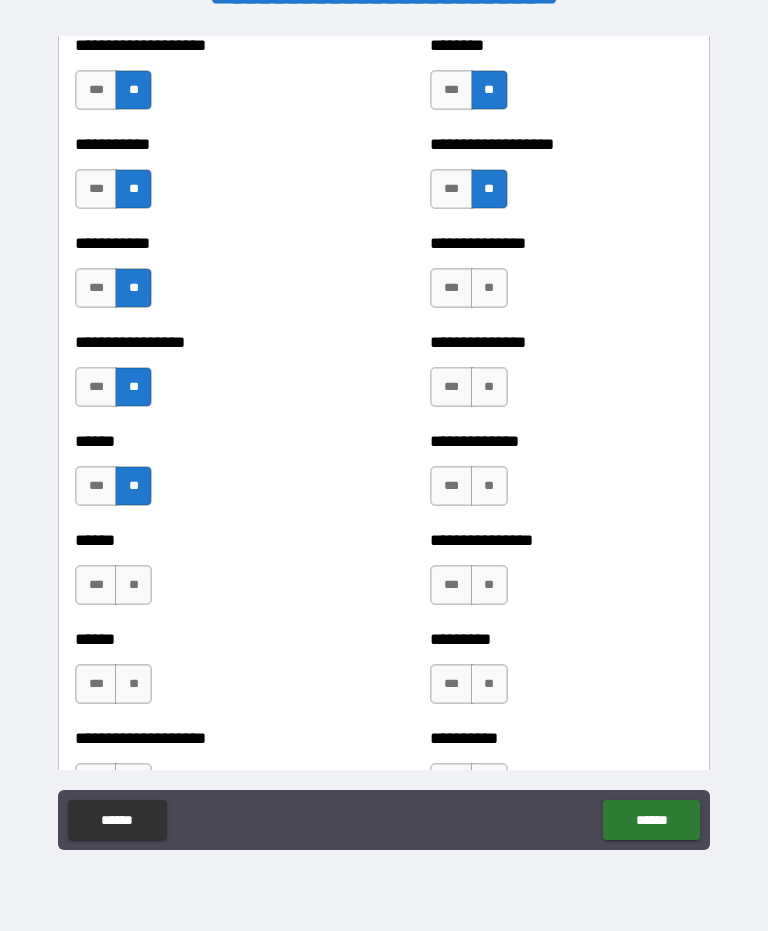 click on "**" at bounding box center [133, 585] 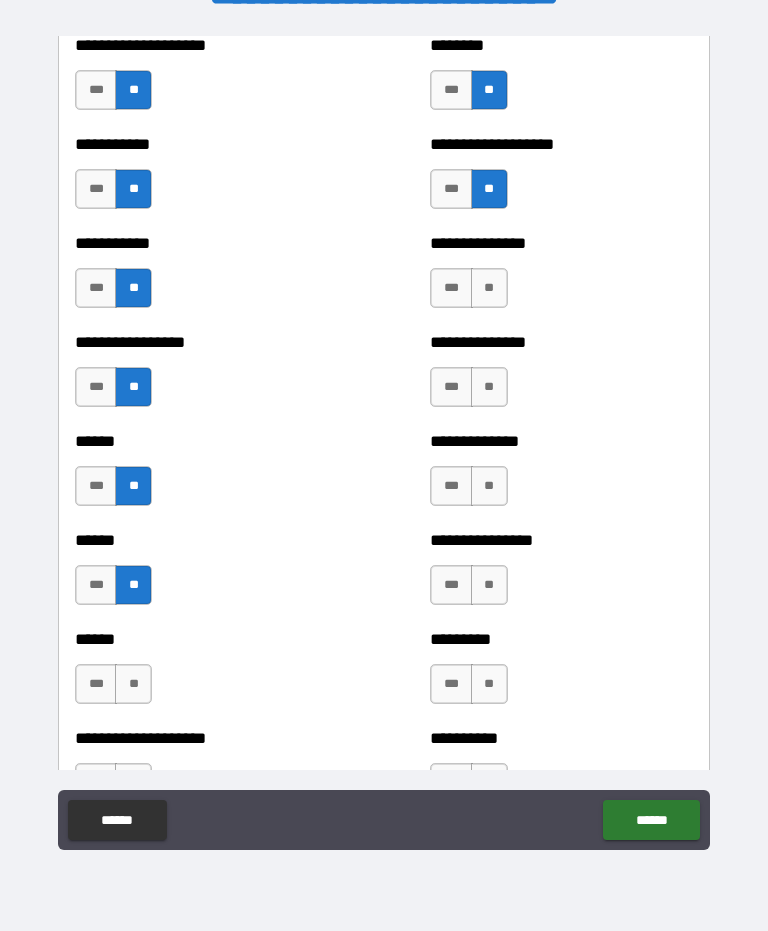 click on "**" at bounding box center [133, 684] 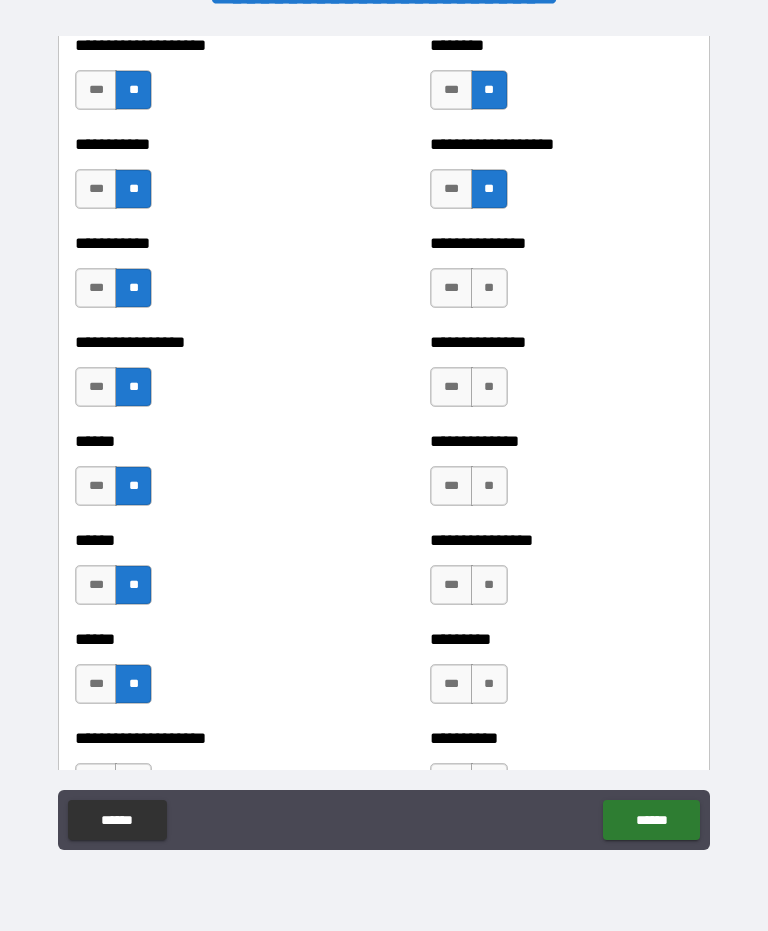 click on "**" at bounding box center [489, 288] 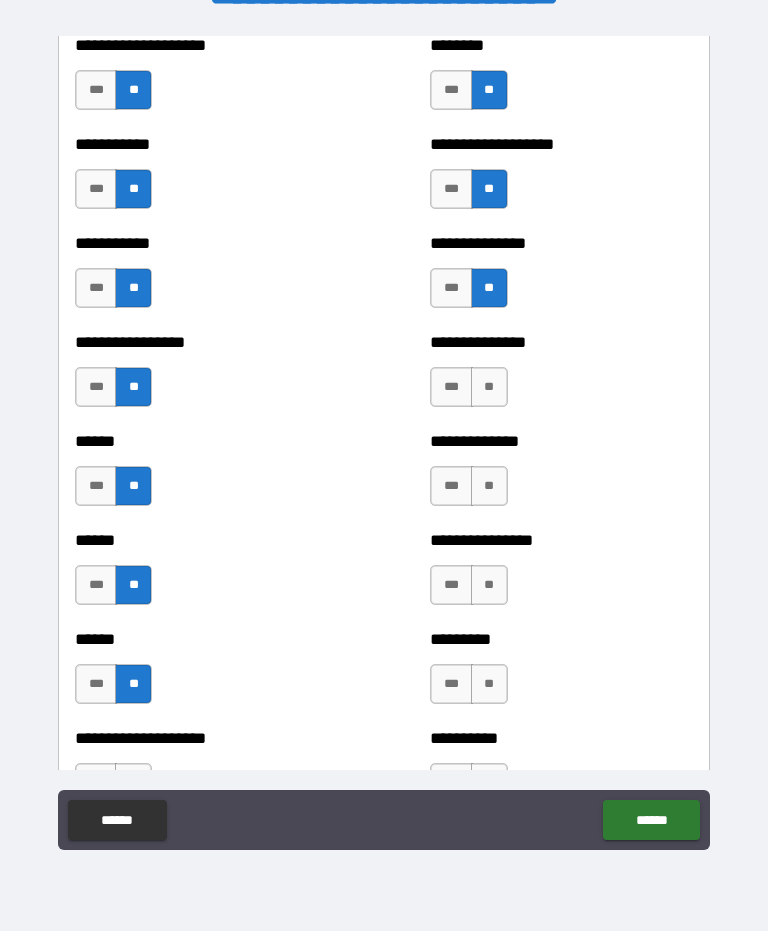 click on "**" at bounding box center (489, 387) 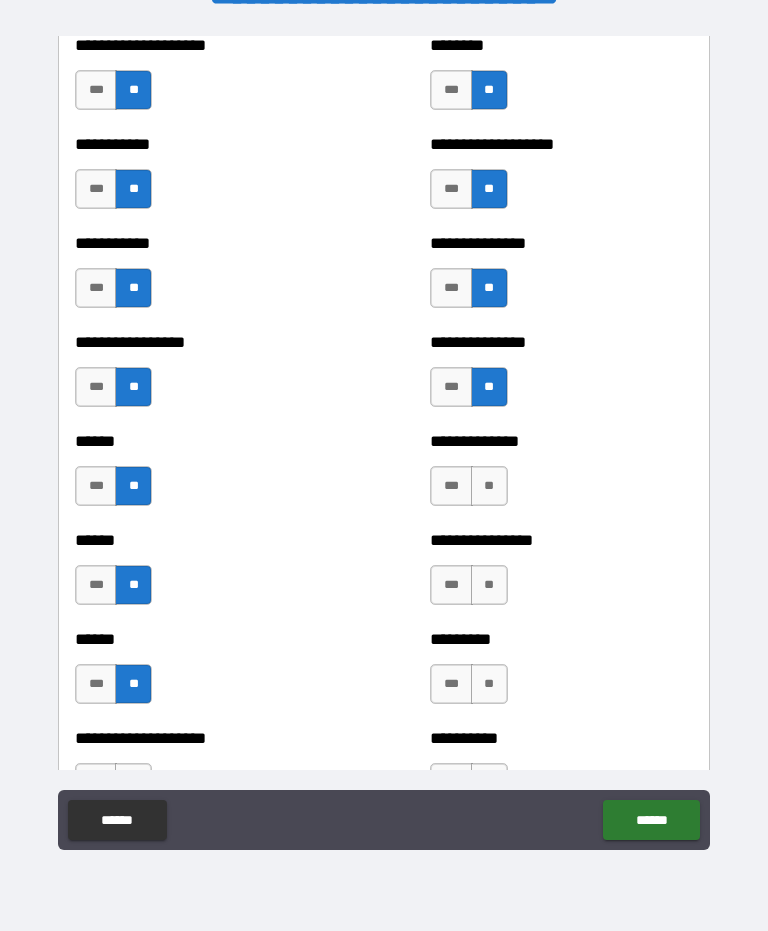 click on "**" at bounding box center [489, 486] 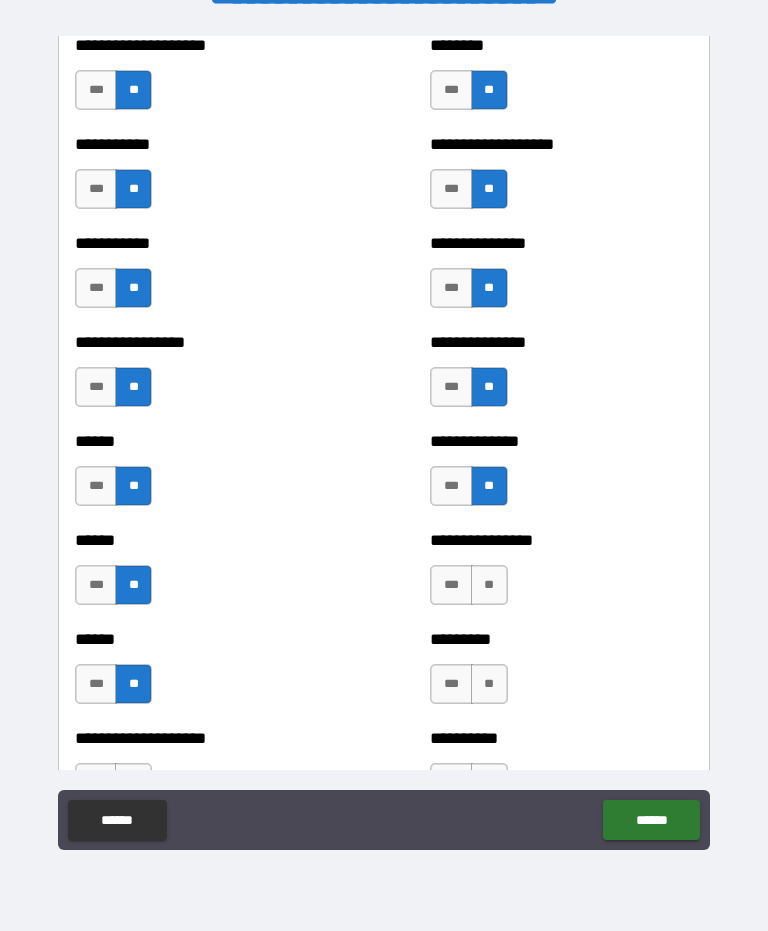 click on "**" at bounding box center [489, 585] 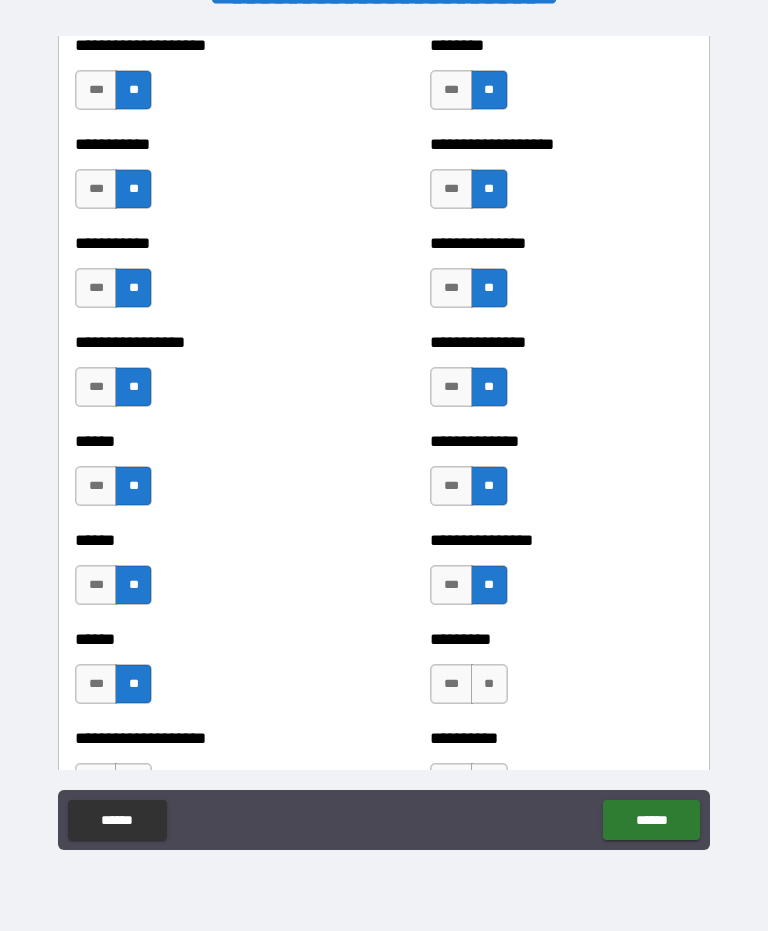 click on "**" at bounding box center [489, 684] 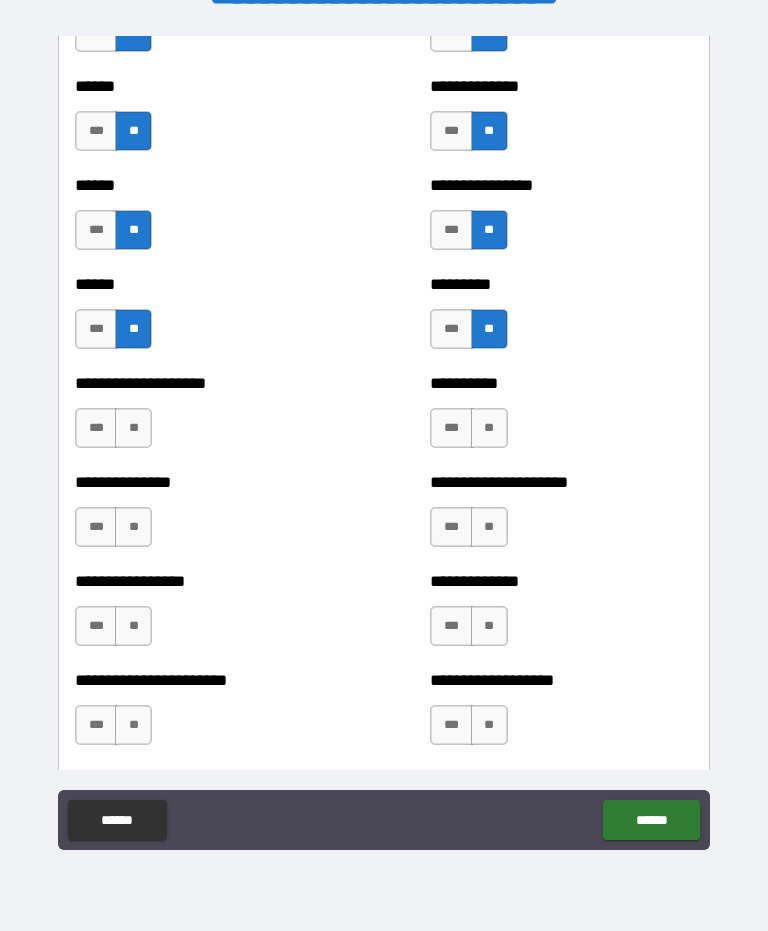 scroll, scrollTop: 3044, scrollLeft: 0, axis: vertical 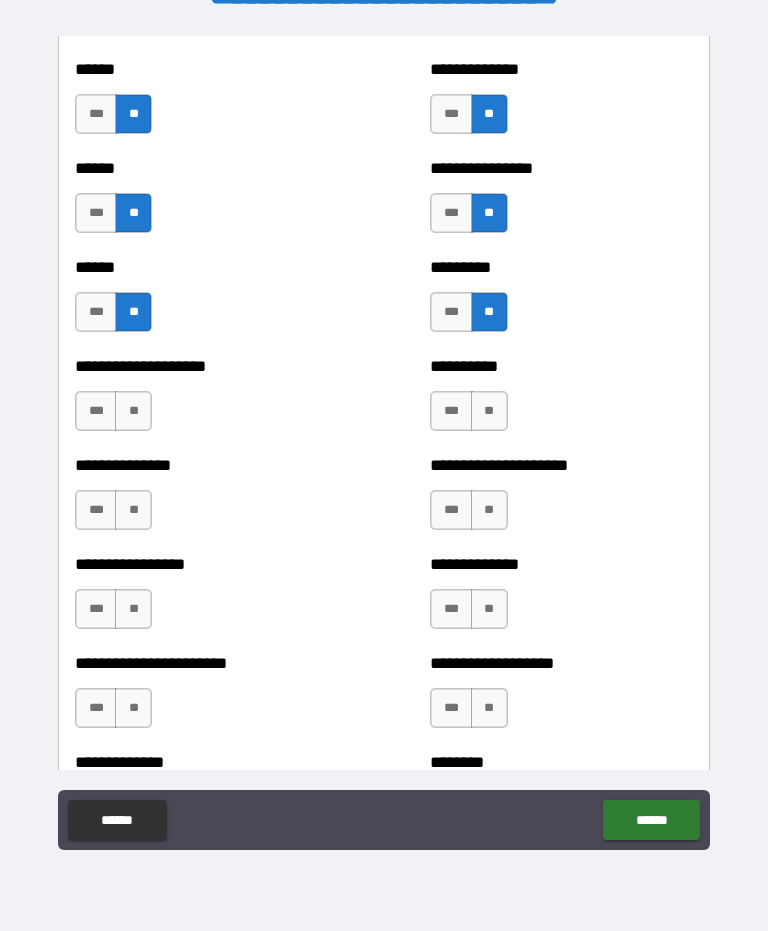 click on "**" at bounding box center (489, 411) 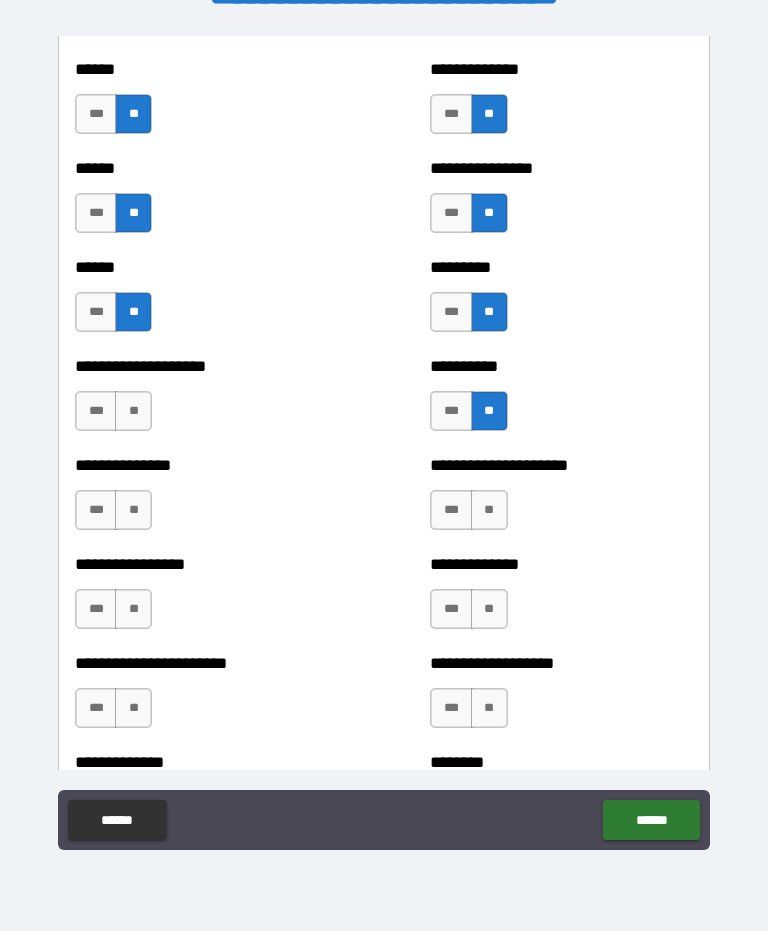 click on "**" at bounding box center [489, 510] 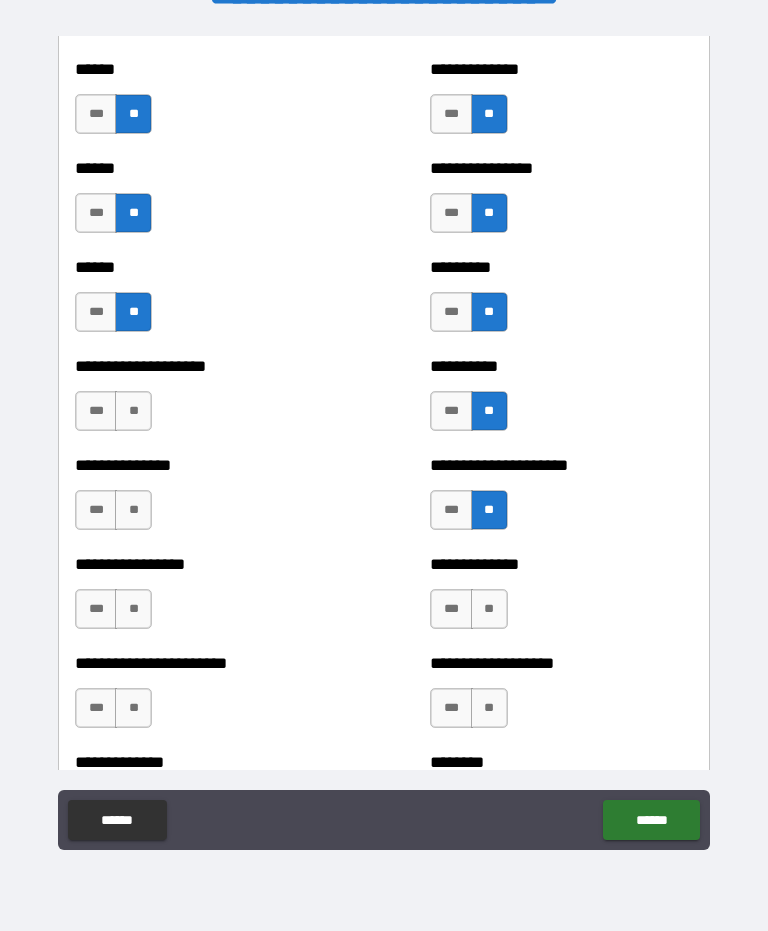 click on "**" at bounding box center [489, 609] 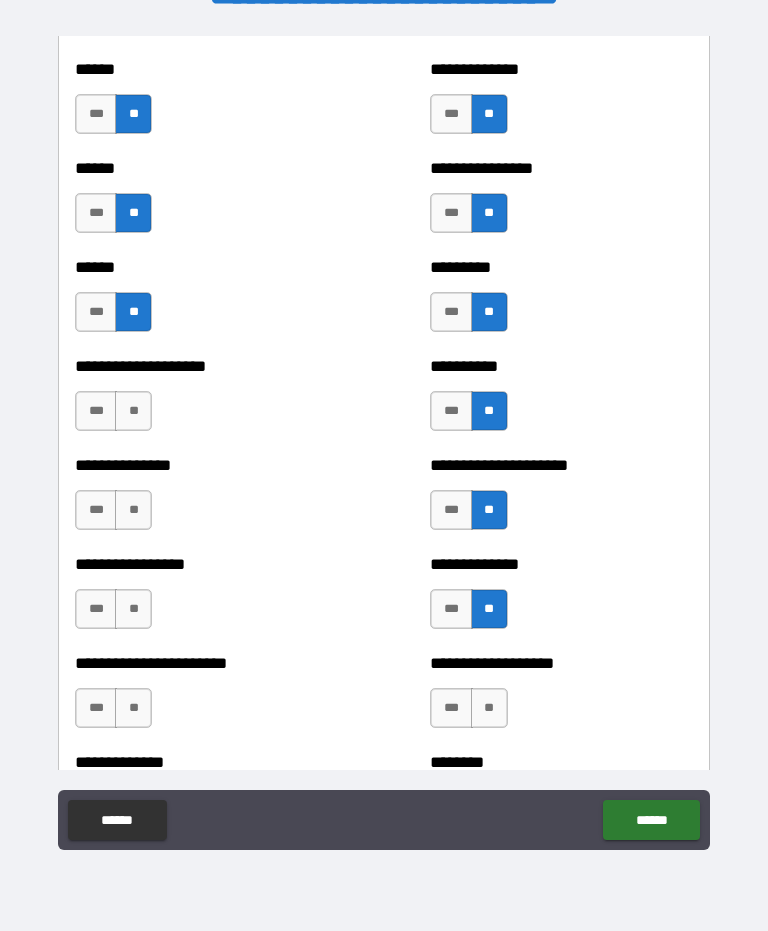 click on "**" at bounding box center (489, 708) 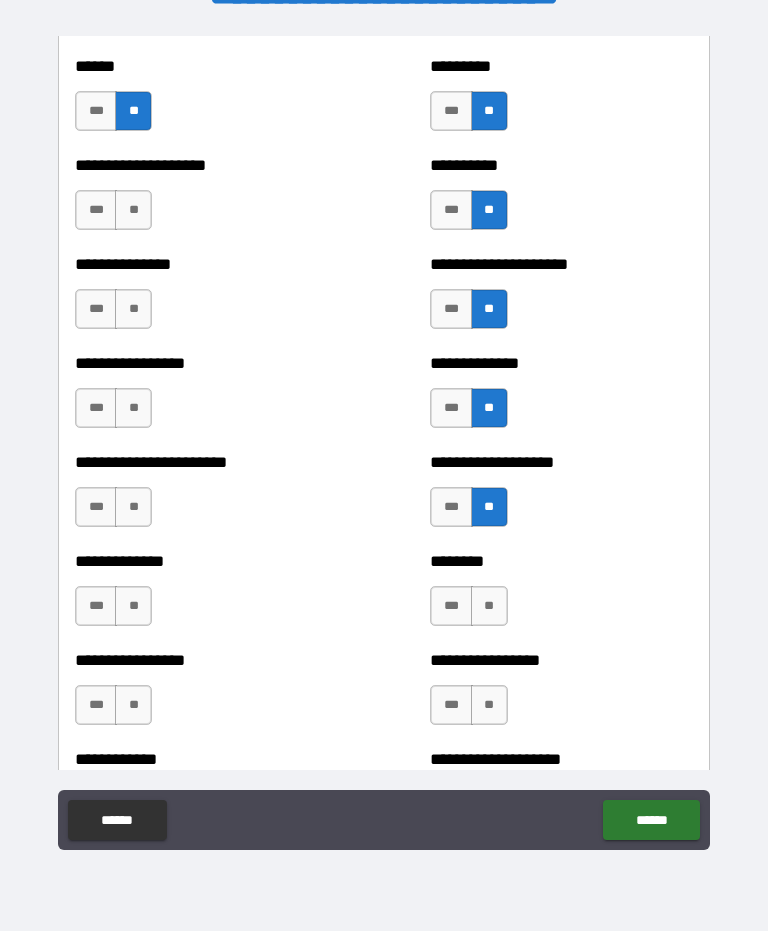 scroll, scrollTop: 3250, scrollLeft: 0, axis: vertical 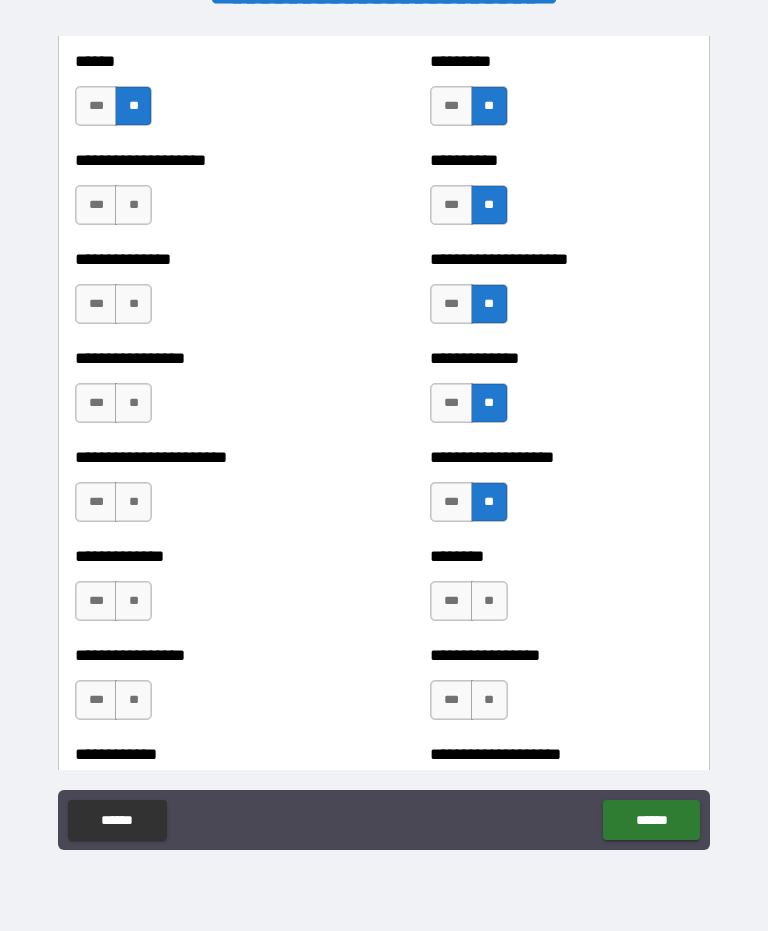click on "**" at bounding box center (133, 205) 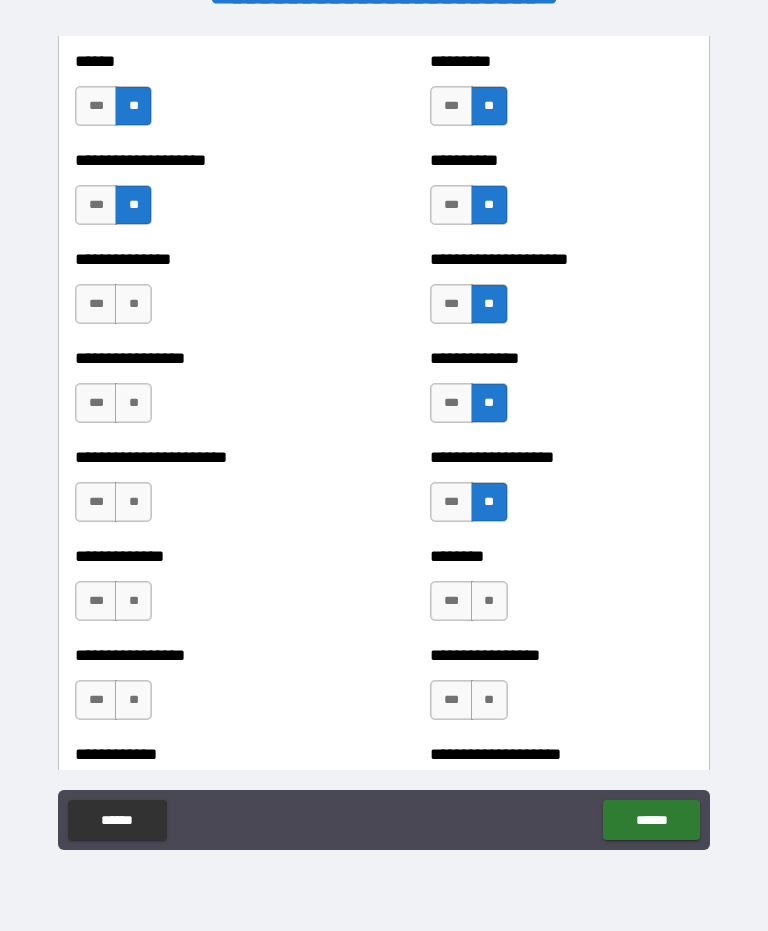 click on "**" at bounding box center [133, 304] 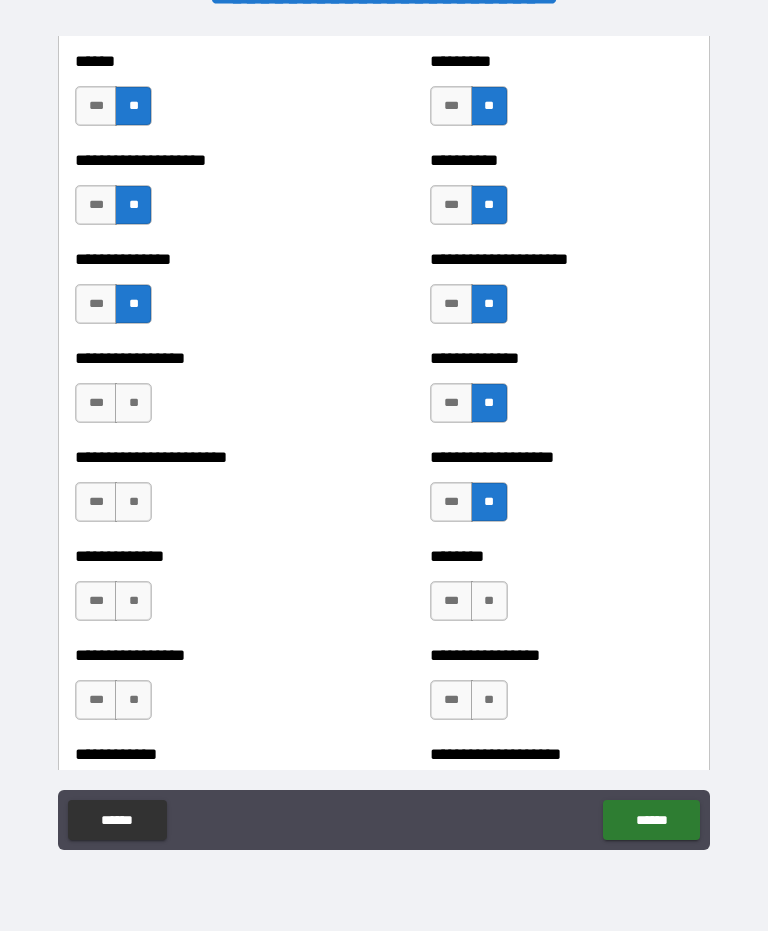 click on "**" at bounding box center (133, 403) 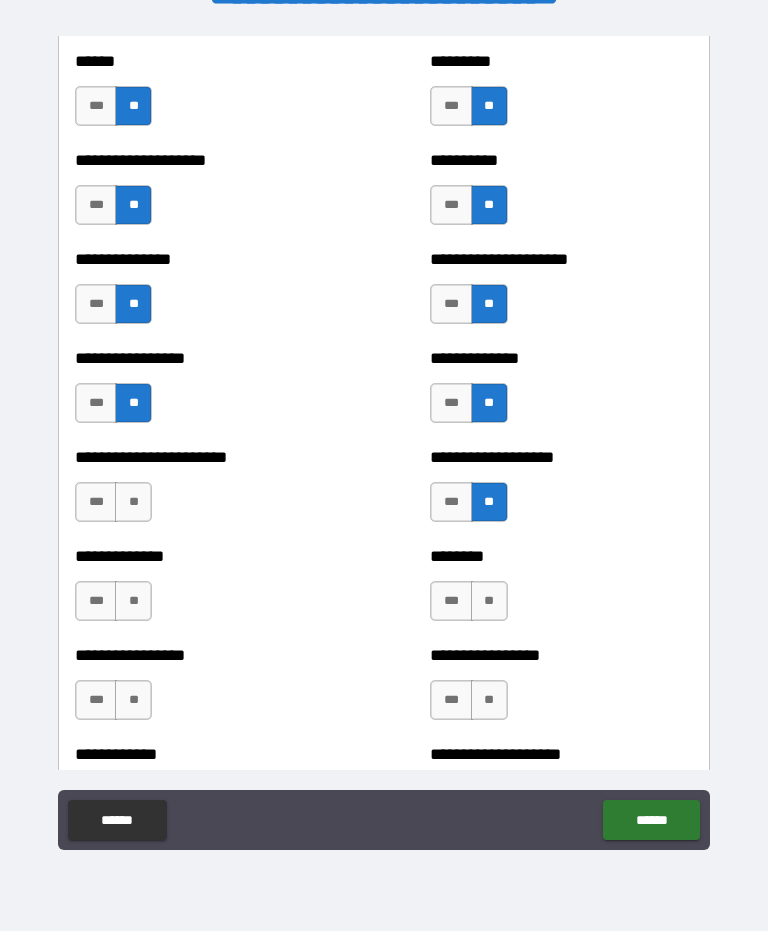 click on "**" at bounding box center [133, 502] 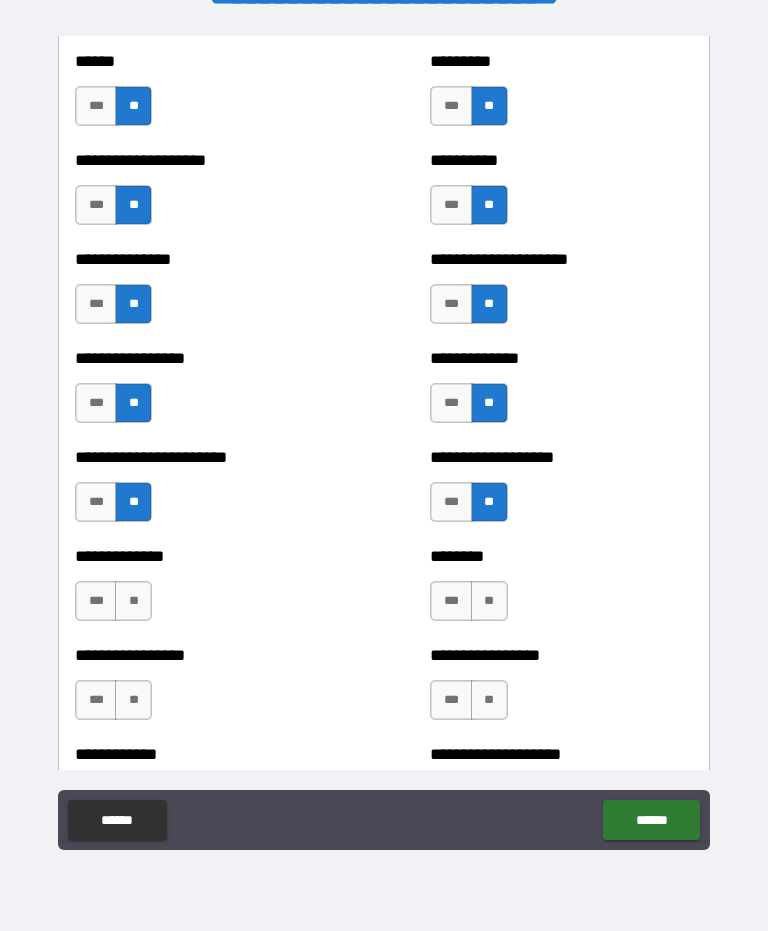 click on "**" at bounding box center [133, 601] 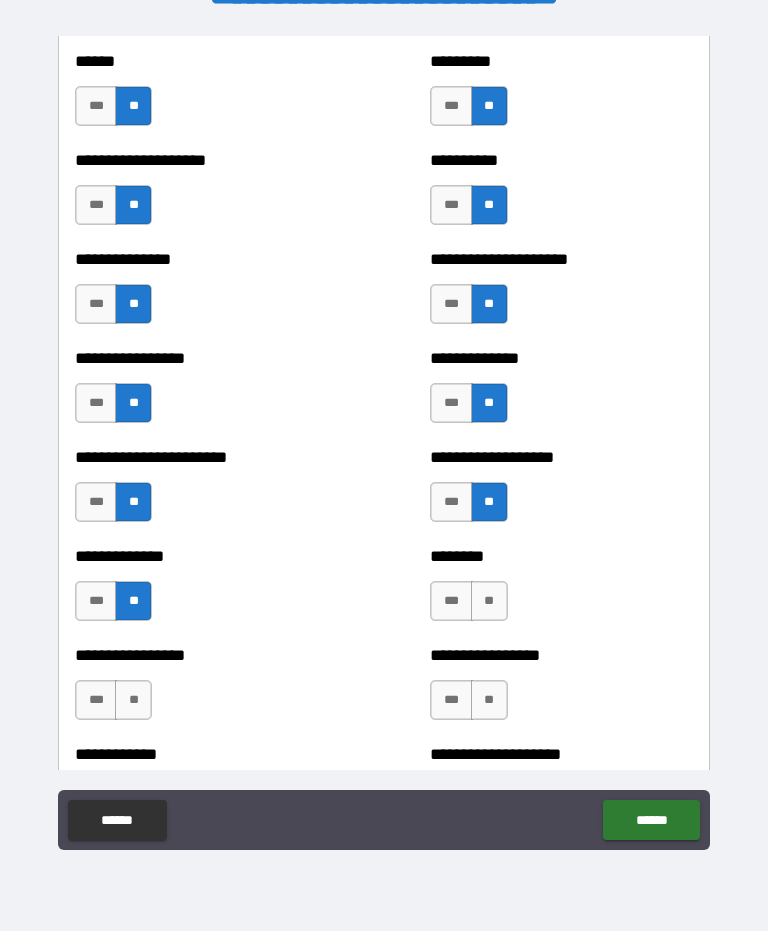 click on "**" at bounding box center (133, 700) 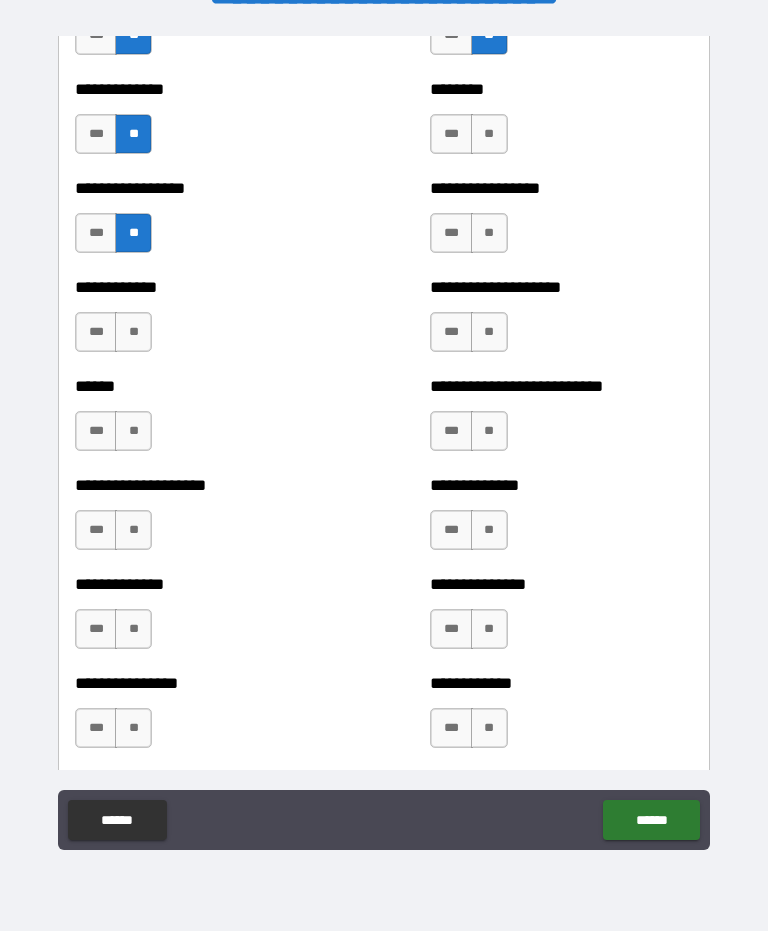 scroll, scrollTop: 3728, scrollLeft: 0, axis: vertical 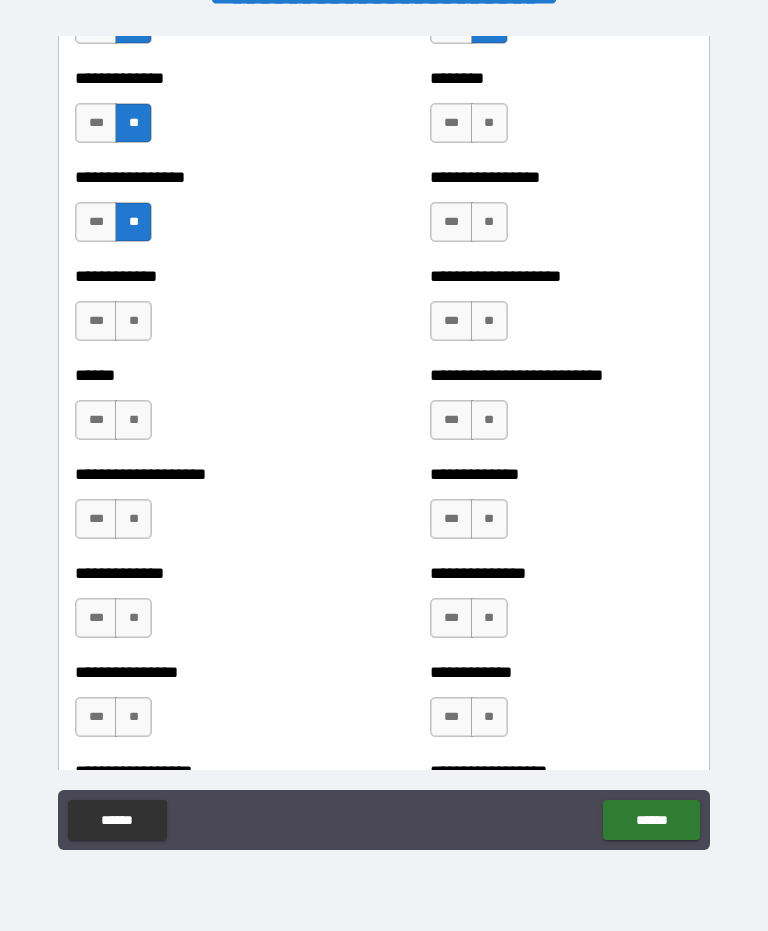 click on "**" at bounding box center [133, 321] 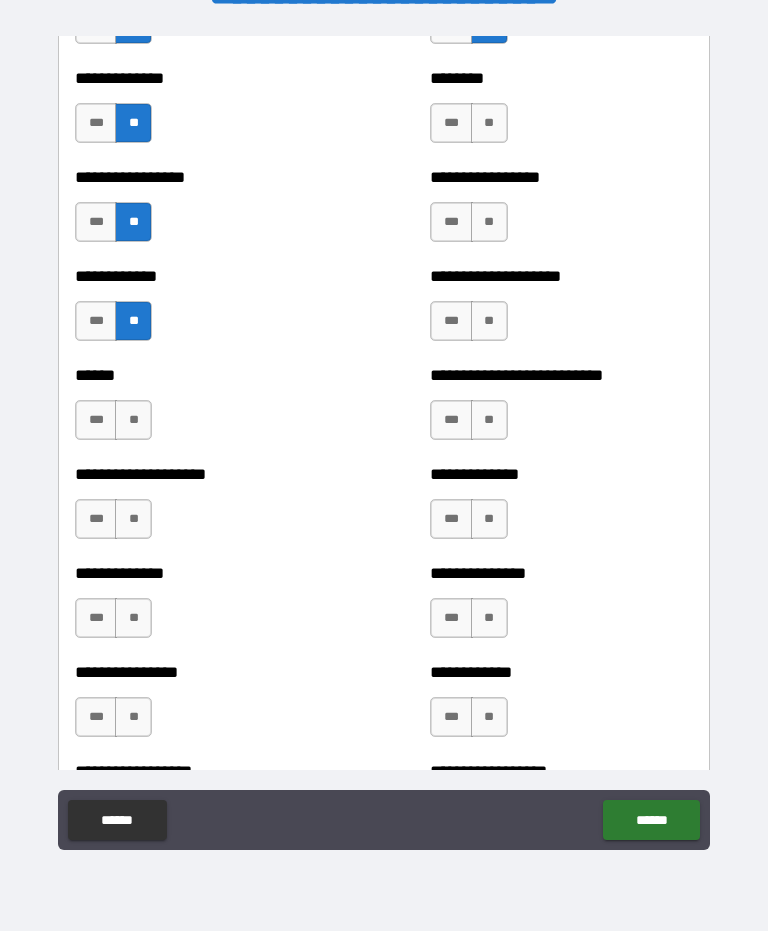 click on "**" at bounding box center (133, 420) 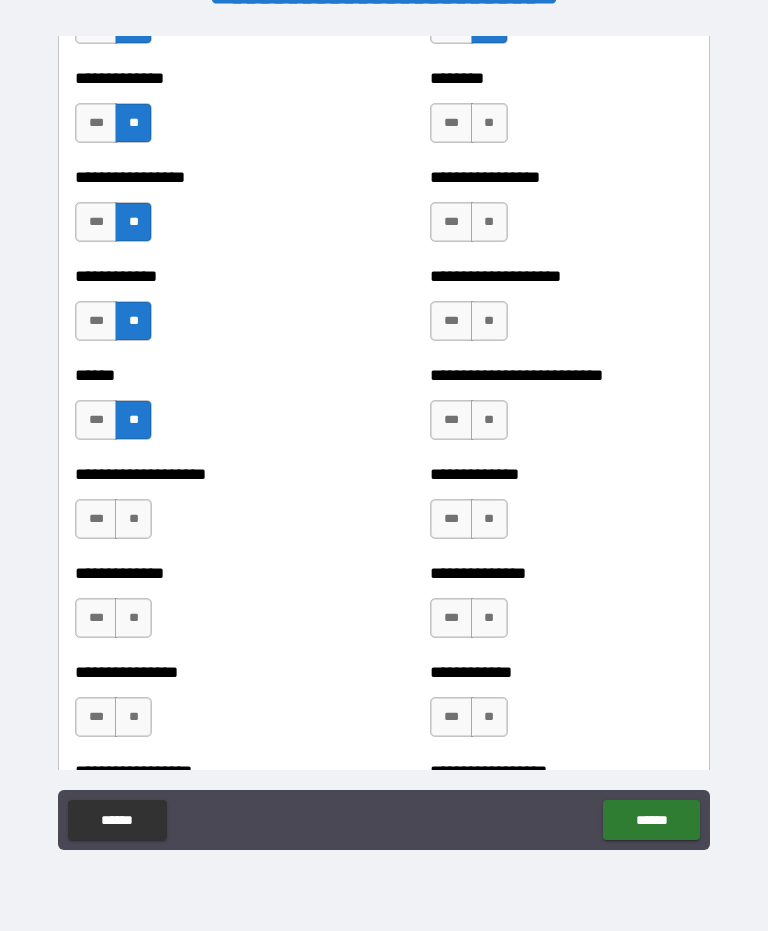 click on "**" at bounding box center [133, 519] 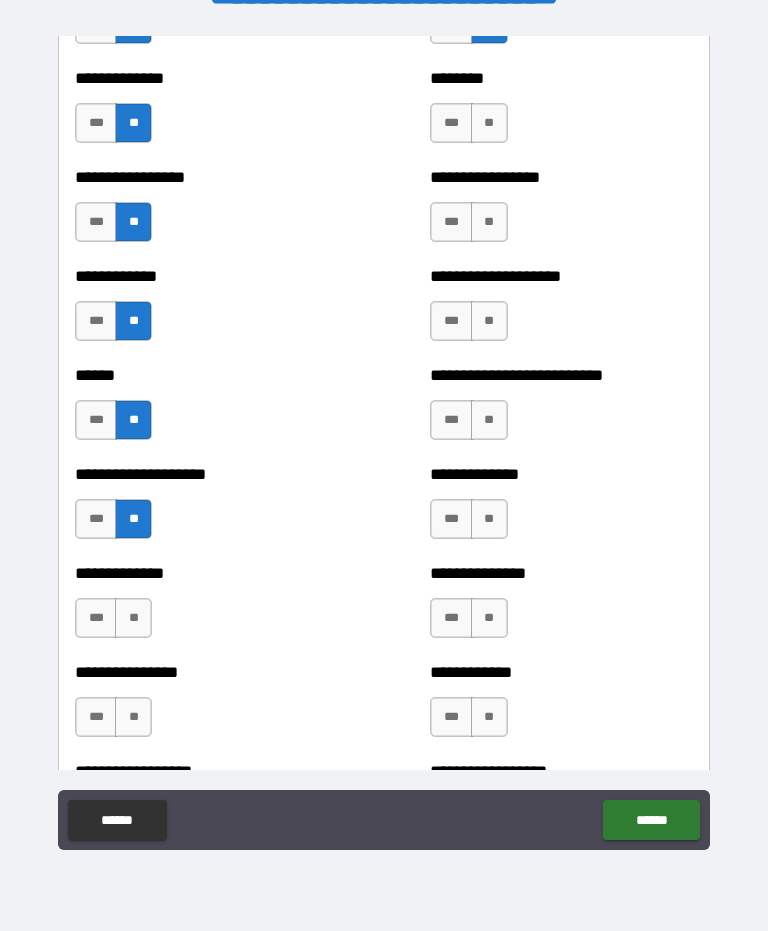 click on "**" at bounding box center (133, 618) 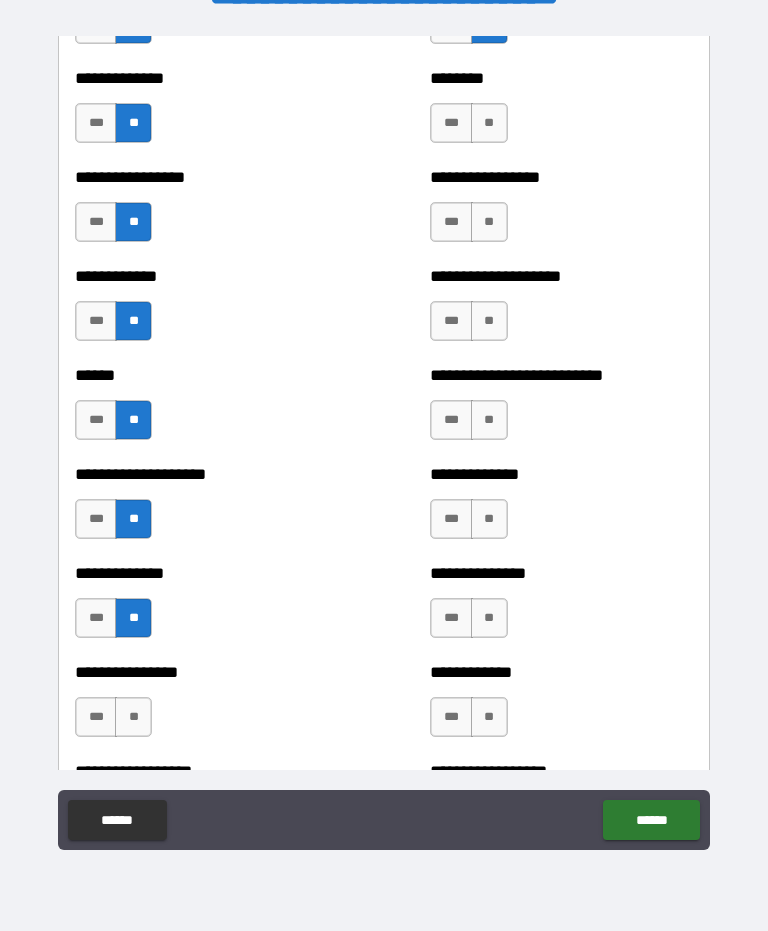 click on "**" at bounding box center (133, 717) 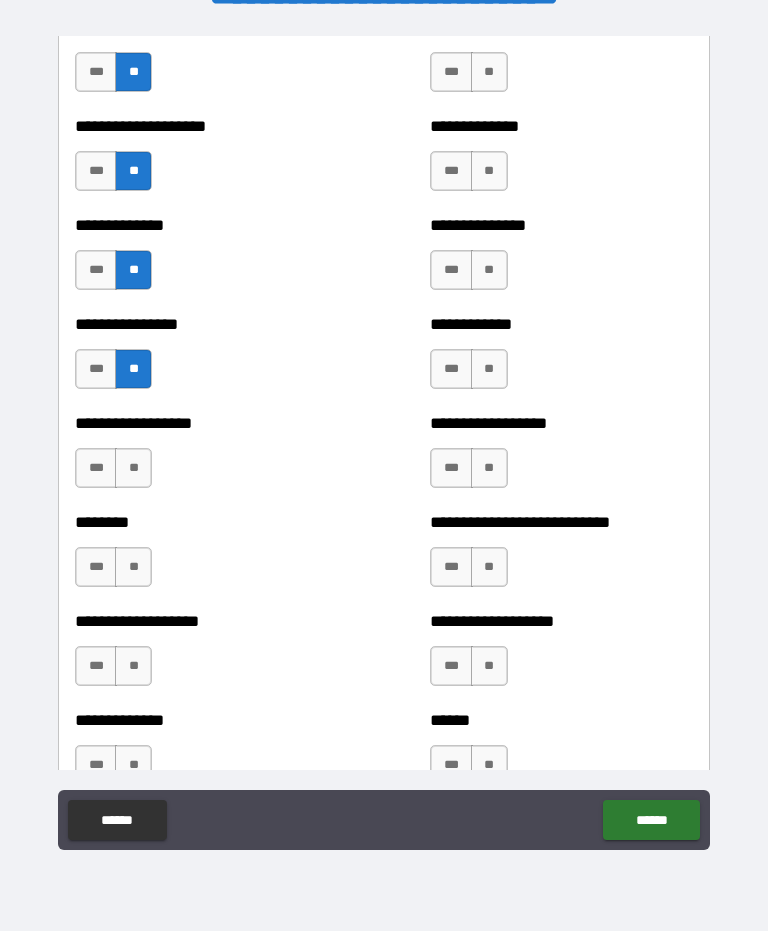 scroll, scrollTop: 4083, scrollLeft: 0, axis: vertical 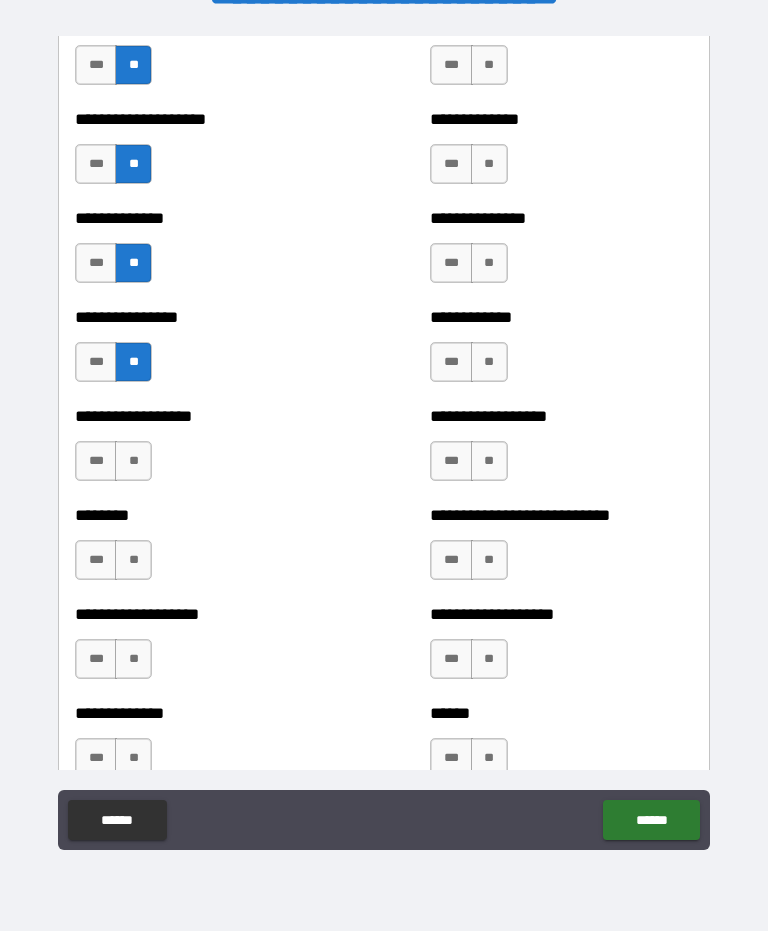 click on "**" at bounding box center [133, 461] 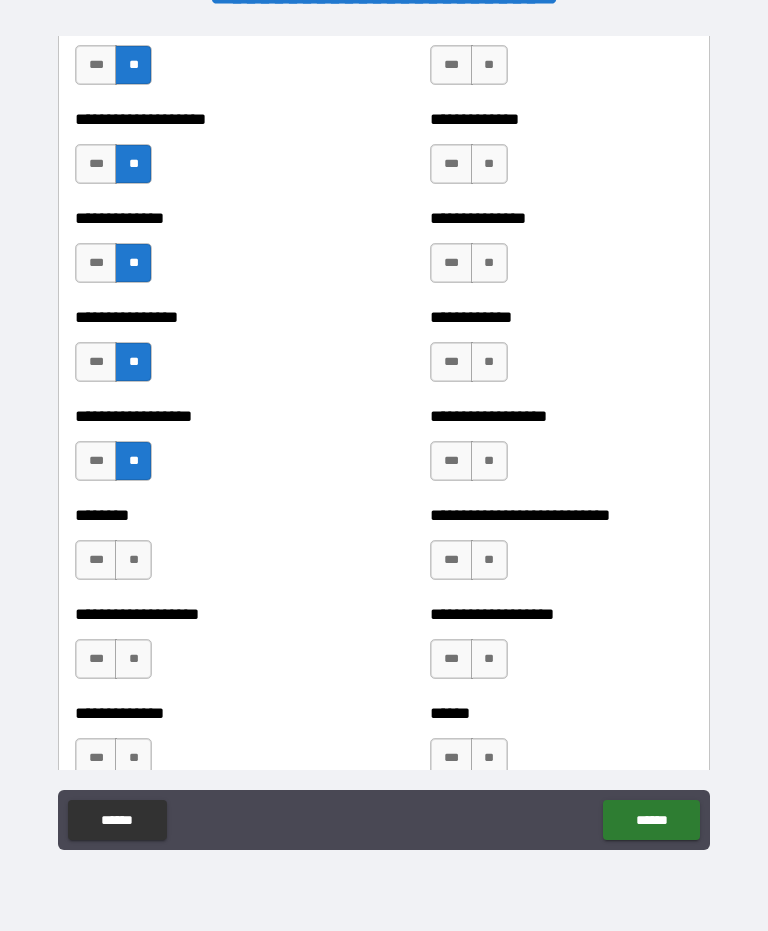 click on "**" at bounding box center (133, 560) 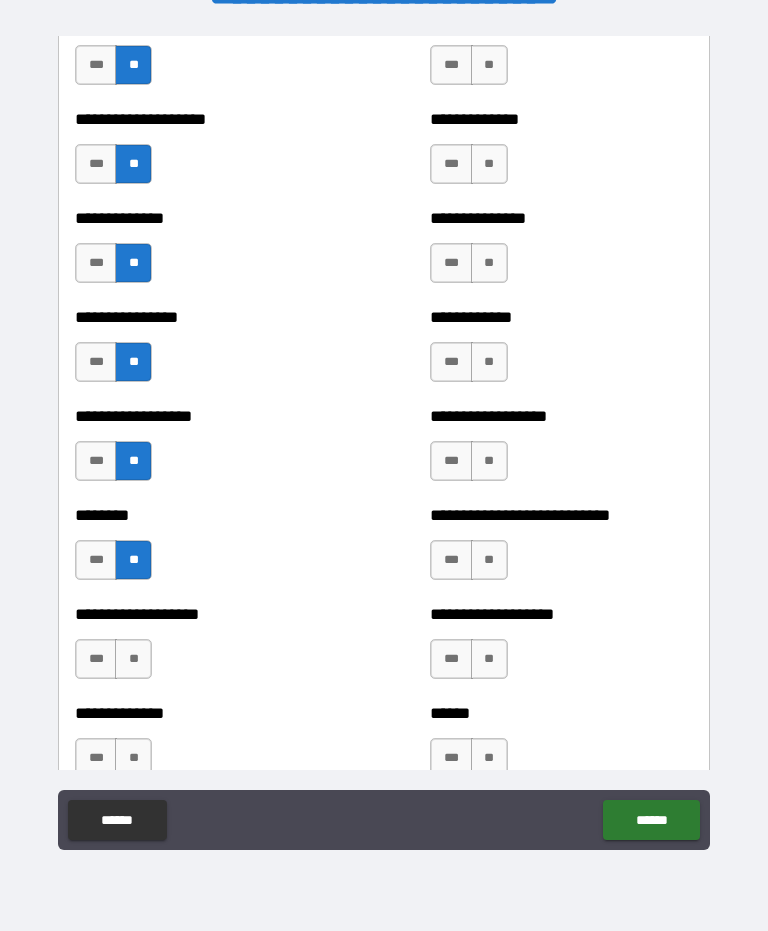 click on "**" at bounding box center (133, 659) 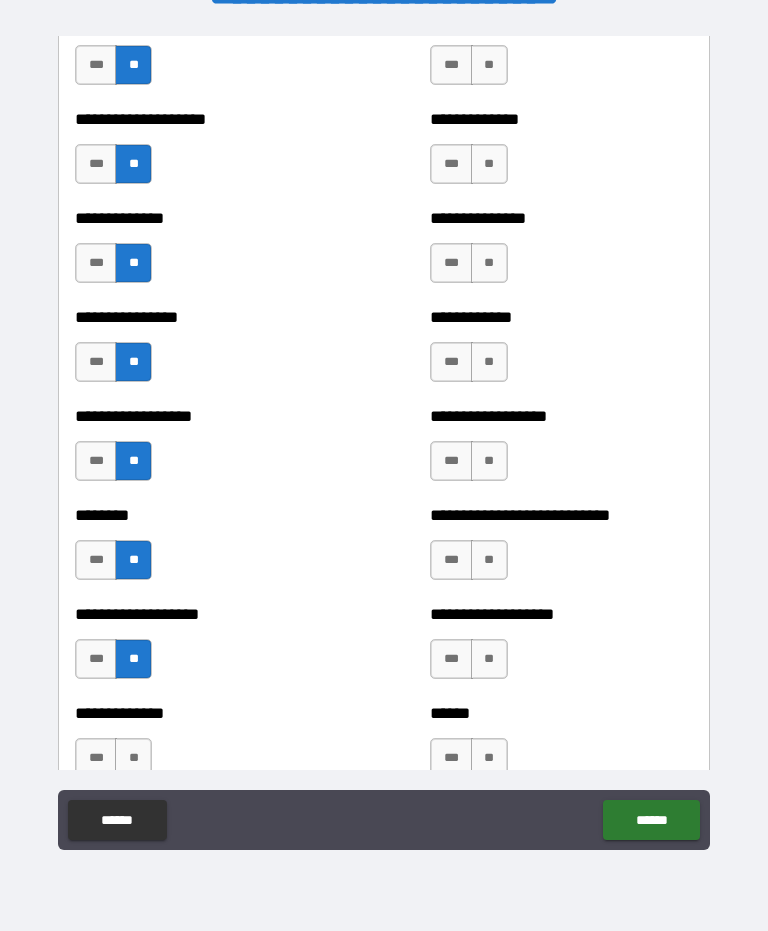 click on "**" at bounding box center [133, 758] 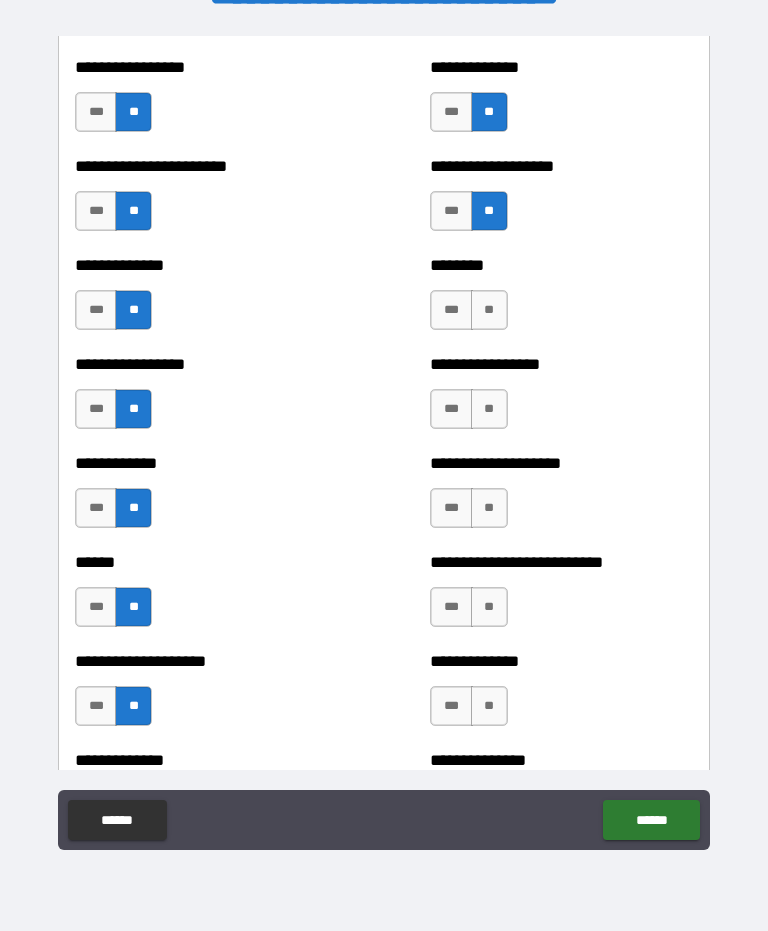 scroll, scrollTop: 3535, scrollLeft: 0, axis: vertical 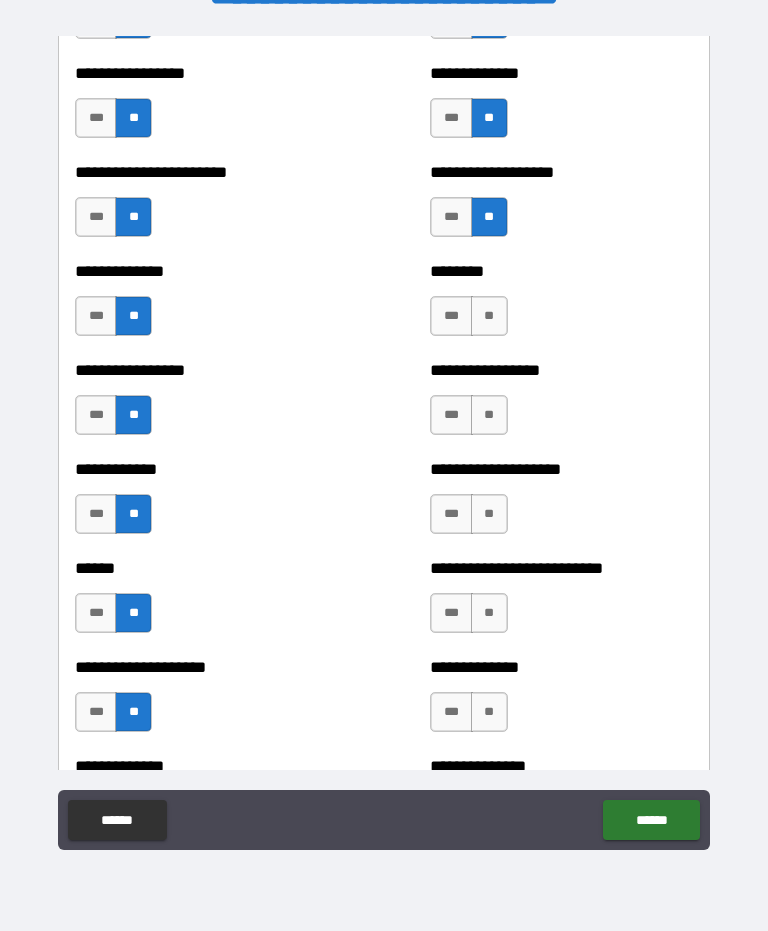 click on "**" at bounding box center (489, 316) 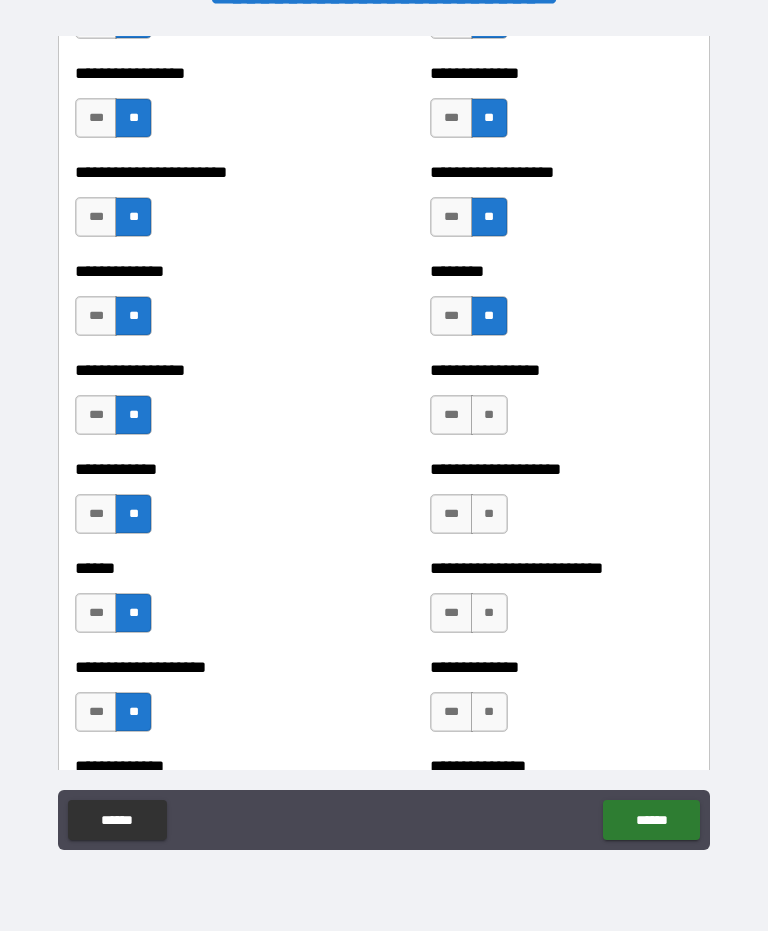 click on "**" at bounding box center (489, 415) 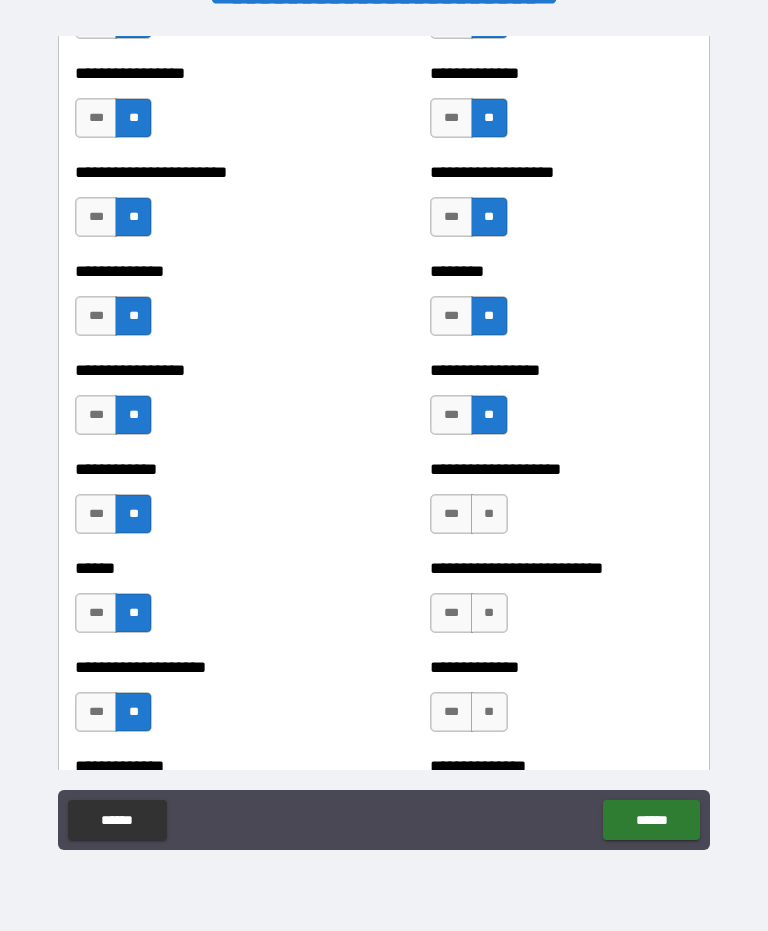 click on "**" at bounding box center (489, 514) 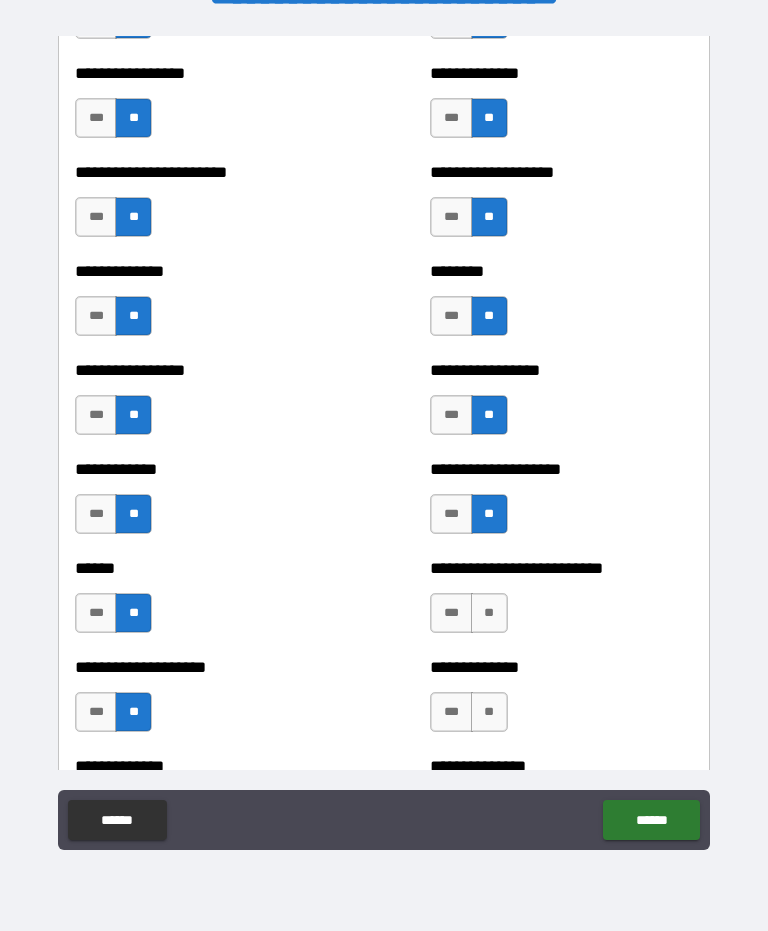 click on "**" at bounding box center [489, 613] 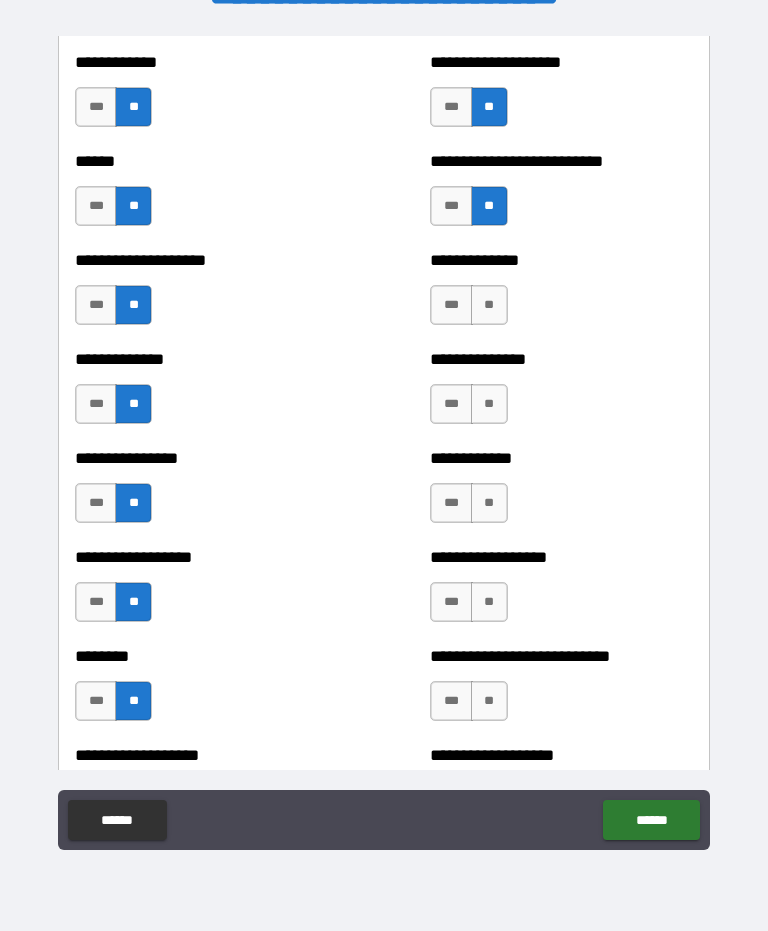 scroll, scrollTop: 3940, scrollLeft: 0, axis: vertical 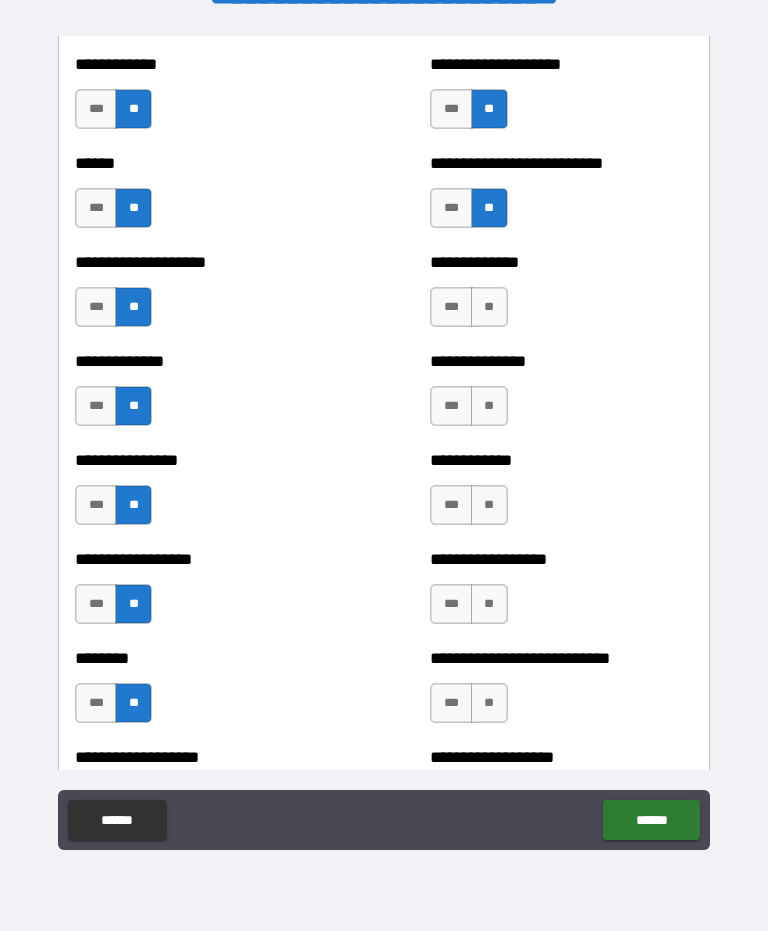 click on "**" at bounding box center (489, 307) 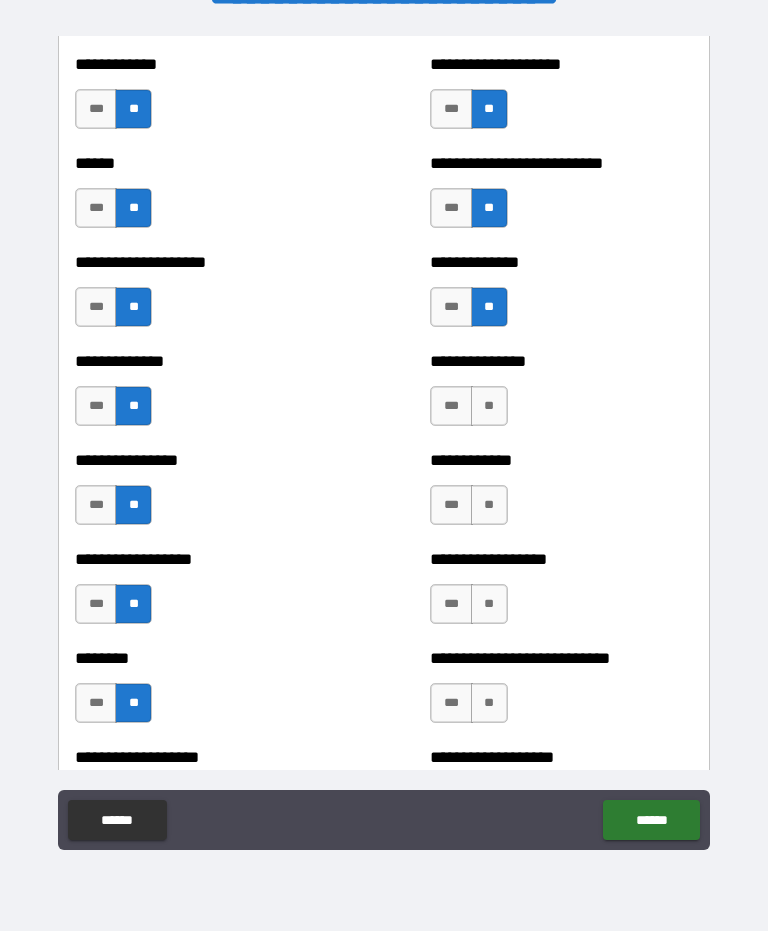 click on "**" at bounding box center (489, 406) 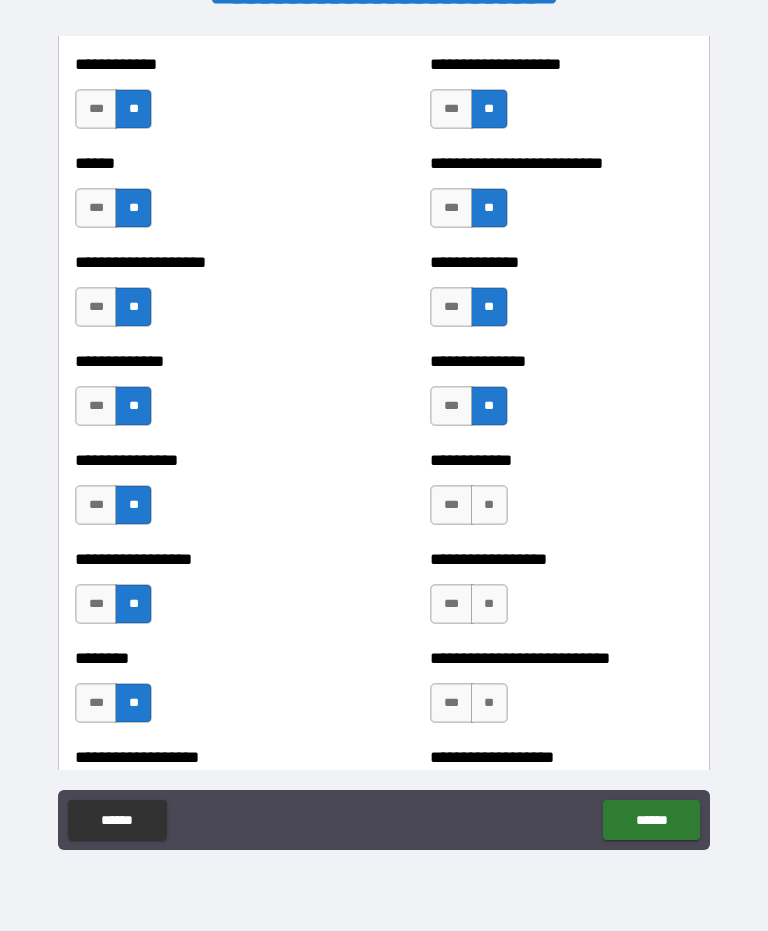 click on "**" at bounding box center [489, 505] 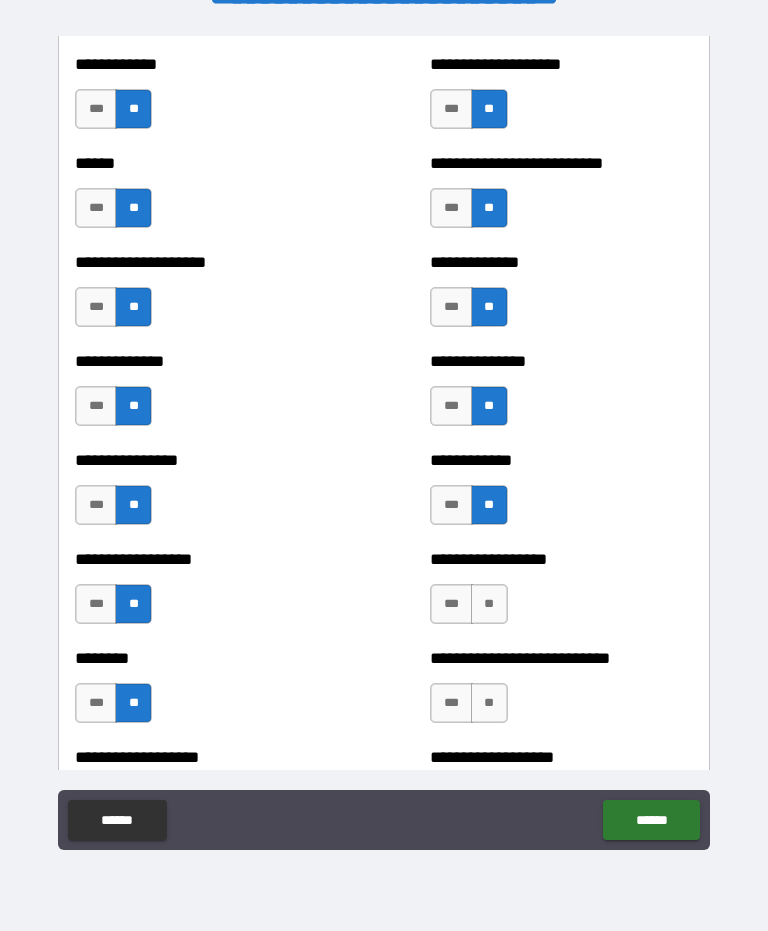 click on "**" at bounding box center (489, 604) 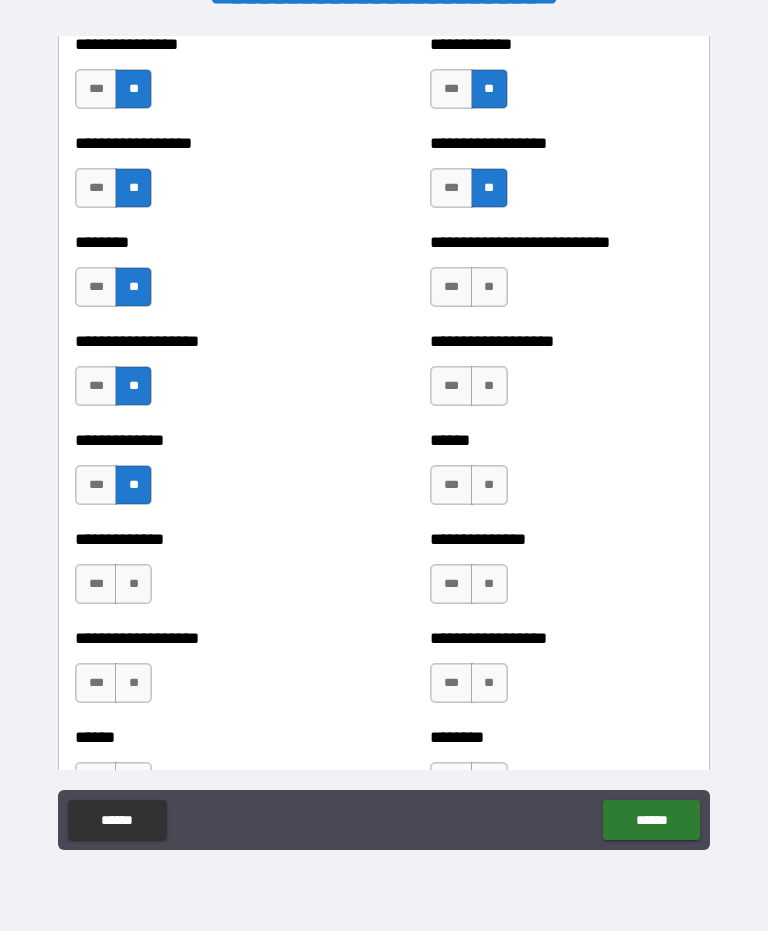 scroll, scrollTop: 4349, scrollLeft: 0, axis: vertical 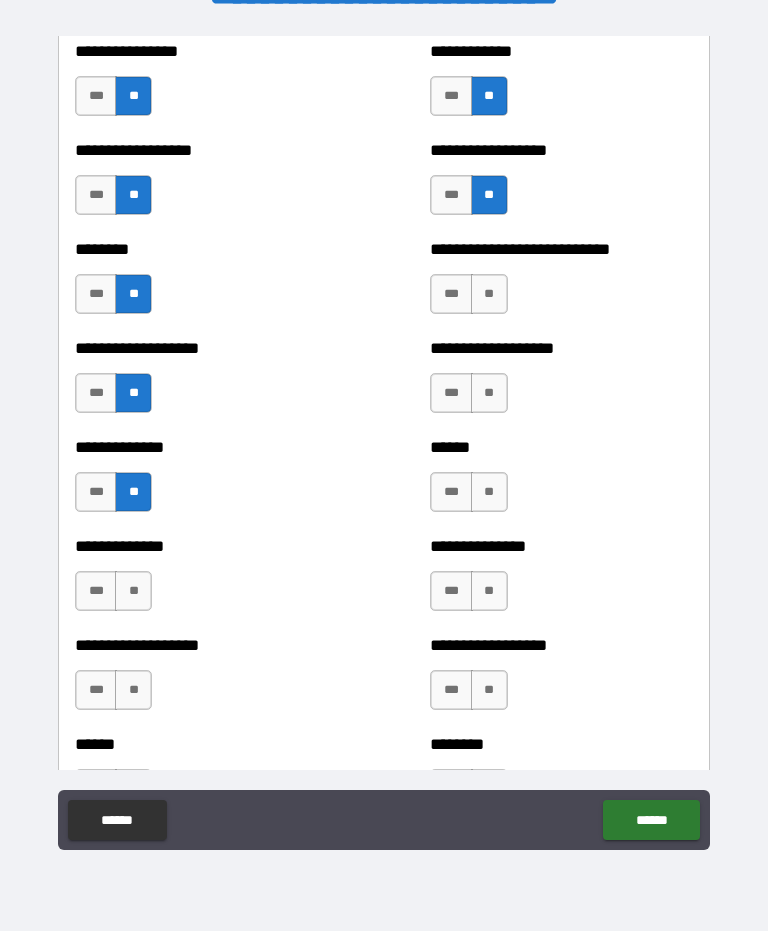 click on "**" at bounding box center [489, 294] 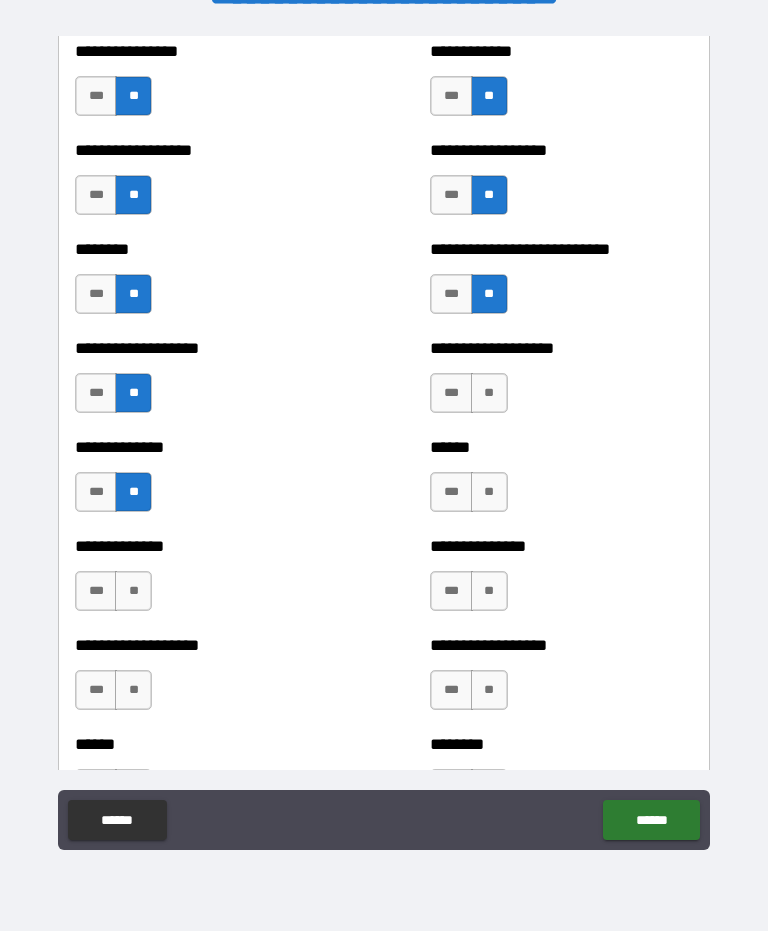 click on "**" at bounding box center (489, 393) 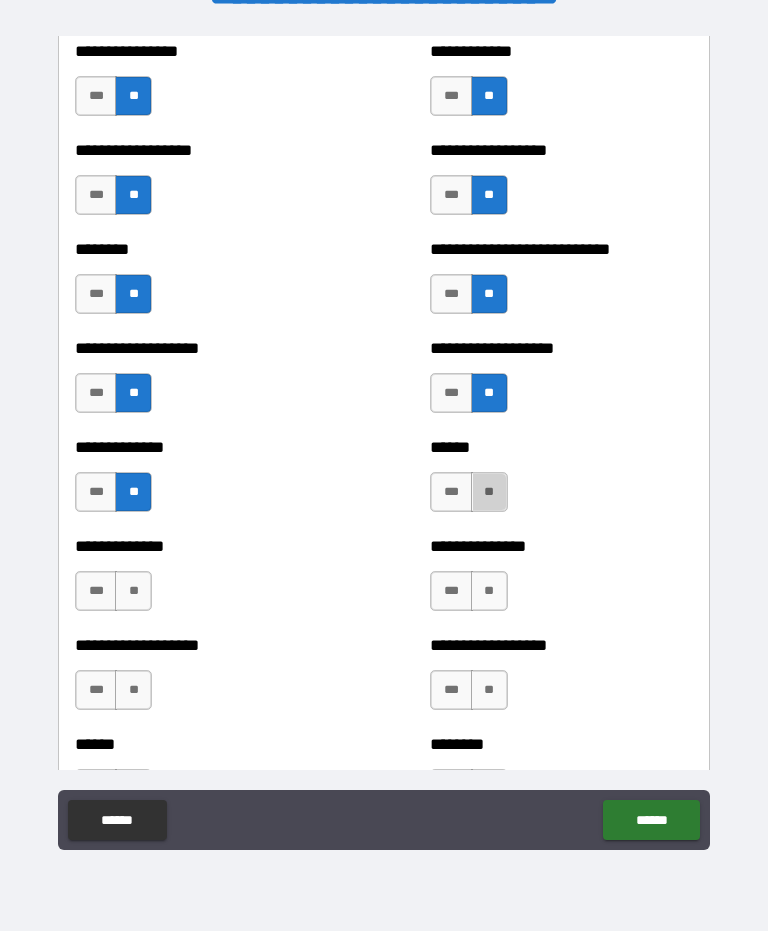 click on "**" at bounding box center (489, 492) 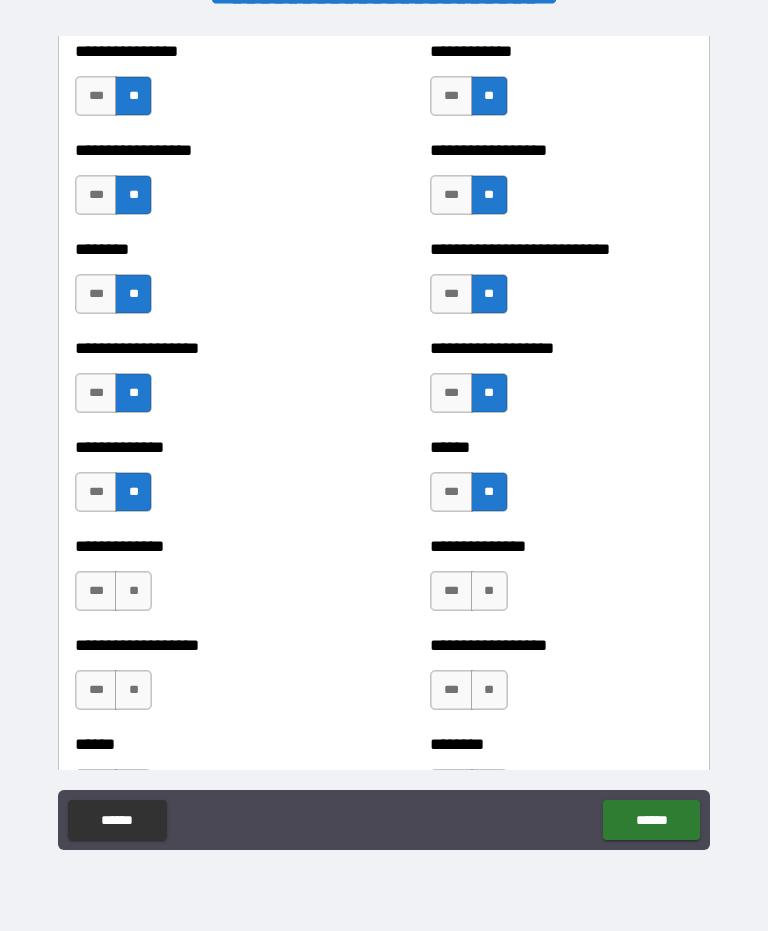 click on "**" at bounding box center [489, 591] 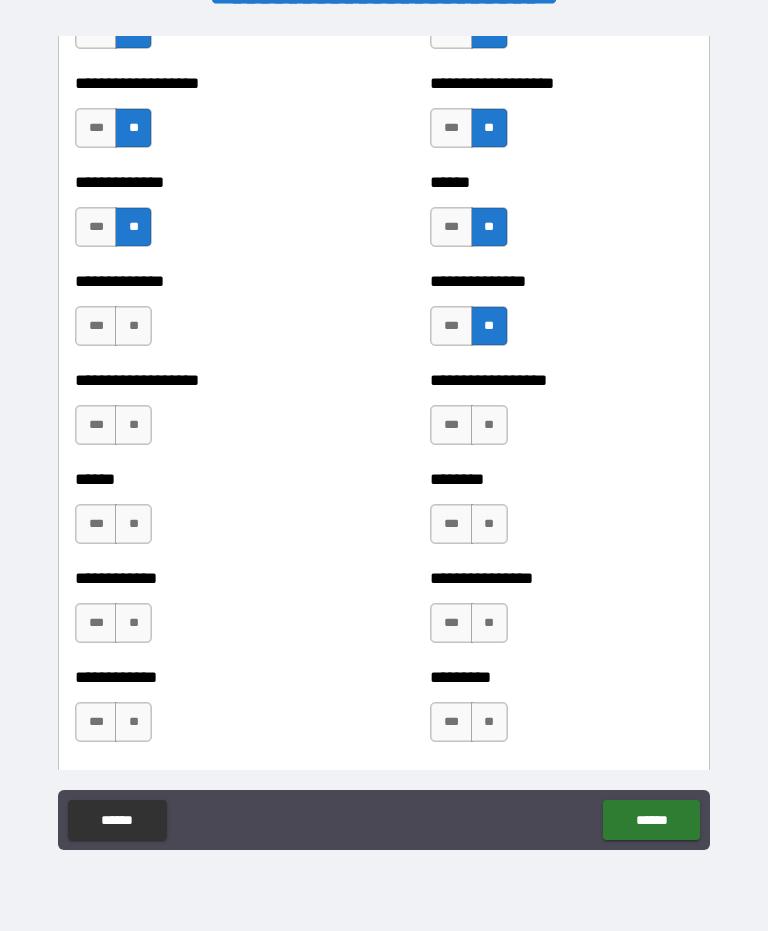 scroll, scrollTop: 4614, scrollLeft: 0, axis: vertical 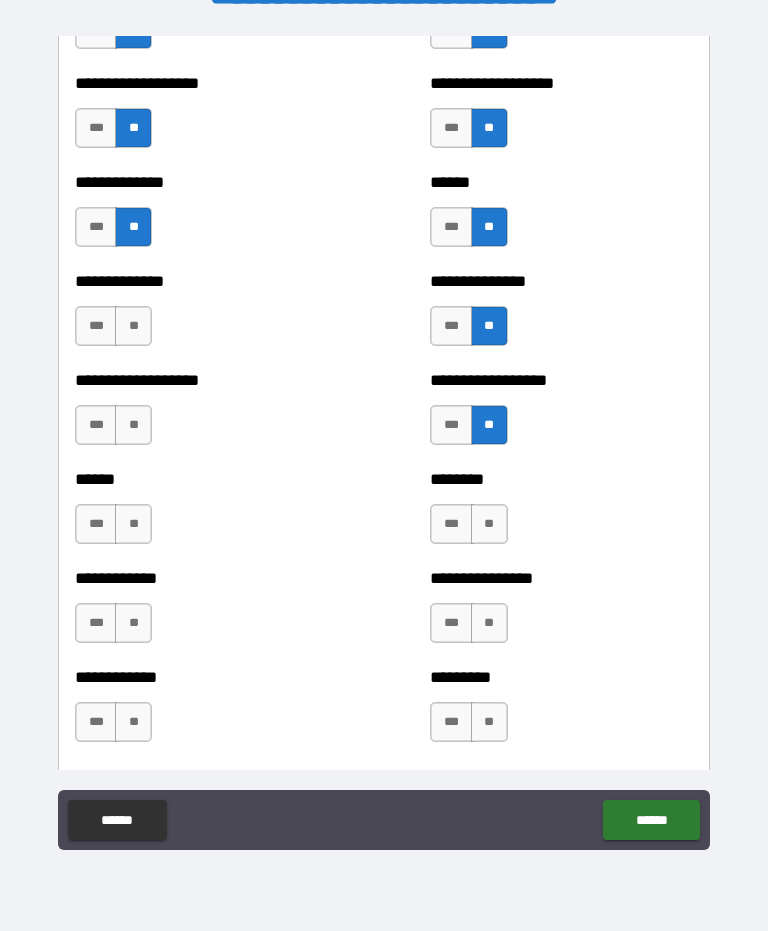 click on "**" at bounding box center (489, 524) 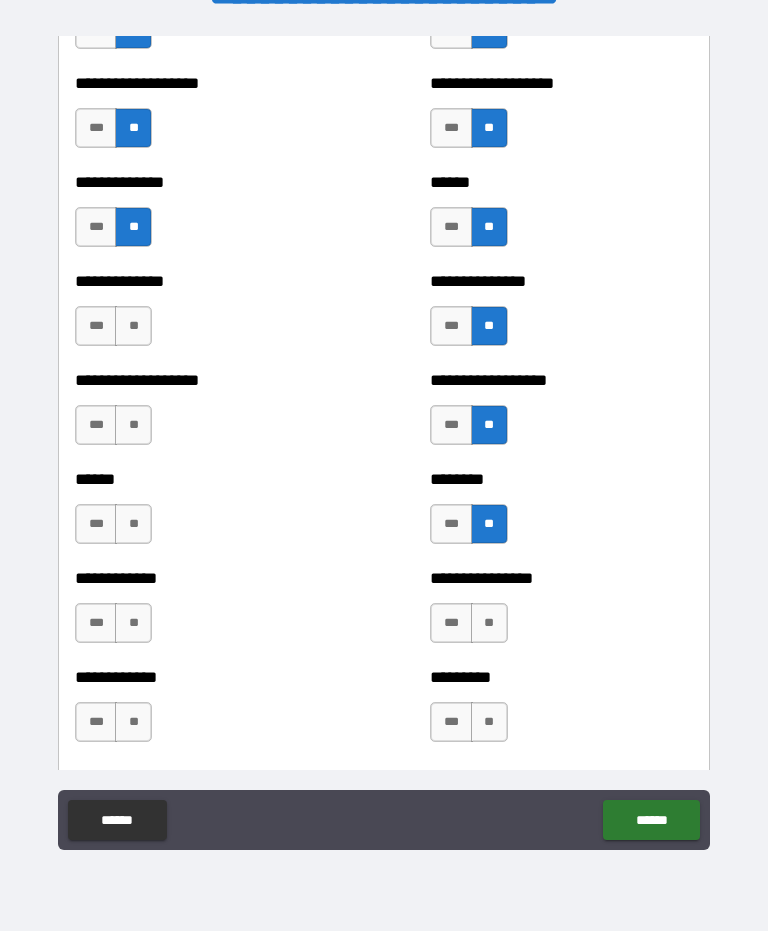 click on "**" at bounding box center [489, 623] 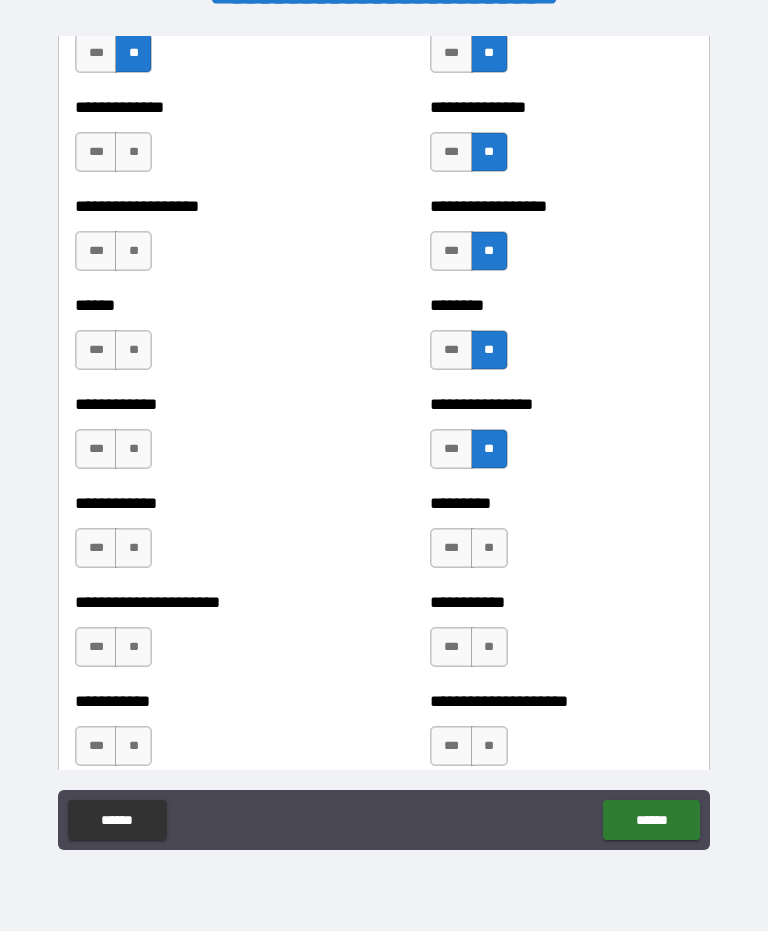 scroll, scrollTop: 4786, scrollLeft: 0, axis: vertical 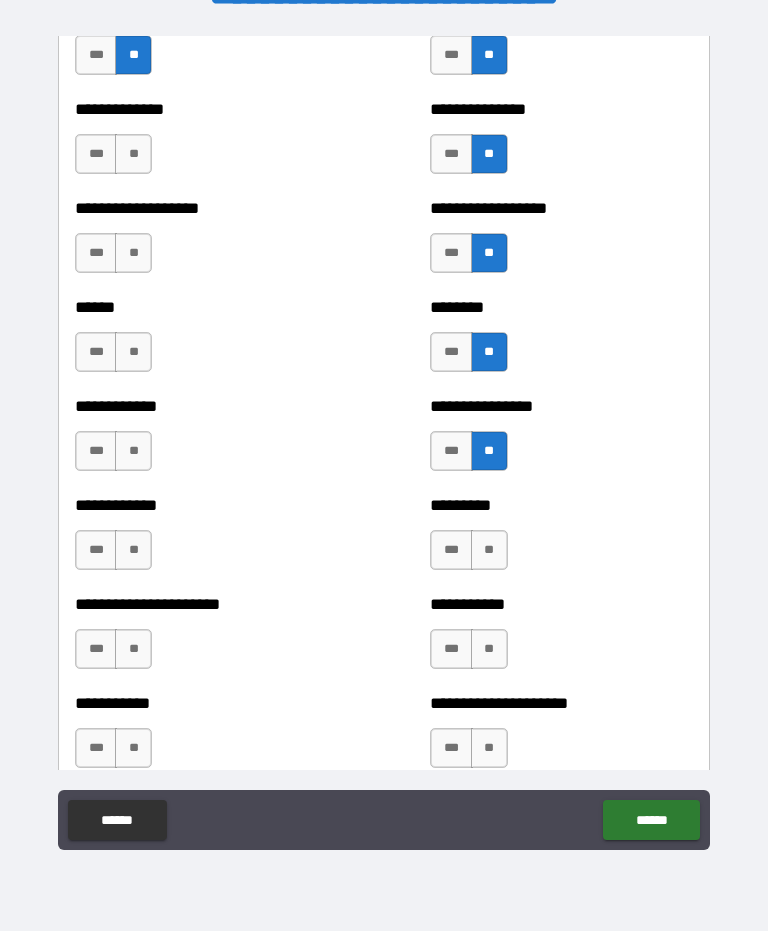 click on "**" at bounding box center (489, 550) 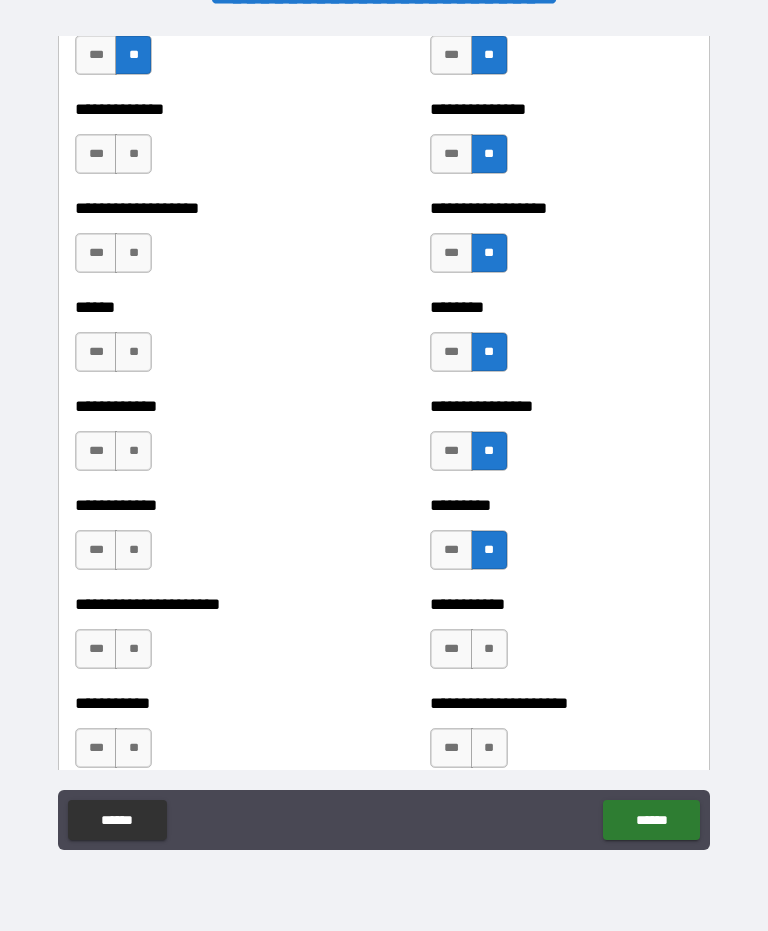 click on "**" at bounding box center [133, 154] 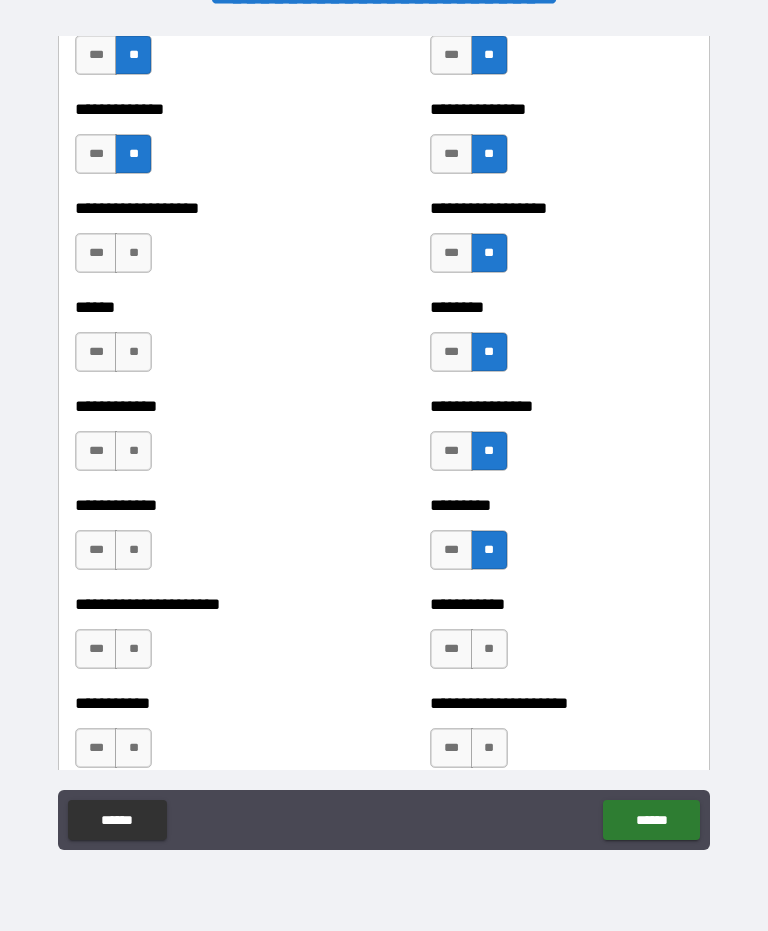 click on "**" at bounding box center [133, 253] 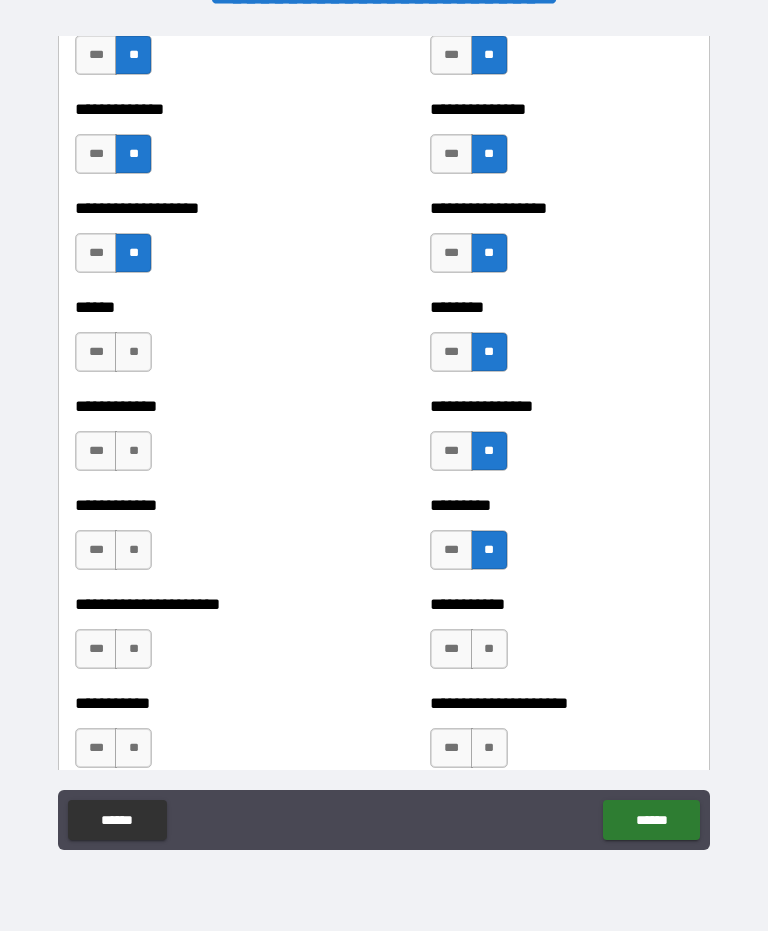 click on "**" at bounding box center [133, 352] 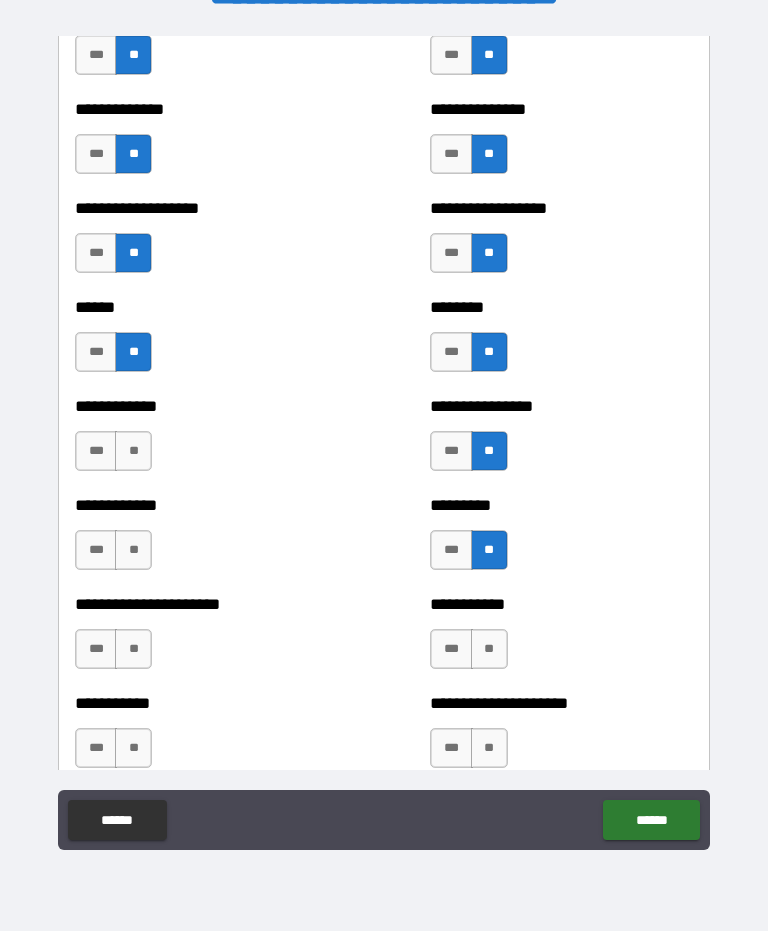 click on "**" at bounding box center [133, 451] 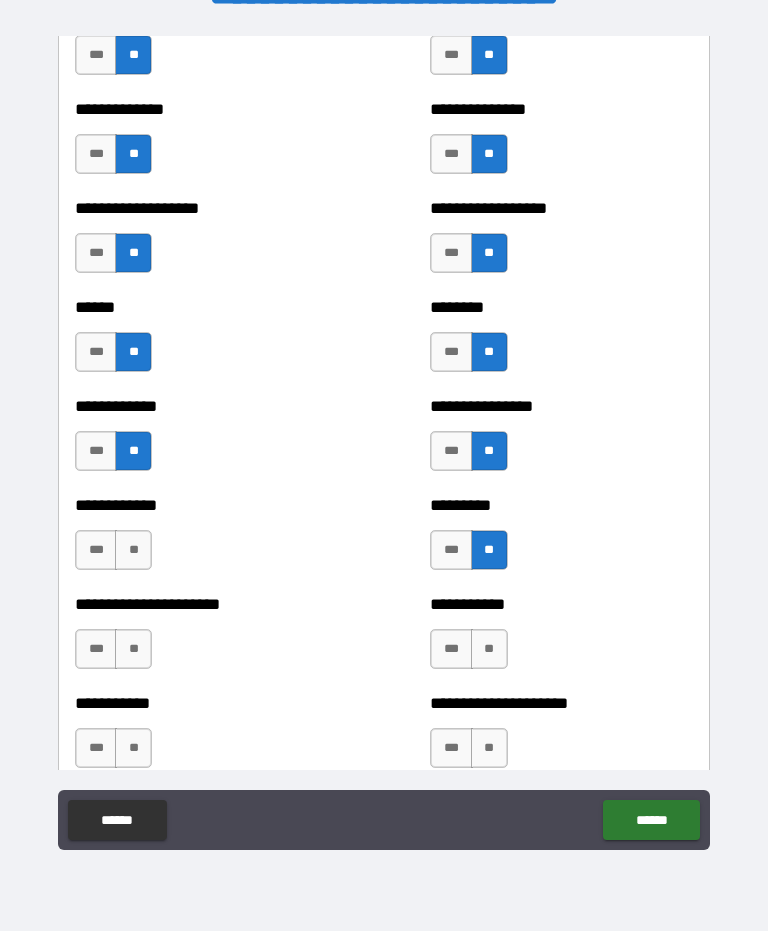 click on "**" at bounding box center [133, 550] 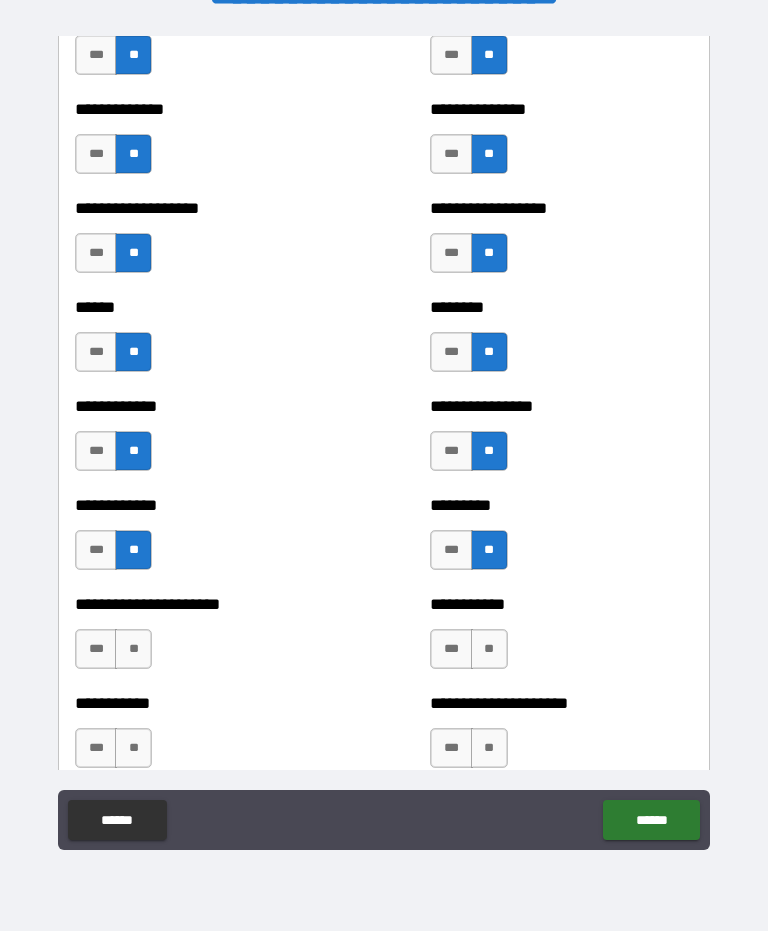click on "**" at bounding box center [133, 649] 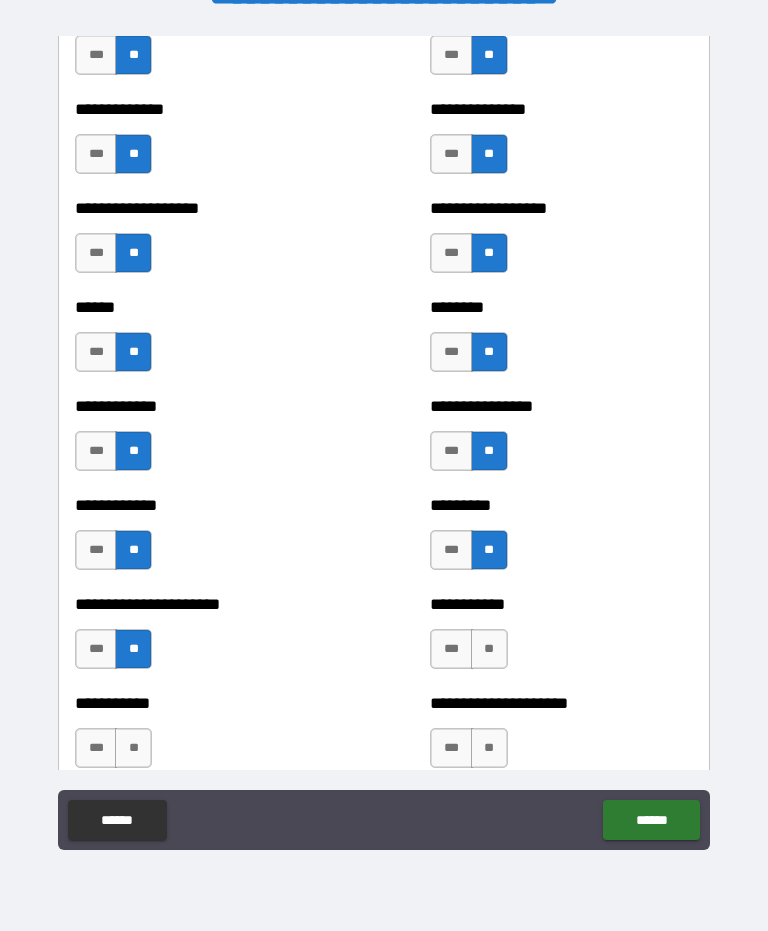click on "**" at bounding box center [133, 748] 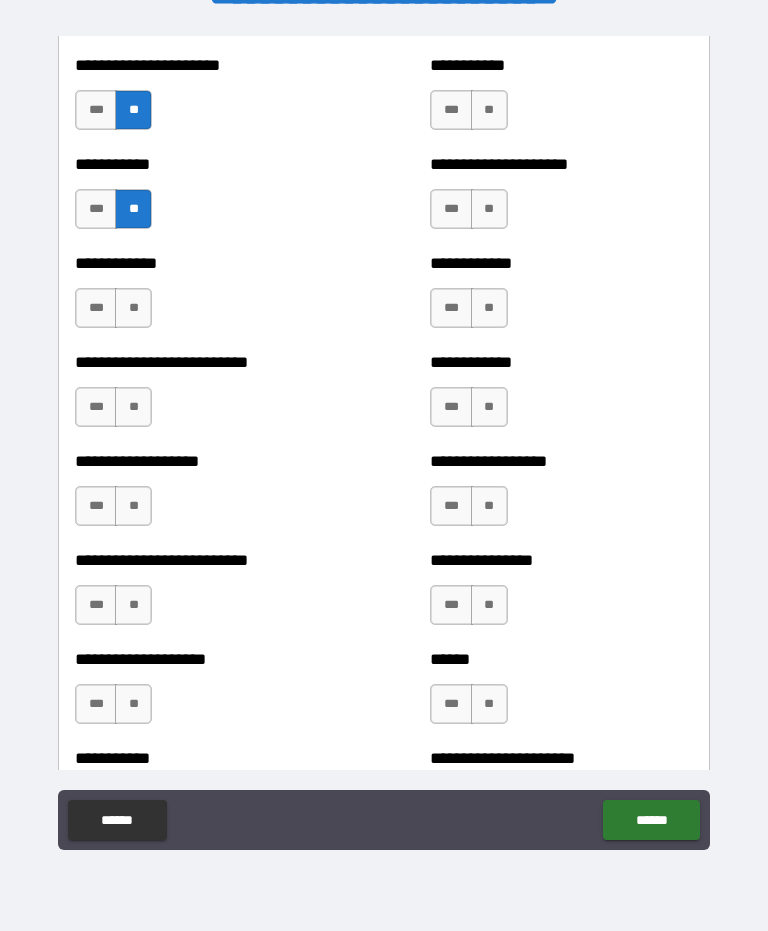 scroll, scrollTop: 5338, scrollLeft: 0, axis: vertical 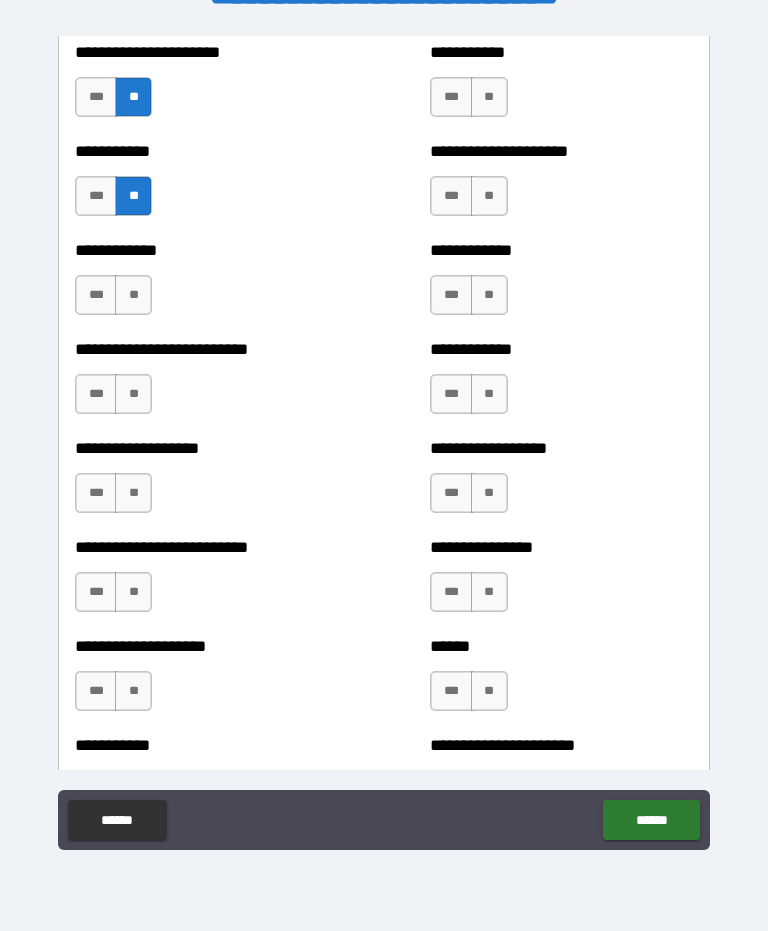click on "**" at bounding box center [489, 97] 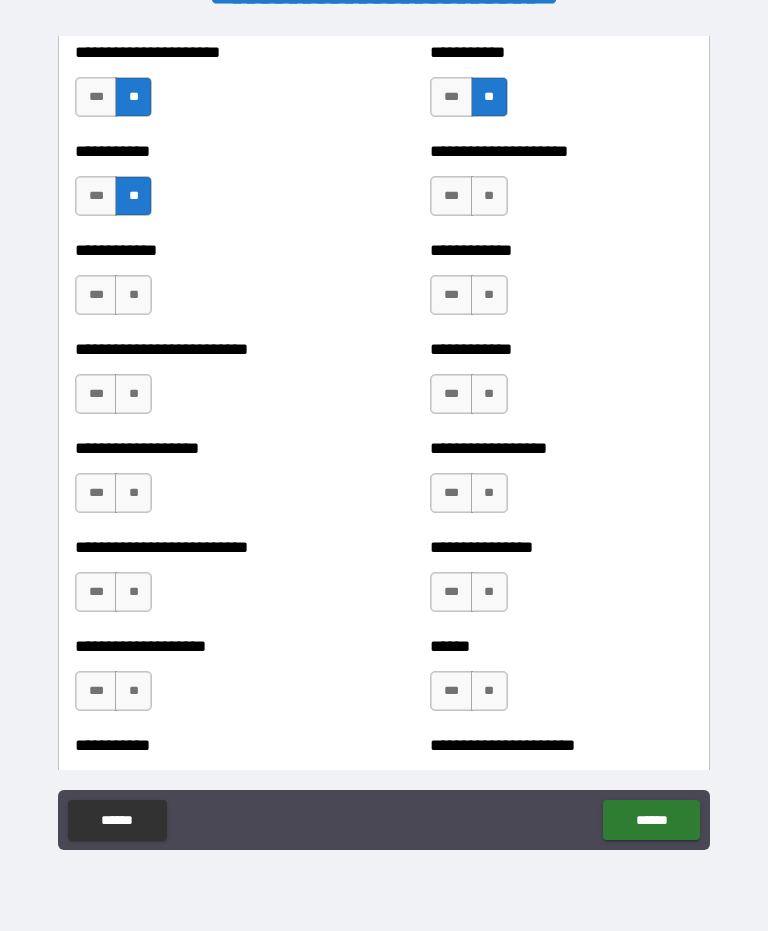 click on "**" at bounding box center (489, 196) 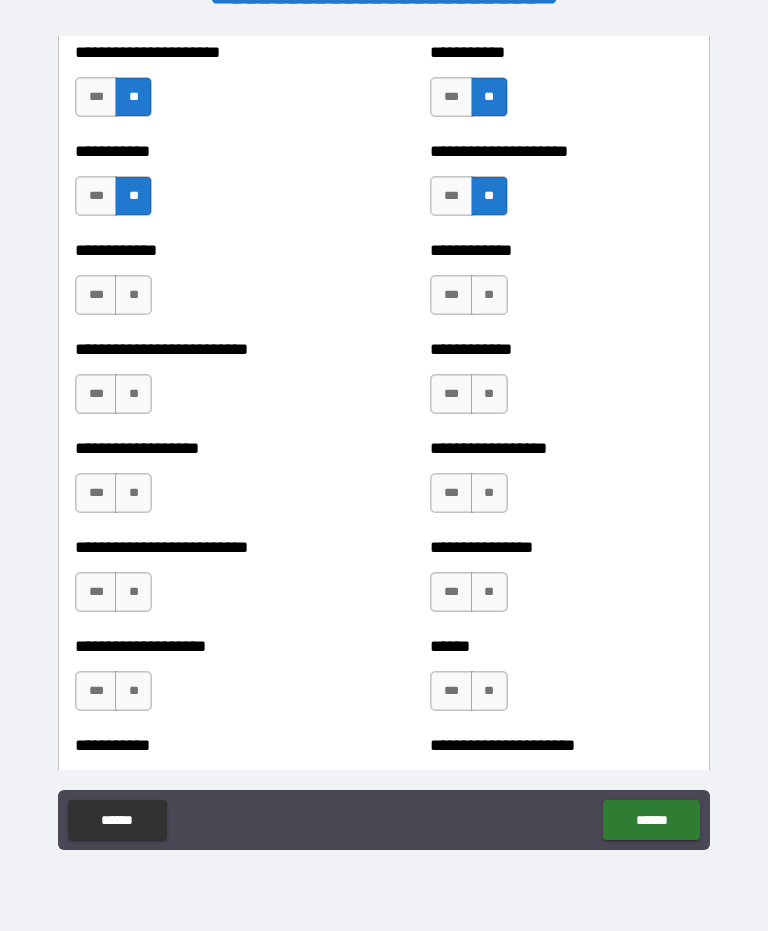 click on "**" at bounding box center [489, 295] 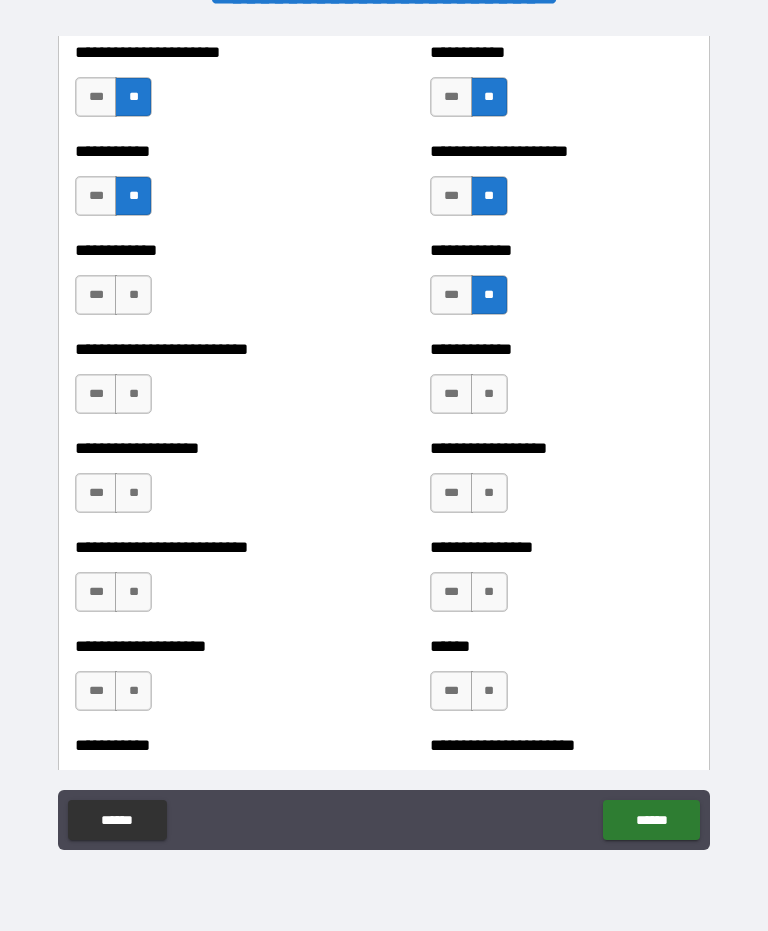 click on "**" at bounding box center (489, 394) 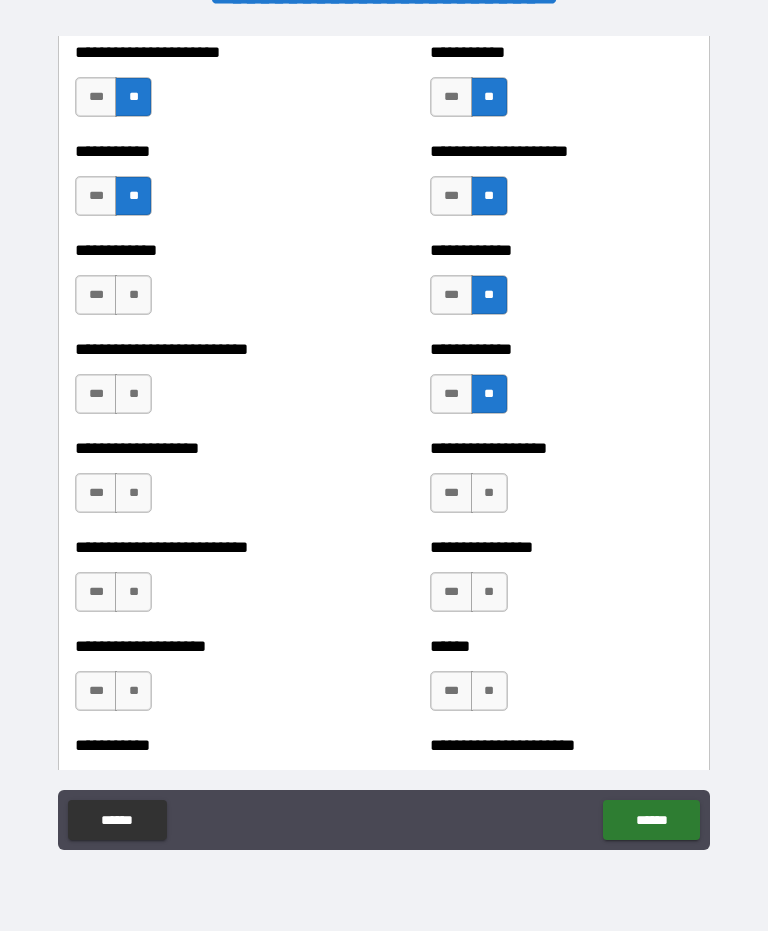 click on "**" at bounding box center (489, 493) 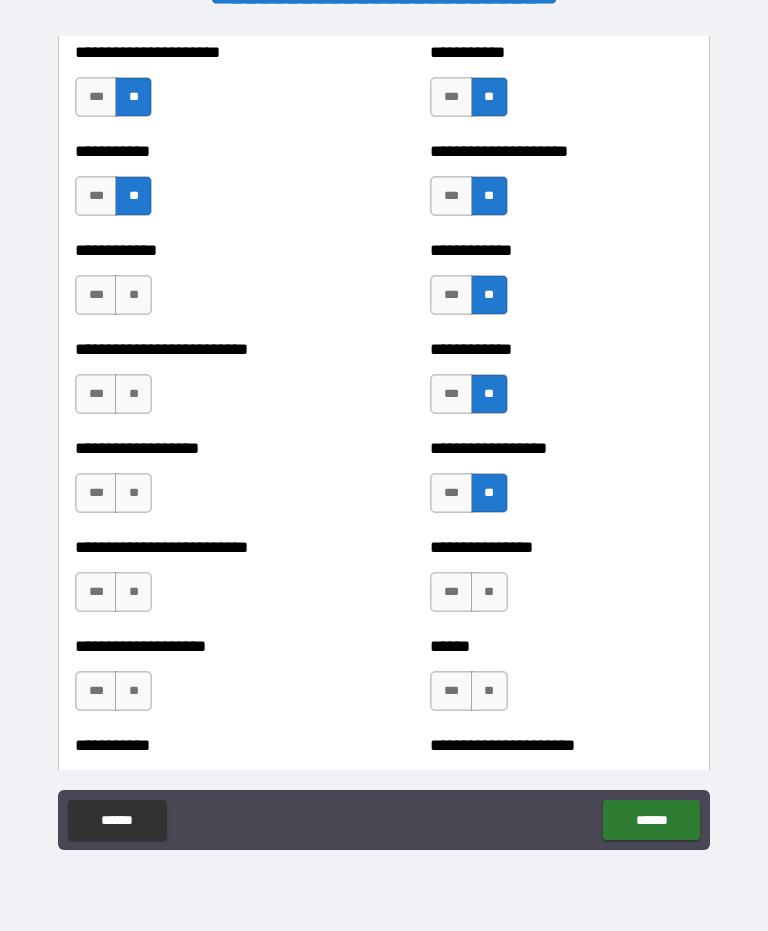 click on "**" at bounding box center [489, 592] 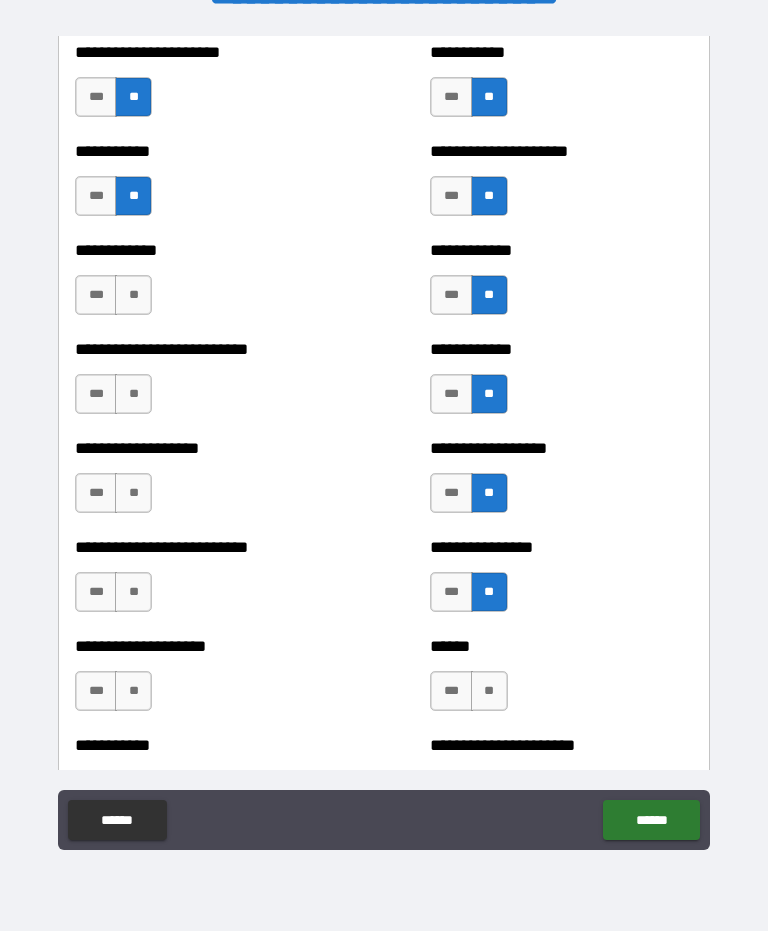 click on "**" at bounding box center (489, 691) 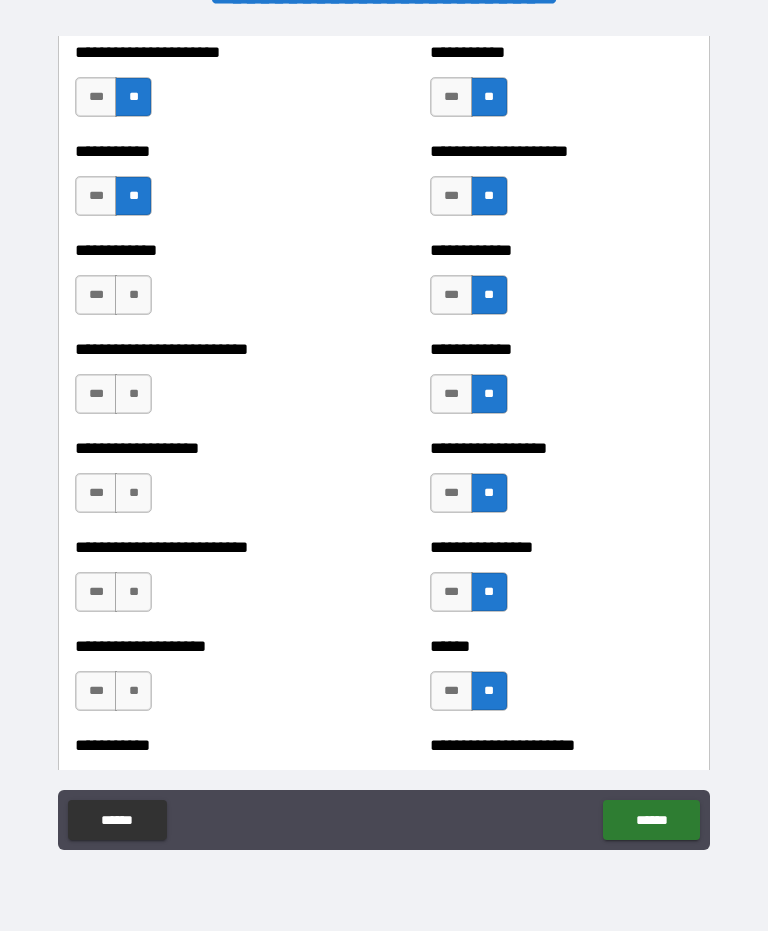 click on "**" at bounding box center [133, 691] 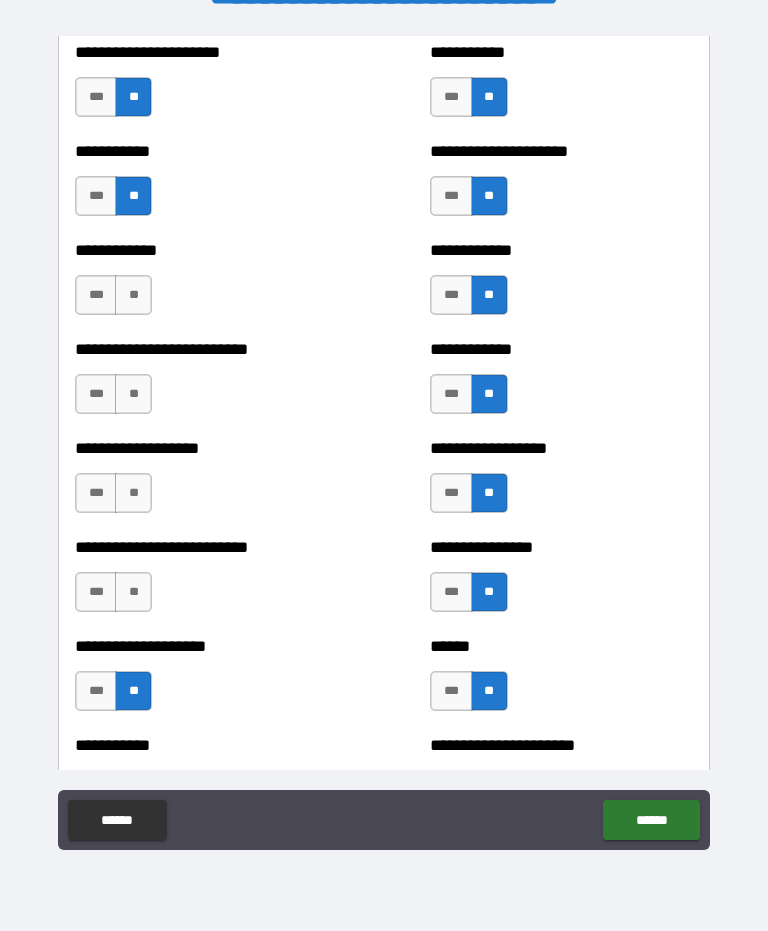 click on "**" at bounding box center [133, 592] 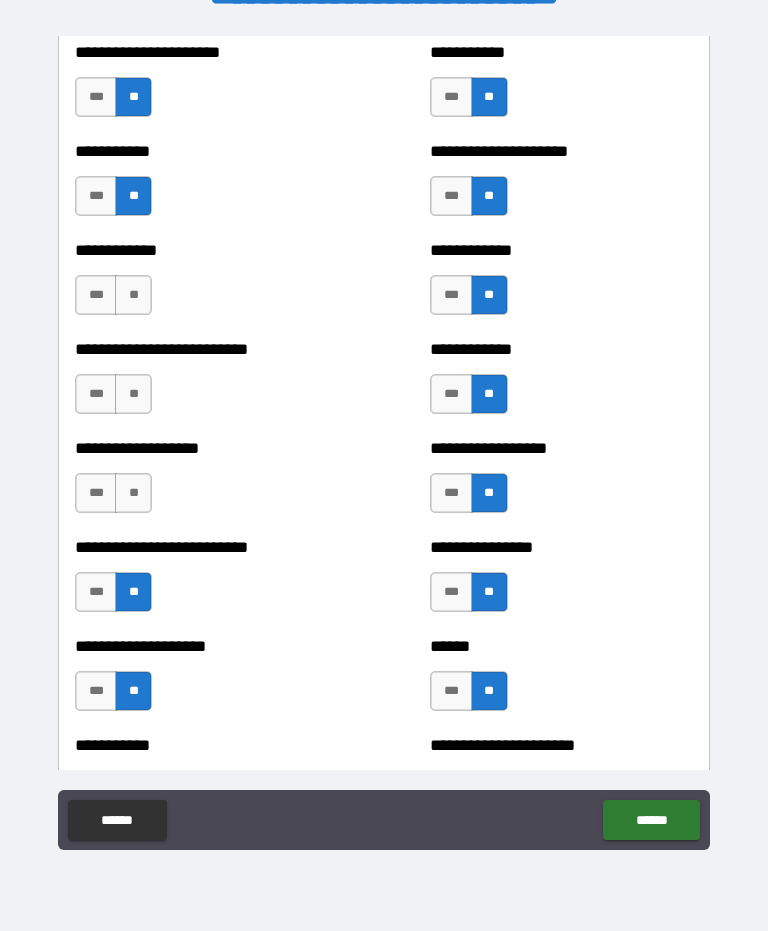 click on "**" at bounding box center [133, 493] 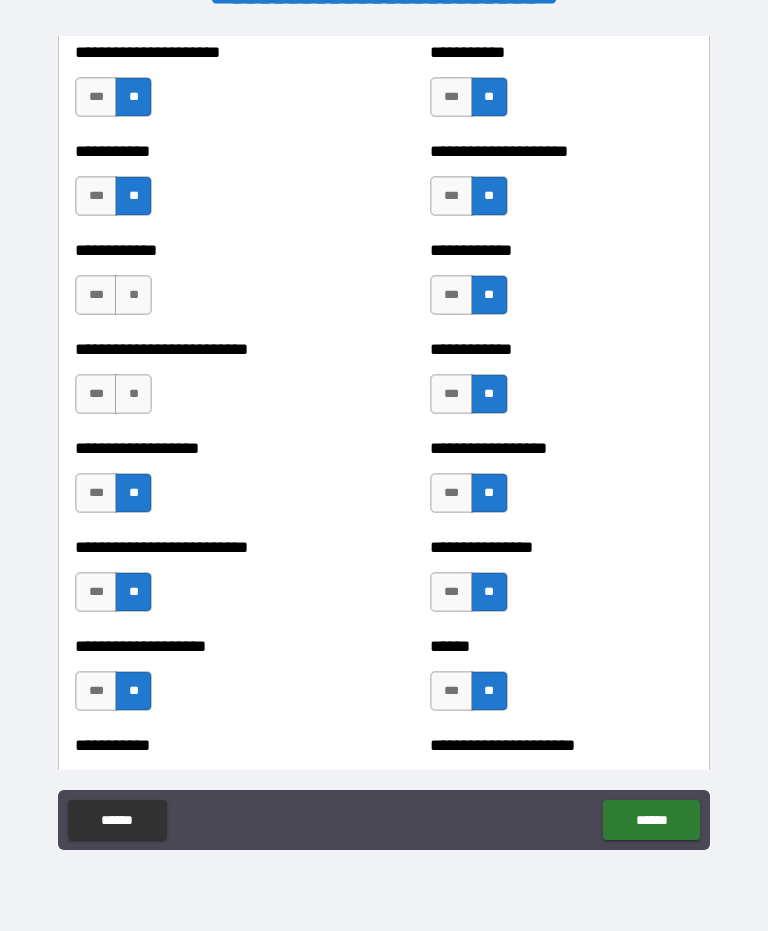 click on "**" at bounding box center [133, 394] 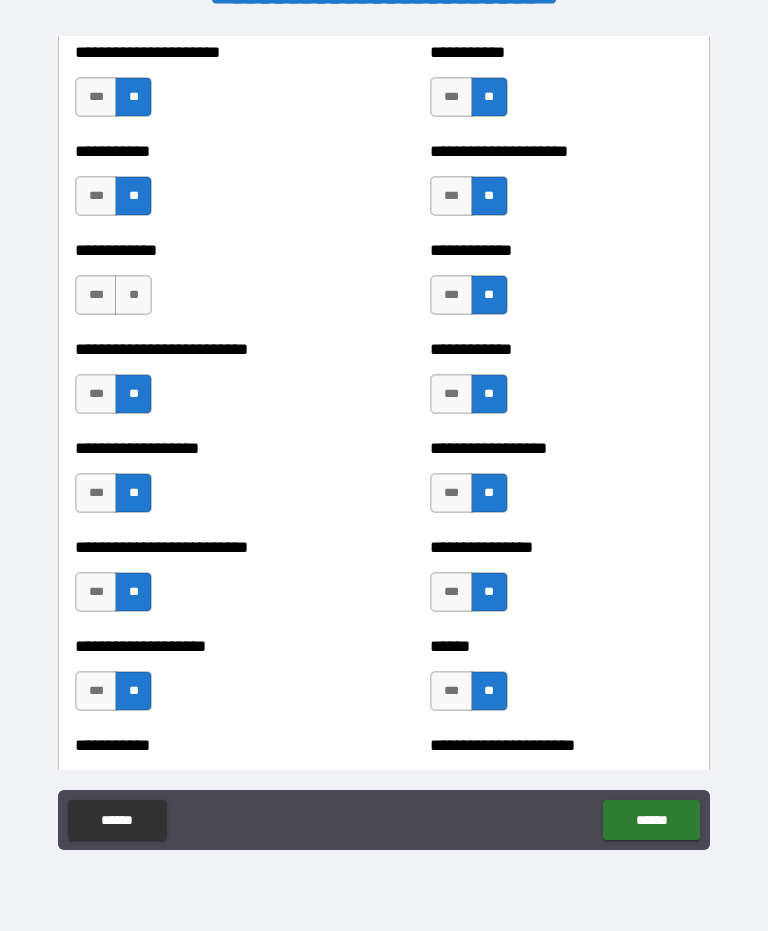 click on "**" at bounding box center (133, 295) 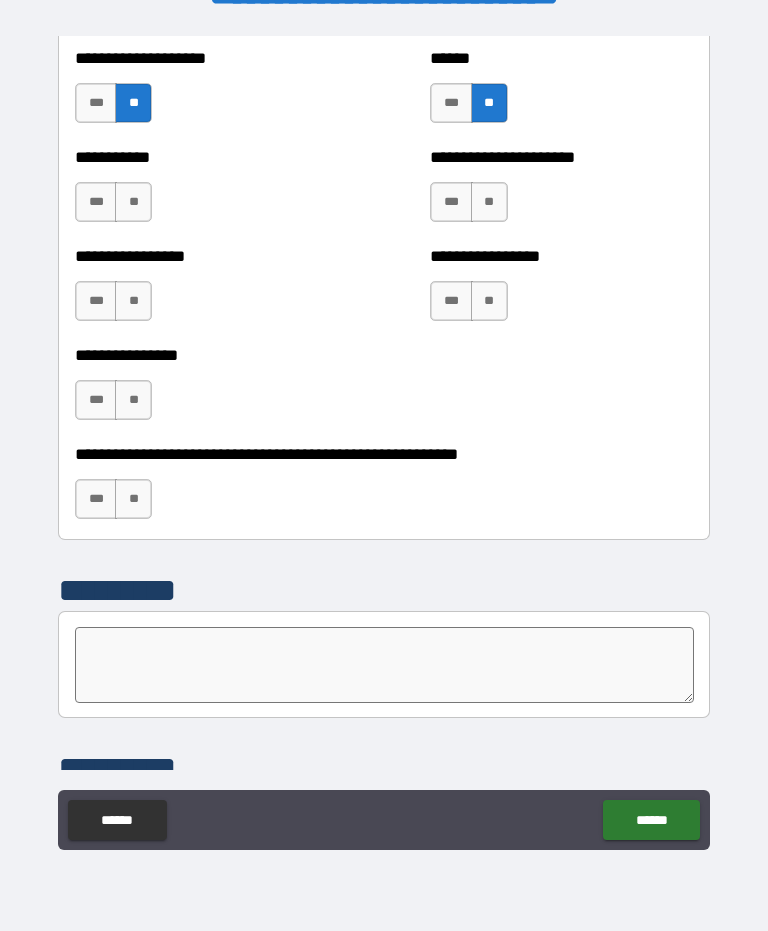scroll, scrollTop: 5928, scrollLeft: 0, axis: vertical 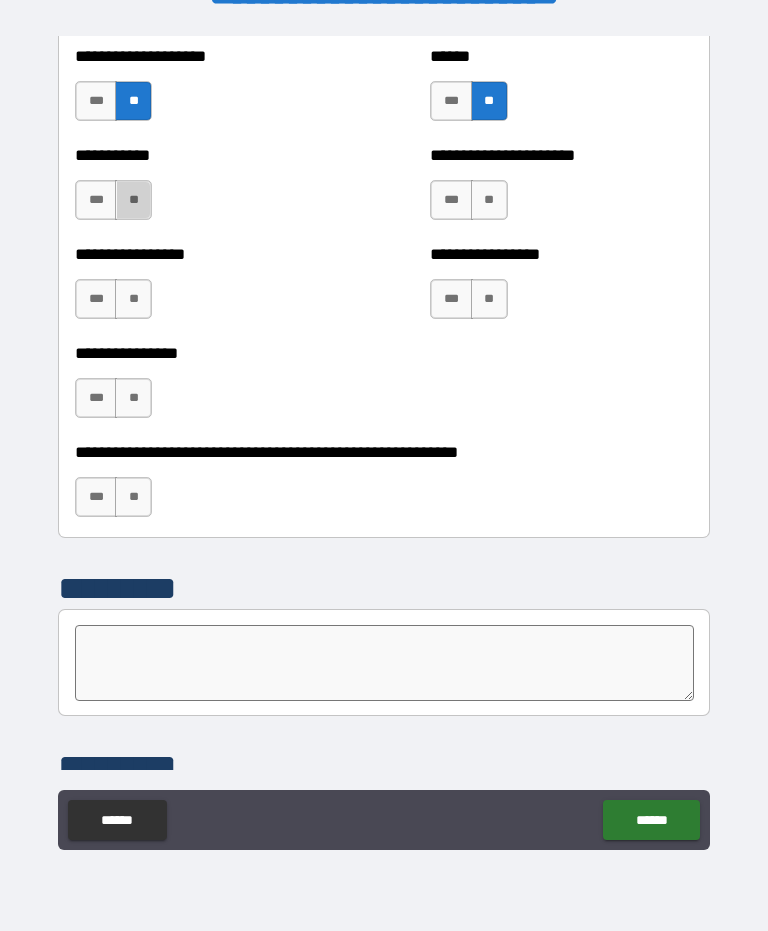 click on "**" at bounding box center (133, 200) 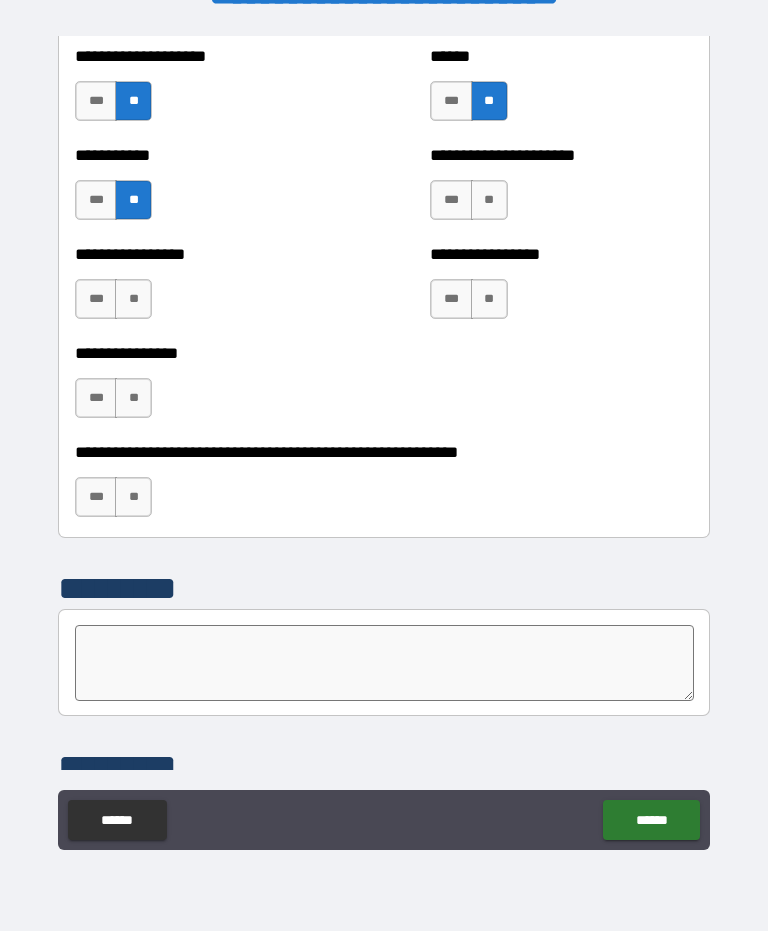 click on "**" at bounding box center (133, 299) 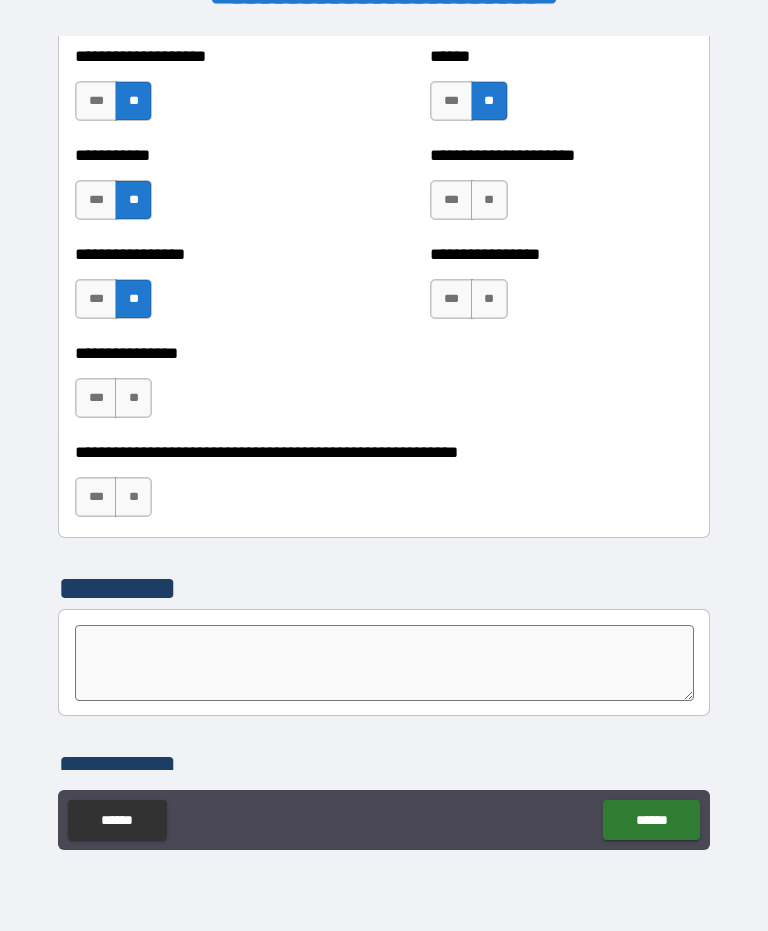 click on "**" at bounding box center [133, 398] 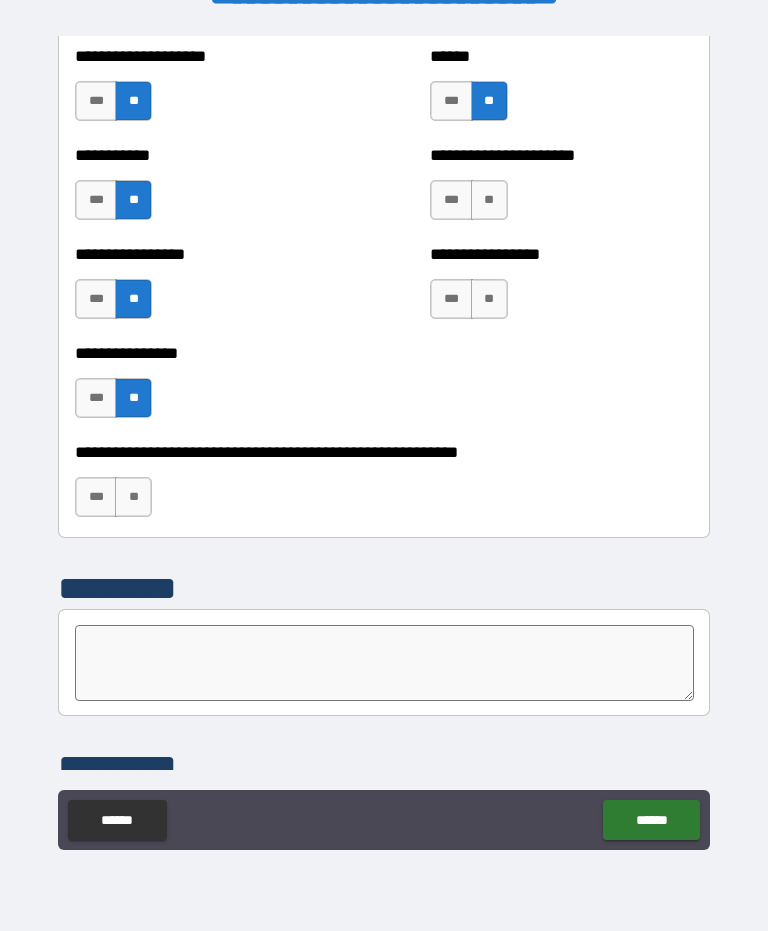 click on "**" at bounding box center [133, 497] 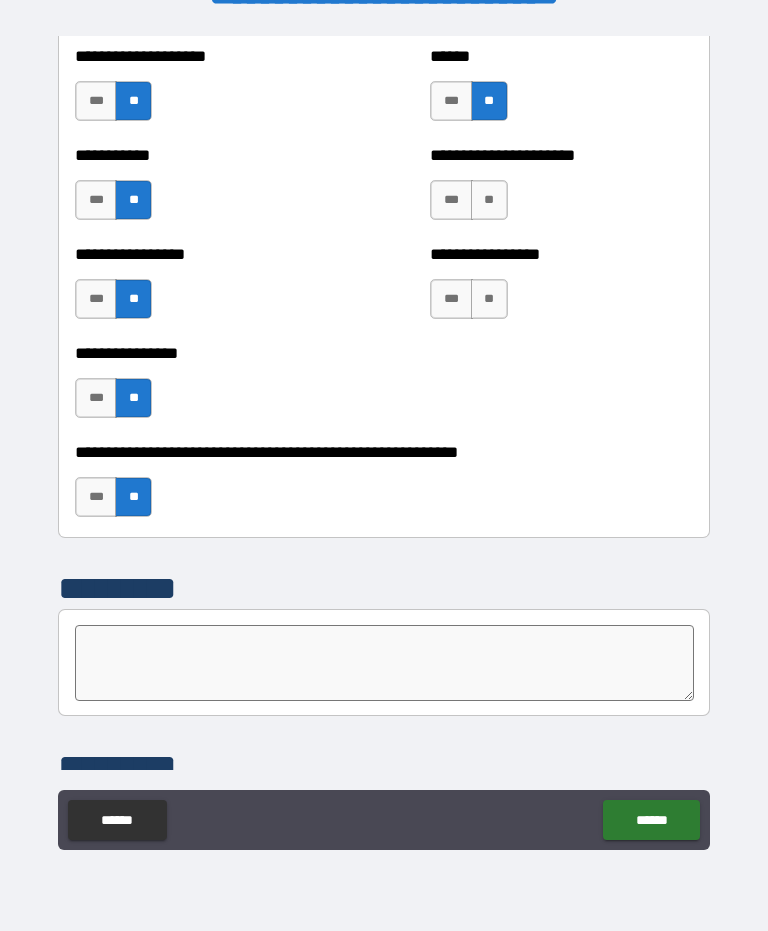 click on "**" at bounding box center [489, 200] 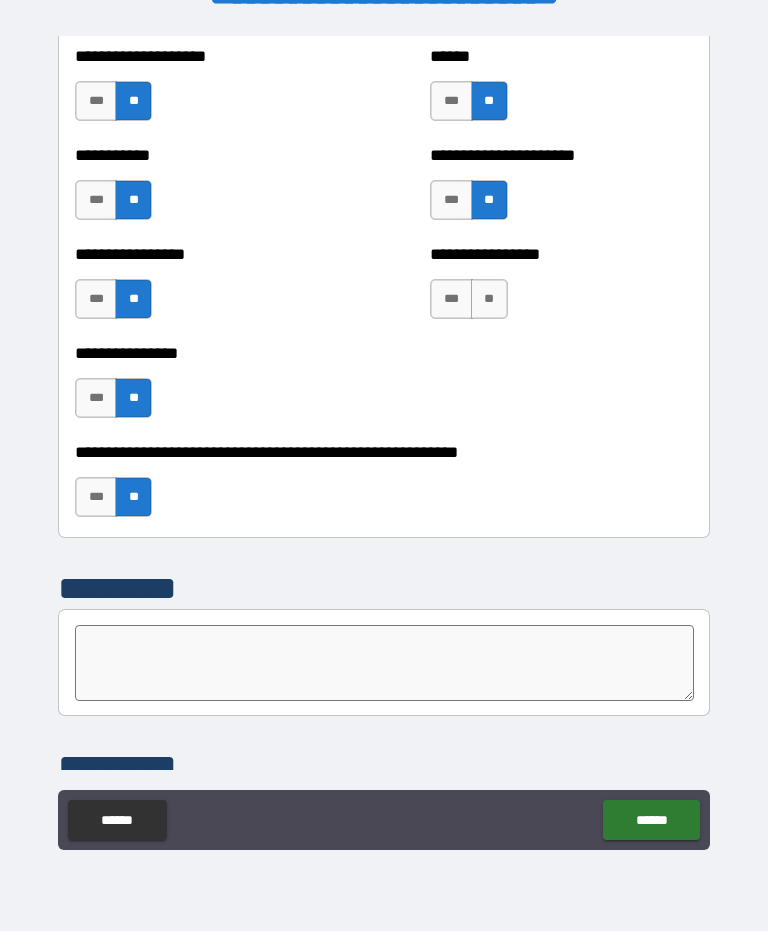 click on "**" at bounding box center (489, 299) 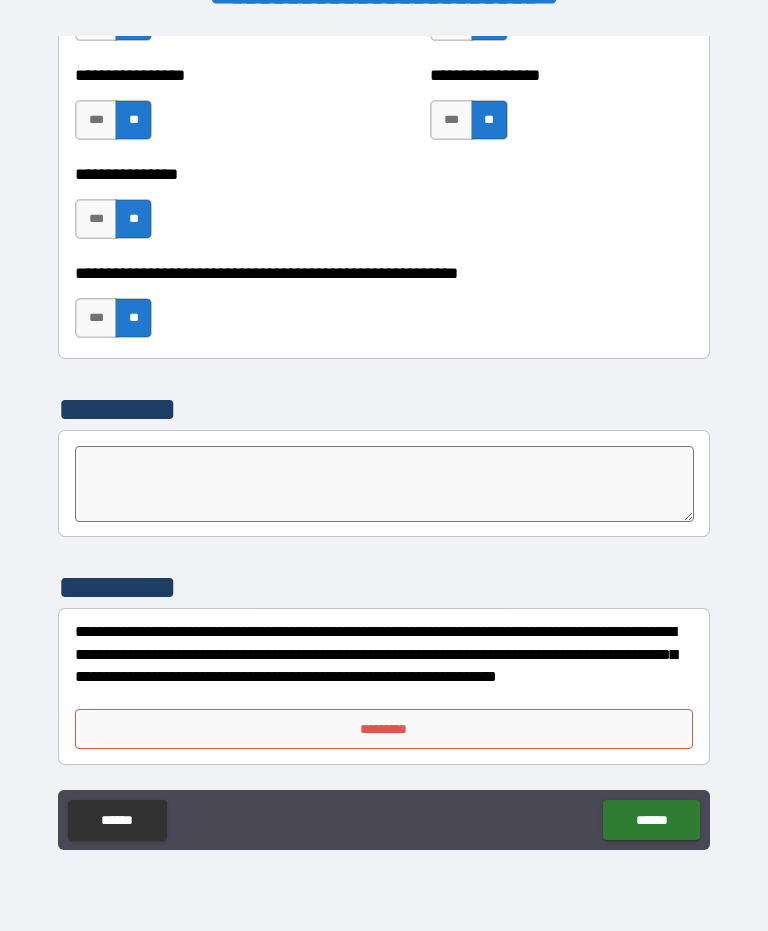 scroll, scrollTop: 6107, scrollLeft: 0, axis: vertical 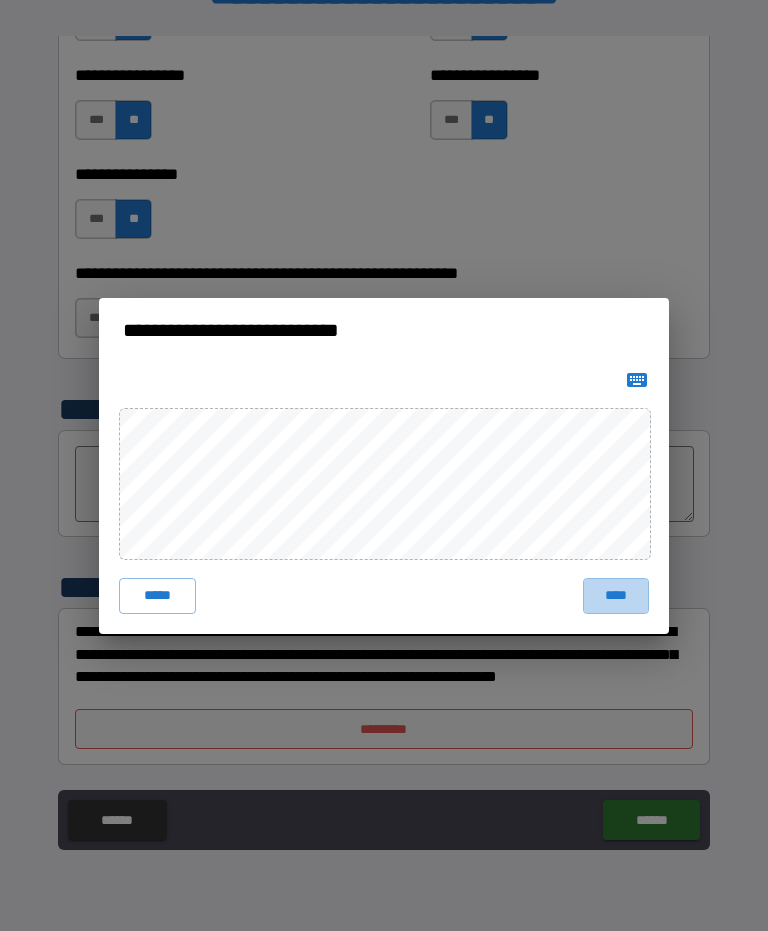 click on "****" at bounding box center [616, 596] 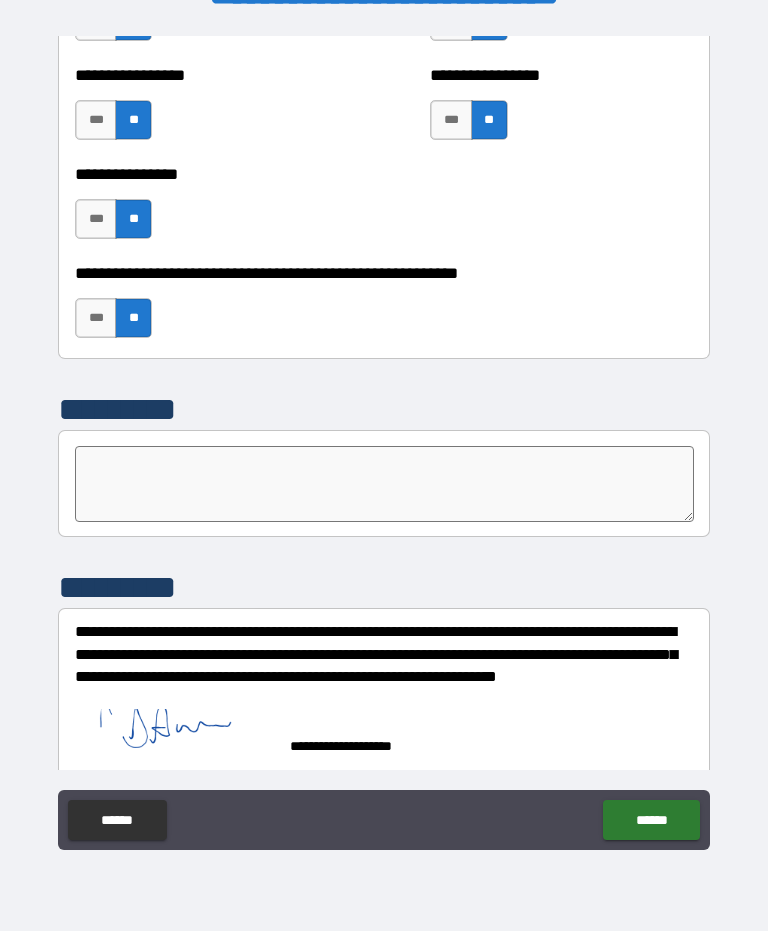 scroll, scrollTop: 6097, scrollLeft: 0, axis: vertical 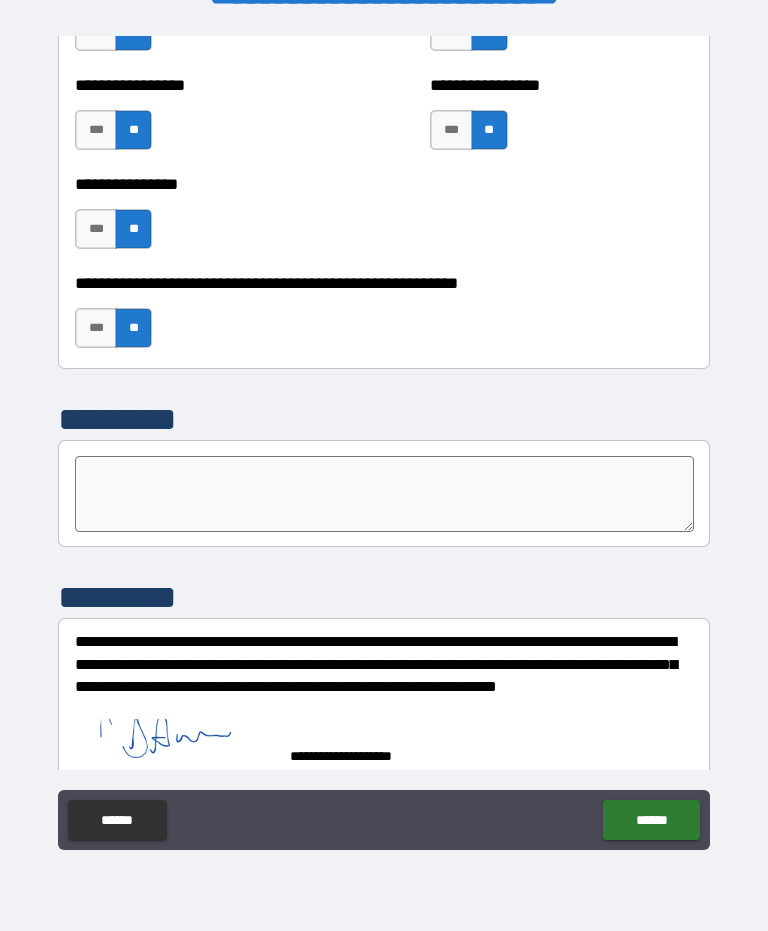click on "******" at bounding box center (651, 820) 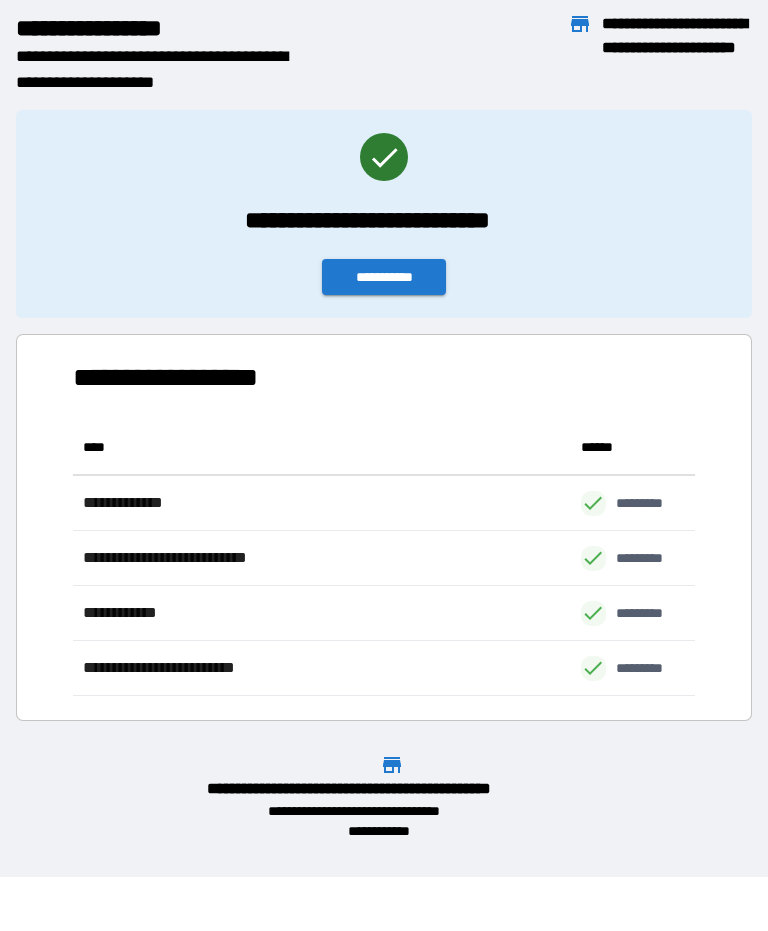 scroll, scrollTop: 1, scrollLeft: 1, axis: both 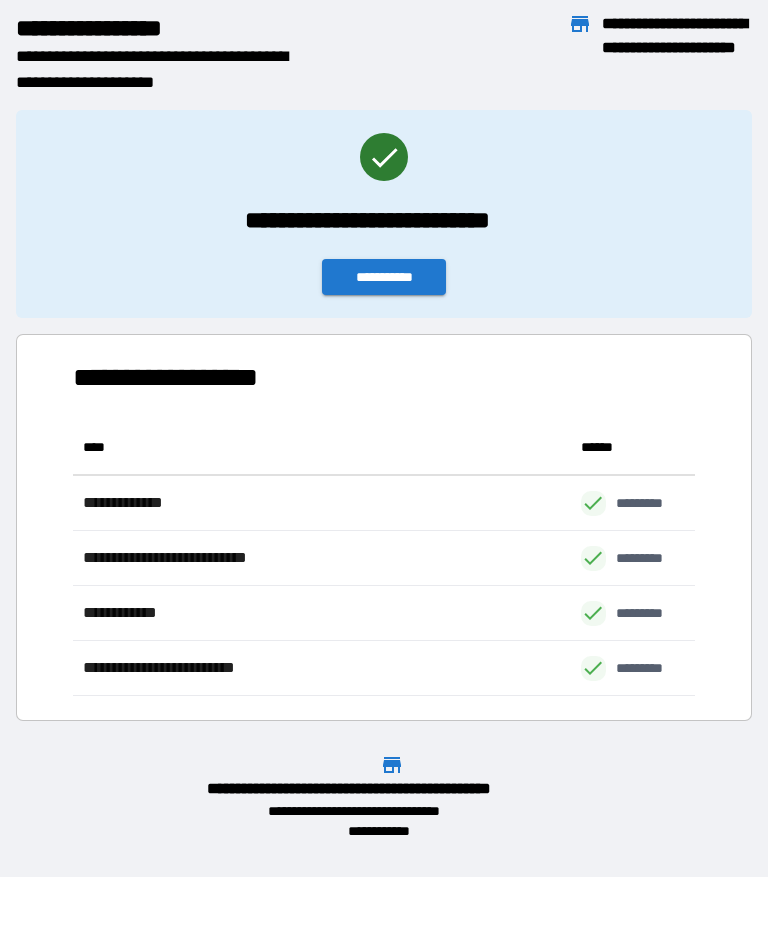 click on "**********" at bounding box center (384, 277) 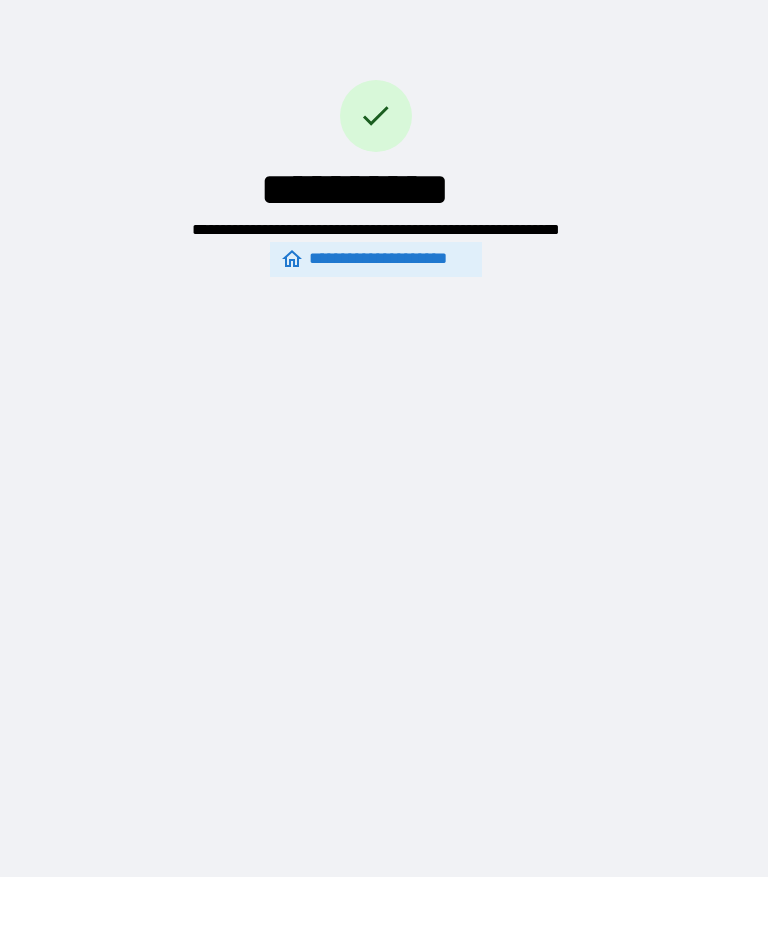 click on "**********" at bounding box center (376, 259) 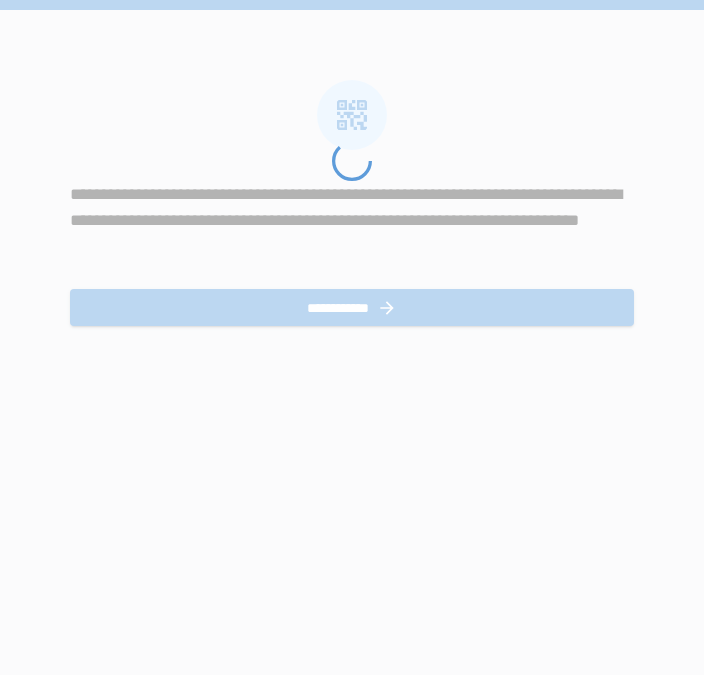scroll, scrollTop: 0, scrollLeft: 0, axis: both 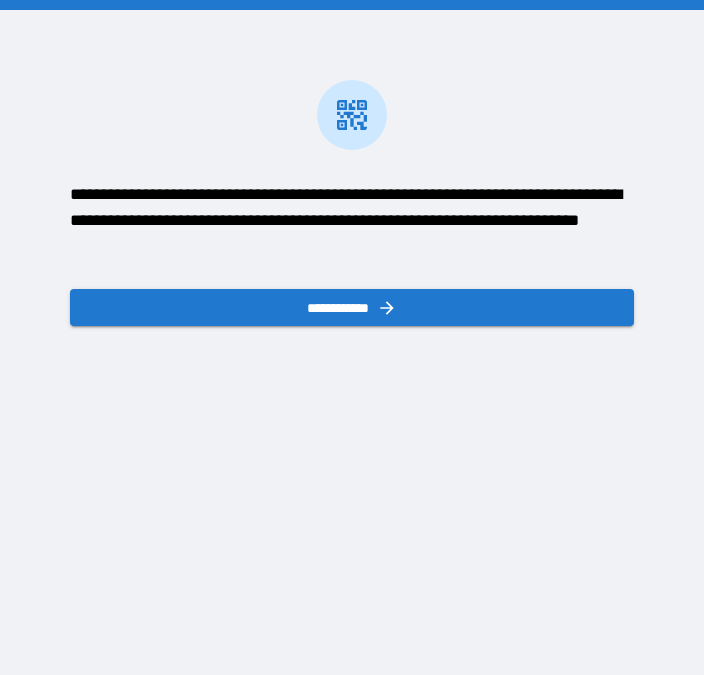 click on "**********" at bounding box center (351, 307) 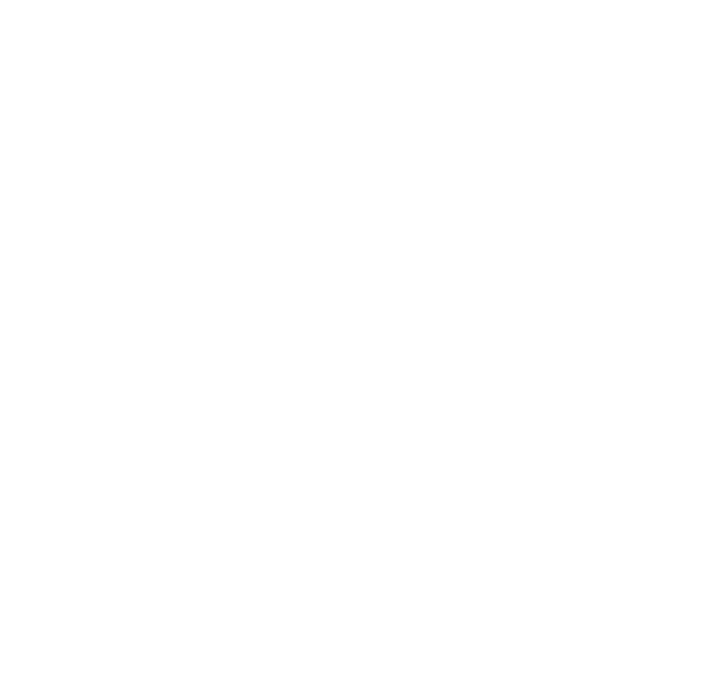 scroll, scrollTop: 0, scrollLeft: 0, axis: both 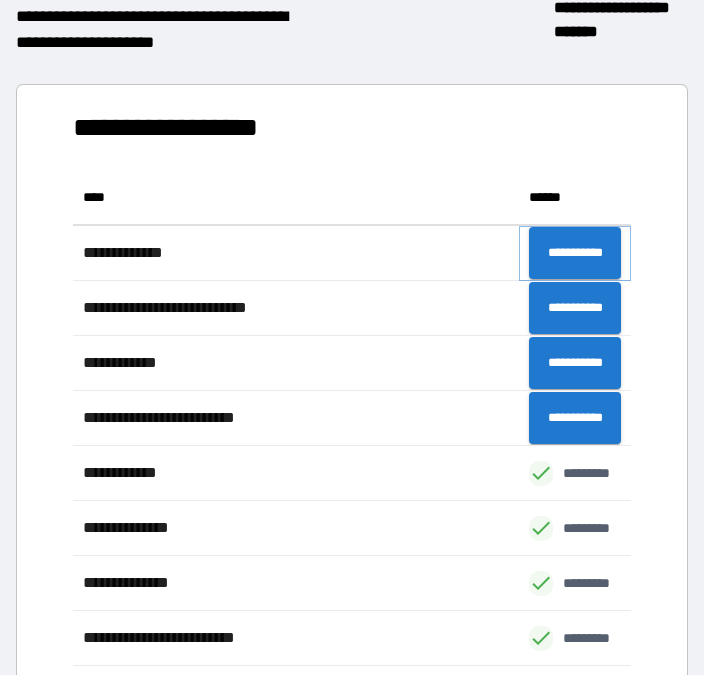 click on "**********" at bounding box center [575, 253] 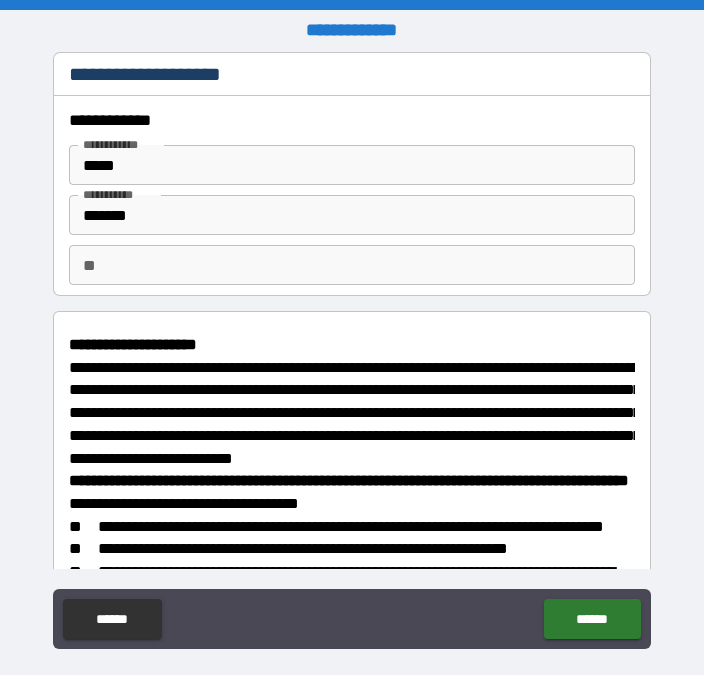 click on "*****" at bounding box center [352, 165] 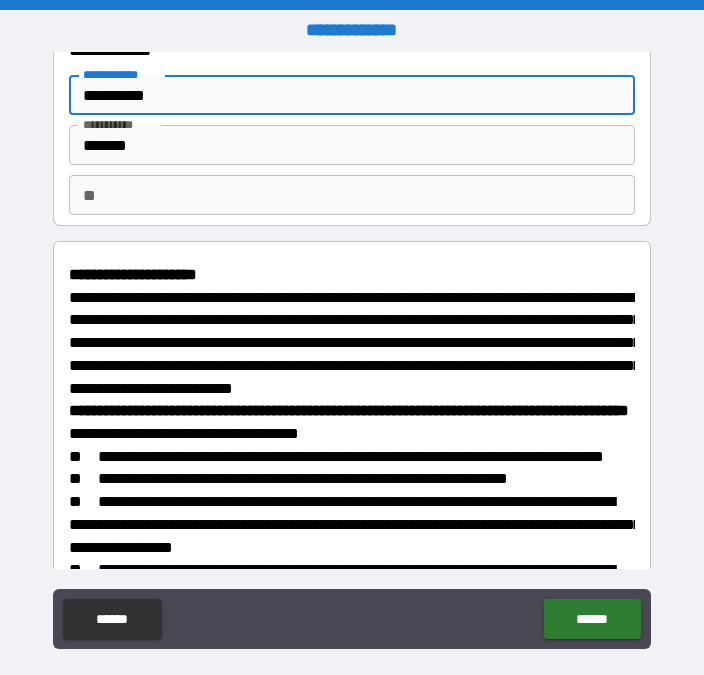 scroll, scrollTop: 69, scrollLeft: 0, axis: vertical 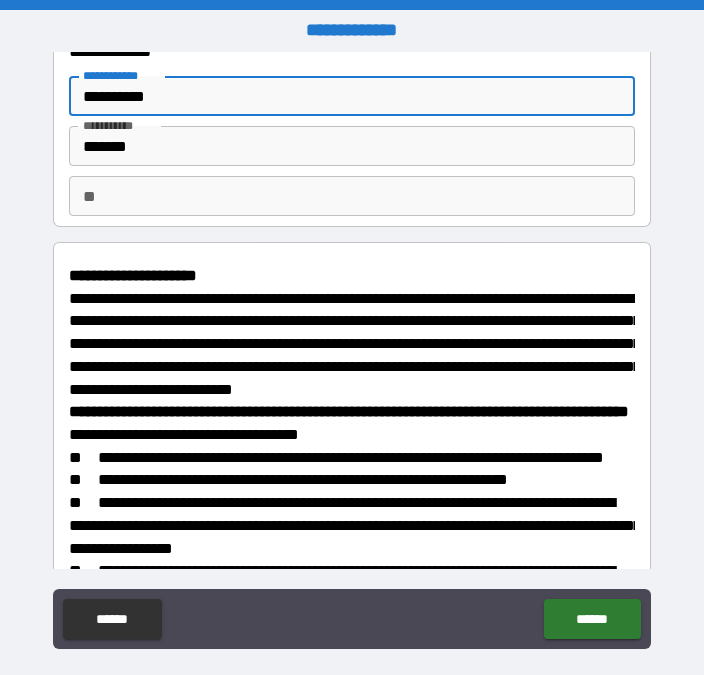 type on "**********" 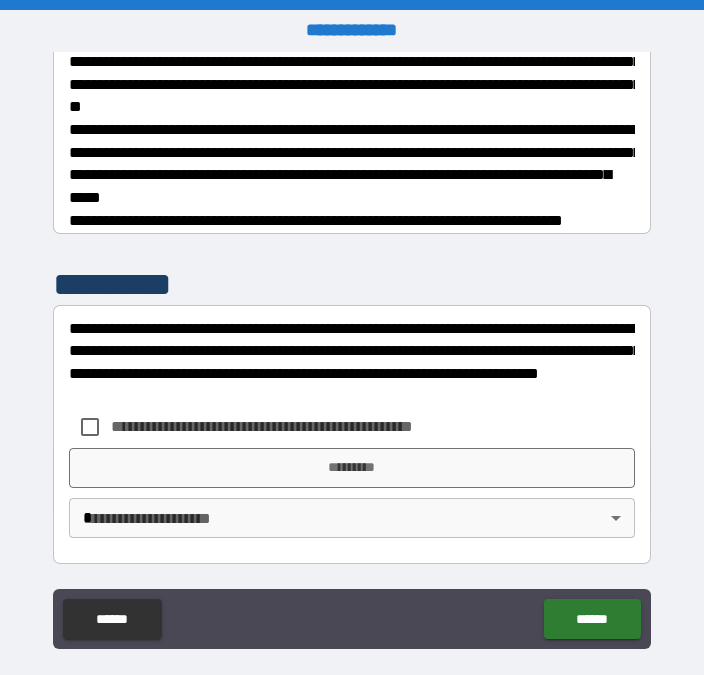 scroll, scrollTop: 1267, scrollLeft: 0, axis: vertical 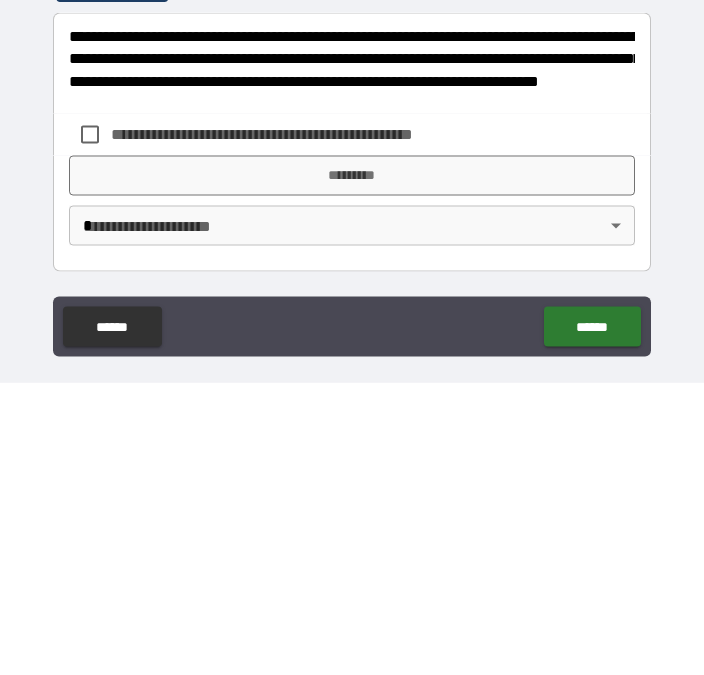 type on "*" 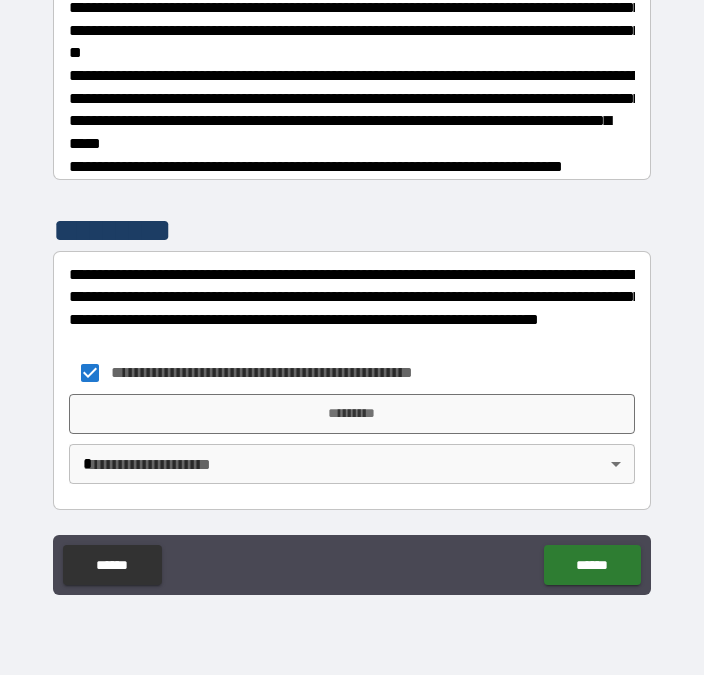 click on "*********" at bounding box center (352, 414) 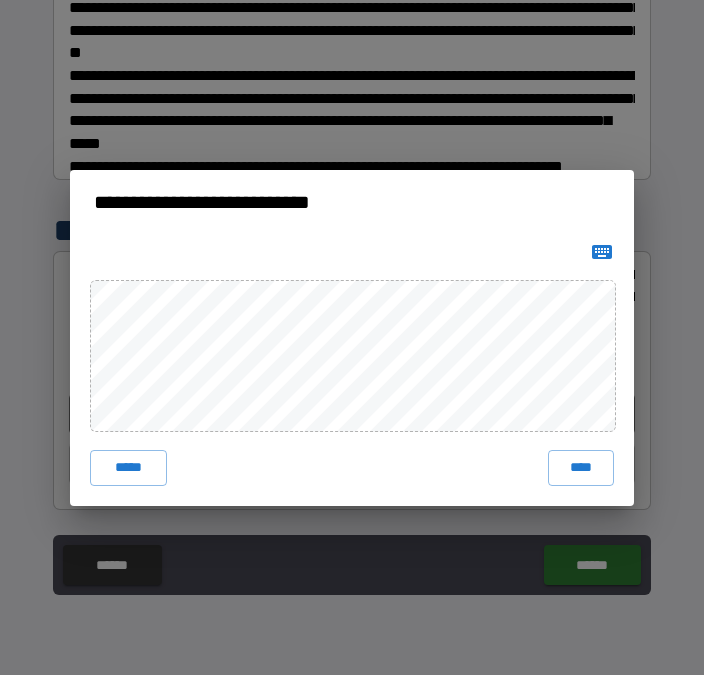 click on "****" at bounding box center (581, 468) 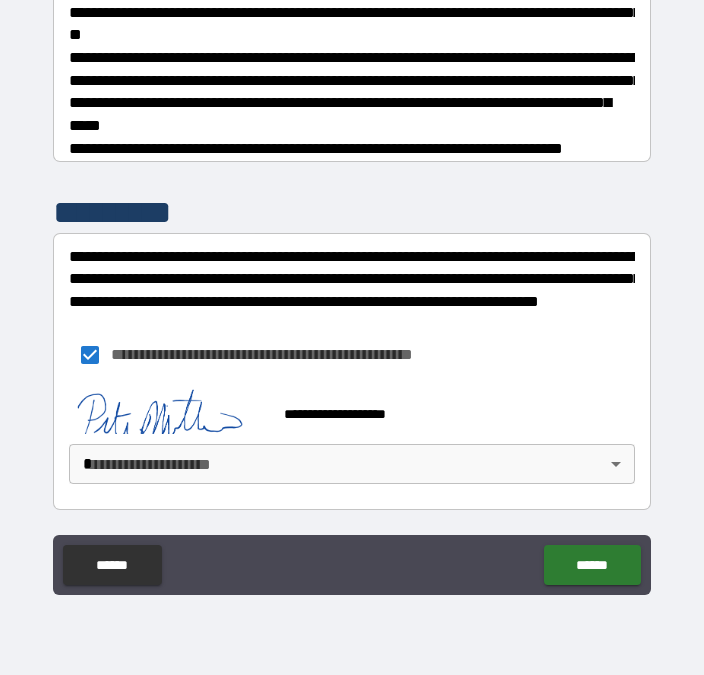 scroll, scrollTop: 1257, scrollLeft: 0, axis: vertical 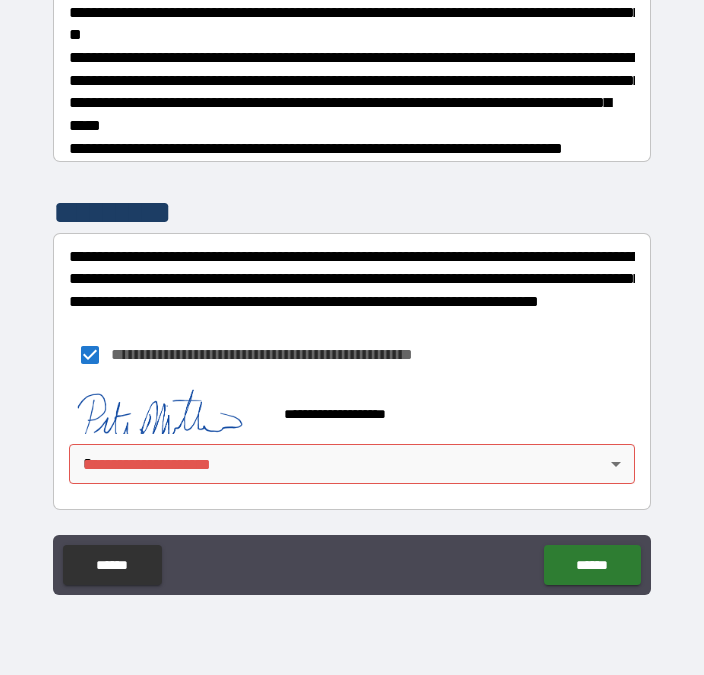 click on "******" at bounding box center (592, 565) 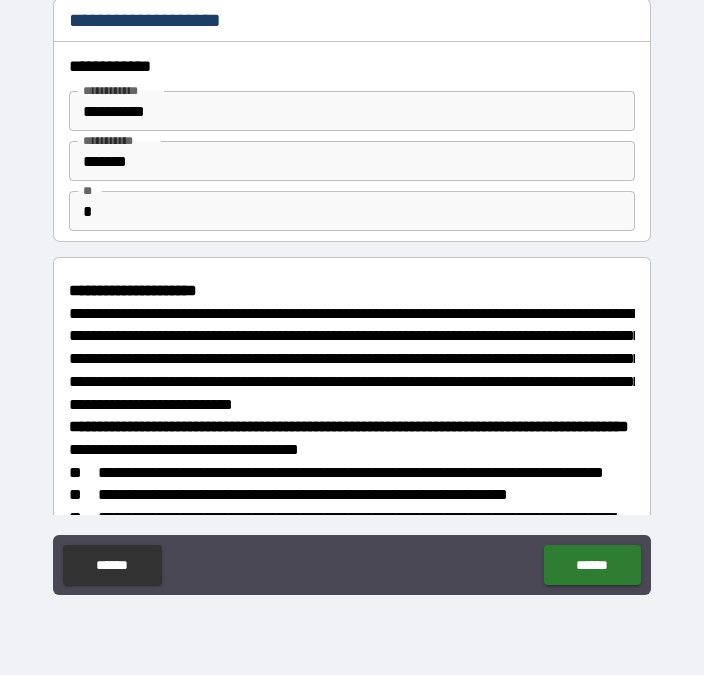 scroll, scrollTop: 0, scrollLeft: 0, axis: both 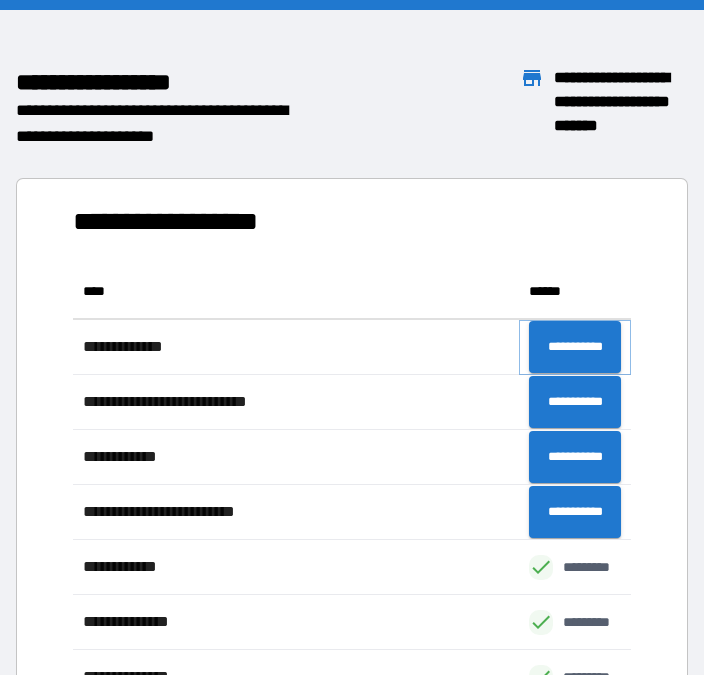 click on "**********" at bounding box center (575, 347) 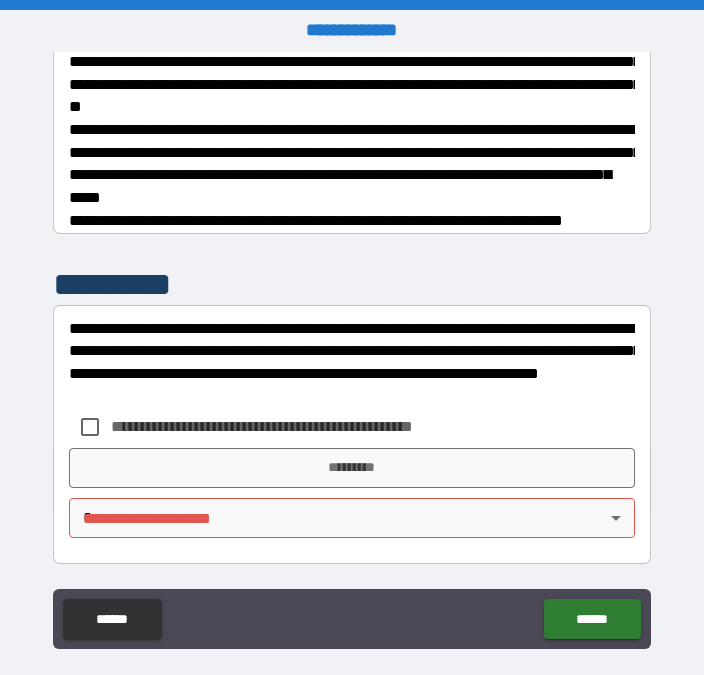 scroll, scrollTop: 1267, scrollLeft: 0, axis: vertical 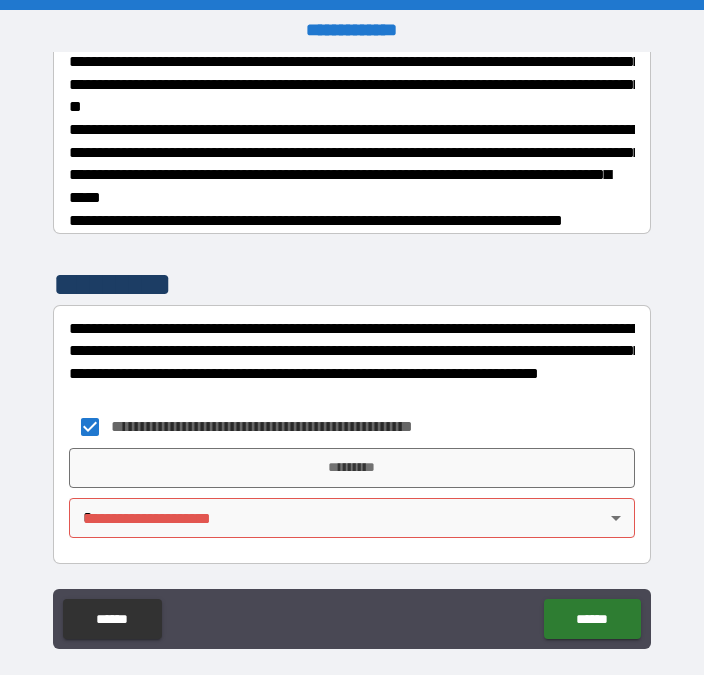 click on "******" at bounding box center [592, 619] 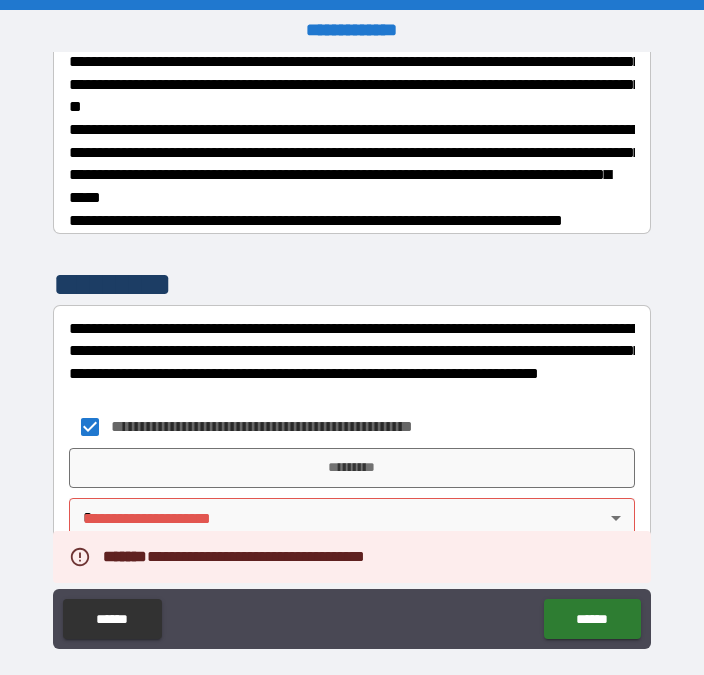 click on "*********" at bounding box center (352, 468) 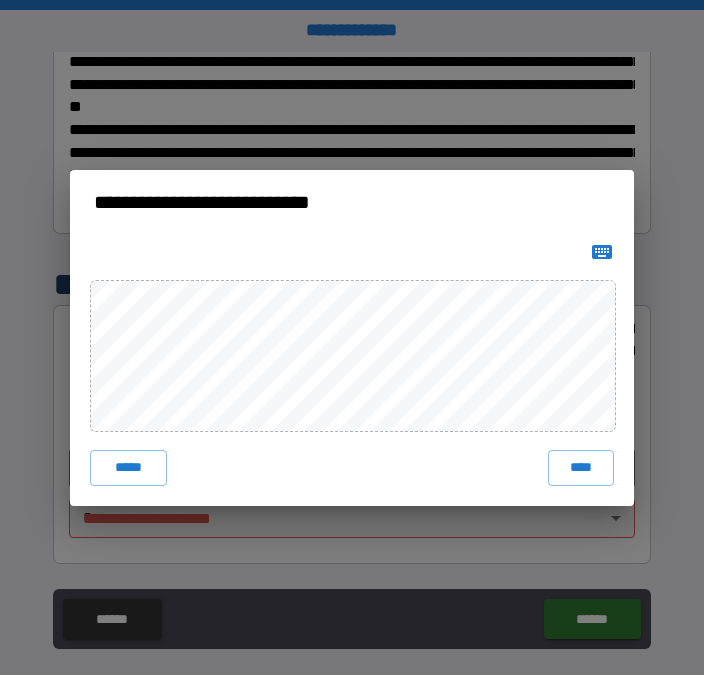 click on "****" at bounding box center [581, 468] 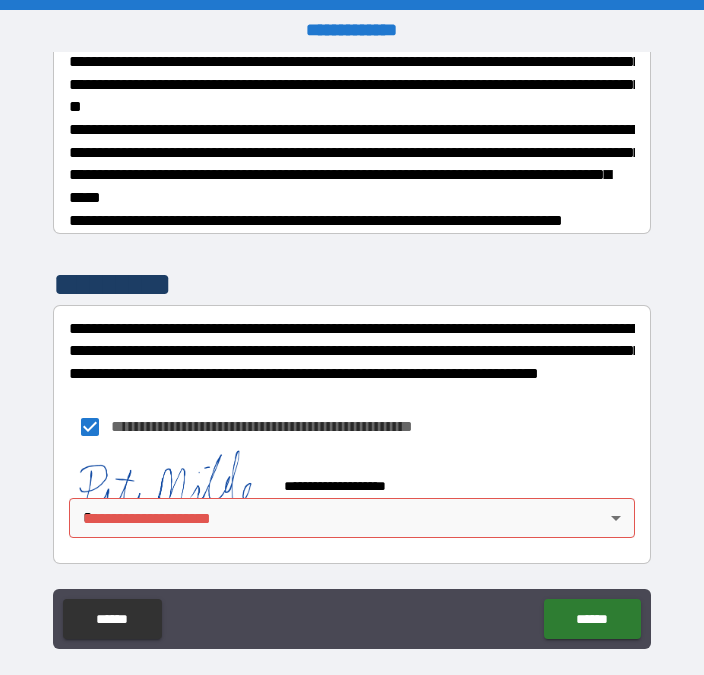 scroll, scrollTop: 1257, scrollLeft: 0, axis: vertical 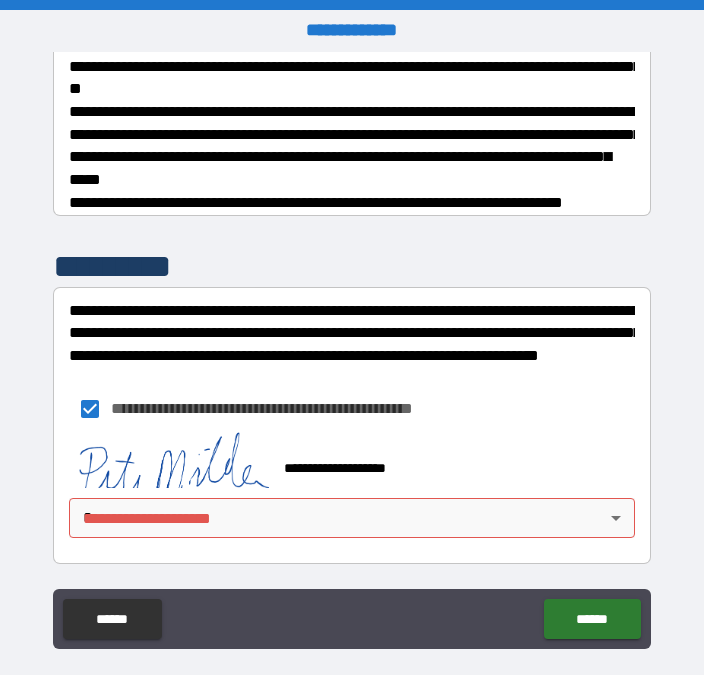 click on "[FIRST] [LAST] [CITY] [STATE] [ZIP] [COUNTRY] [ADDRESS] [APARTMENT] [STREET] [BUILDING] [FLOOR] [UNIT] [PHONE] [EMAIL] [CREDIT_CARD] [EXPIRY] [CVV] [CARD_HOLDER_NAME] [BILLING_ADDRESS] [BILLING_CITY] [BILLING_STATE] [BILLING_ZIP] [BILLING_COUNTRY] [DATE_OF_BIRTH] [AGE] [PASSPORT_NUMBER] [DRIVER_LICENSE] [SSN]" at bounding box center [352, 364] 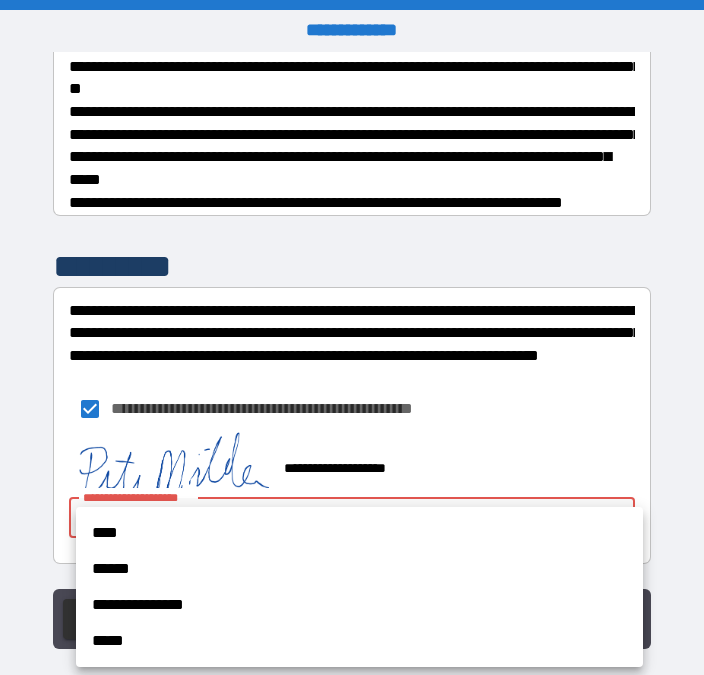 click on "****" at bounding box center [359, 533] 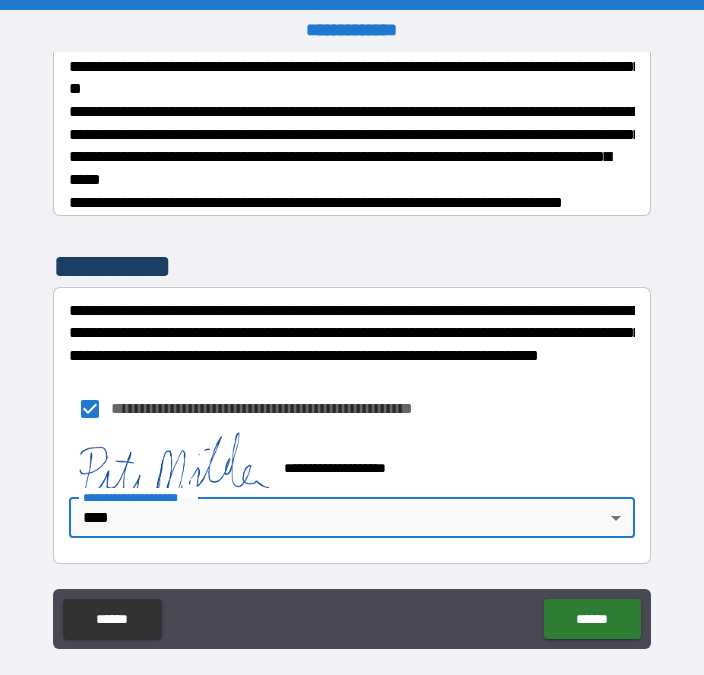 type on "****" 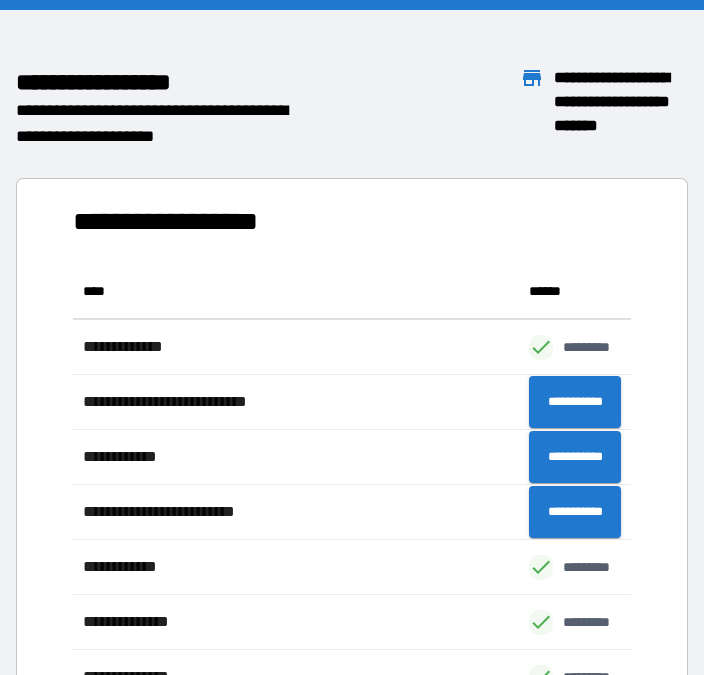 scroll, scrollTop: 1, scrollLeft: 1, axis: both 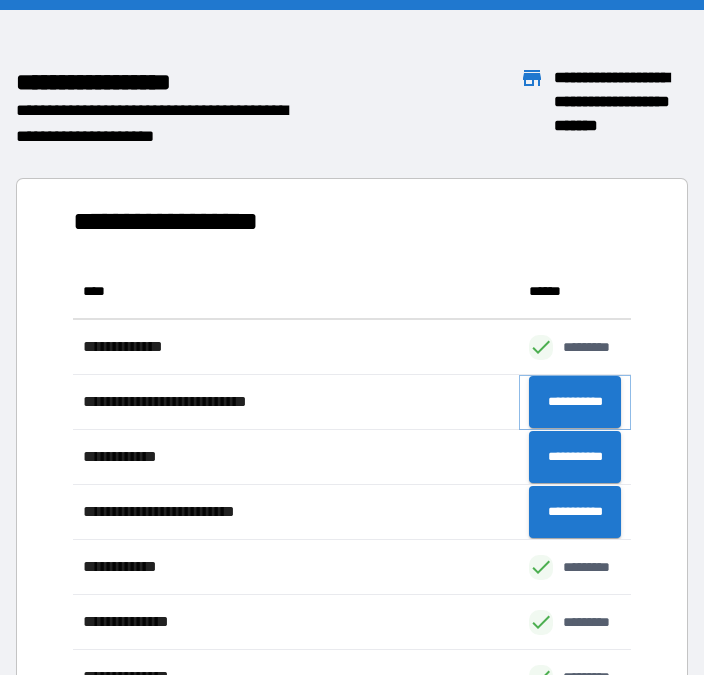 click on "**********" at bounding box center [575, 402] 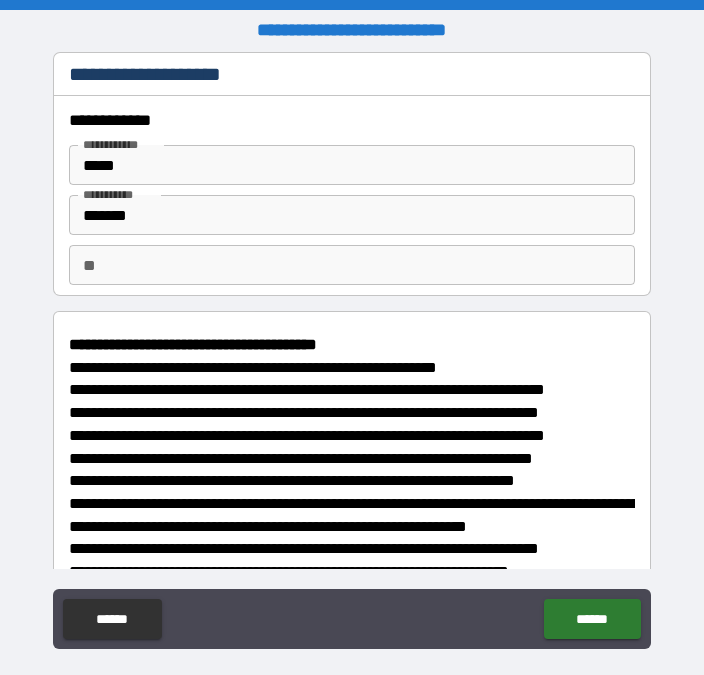click on "**" at bounding box center [352, 265] 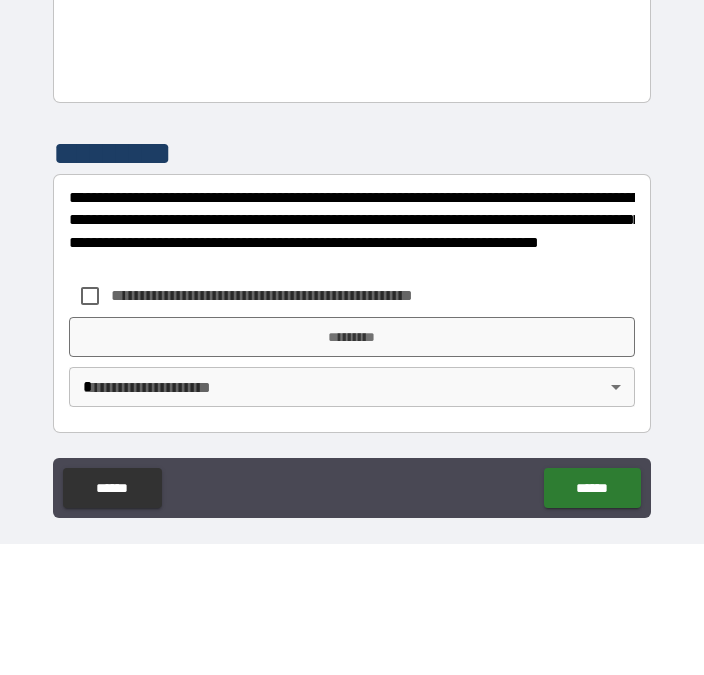 scroll, scrollTop: 2263, scrollLeft: 0, axis: vertical 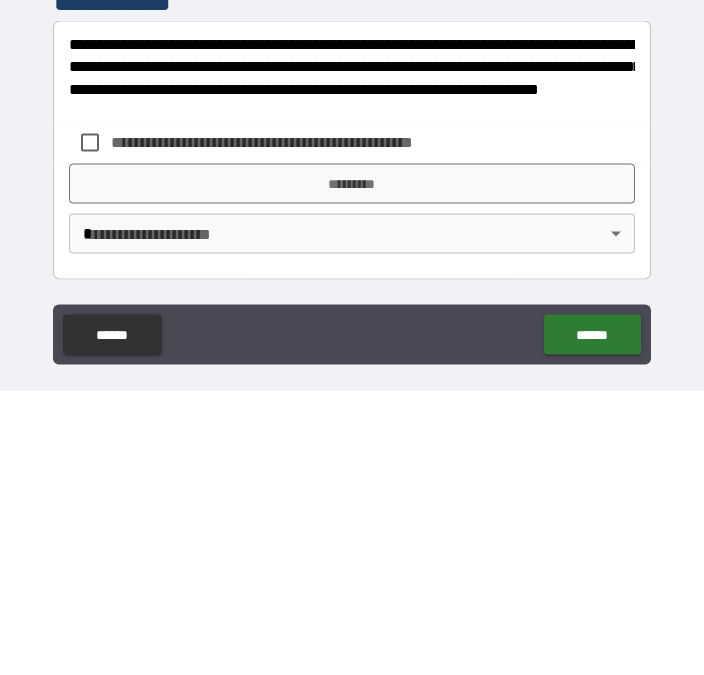 type on "*" 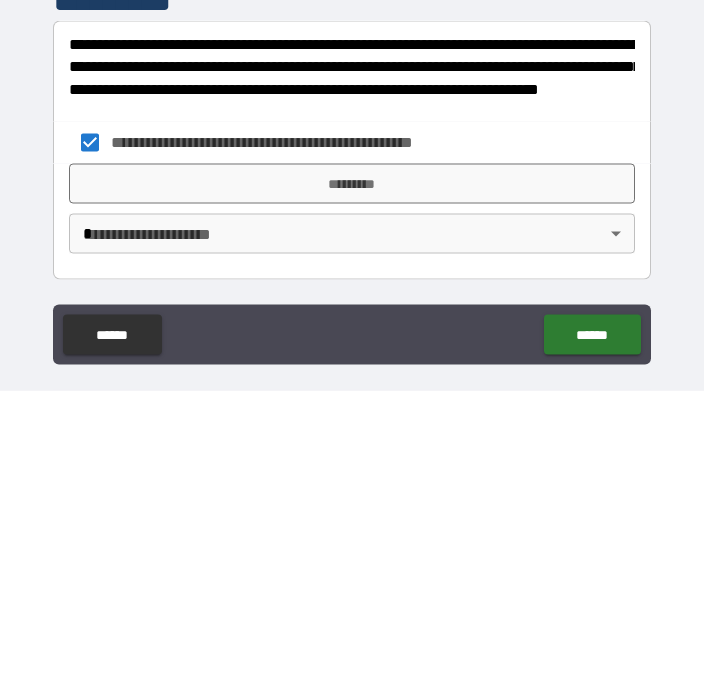 scroll, scrollTop: 54, scrollLeft: 0, axis: vertical 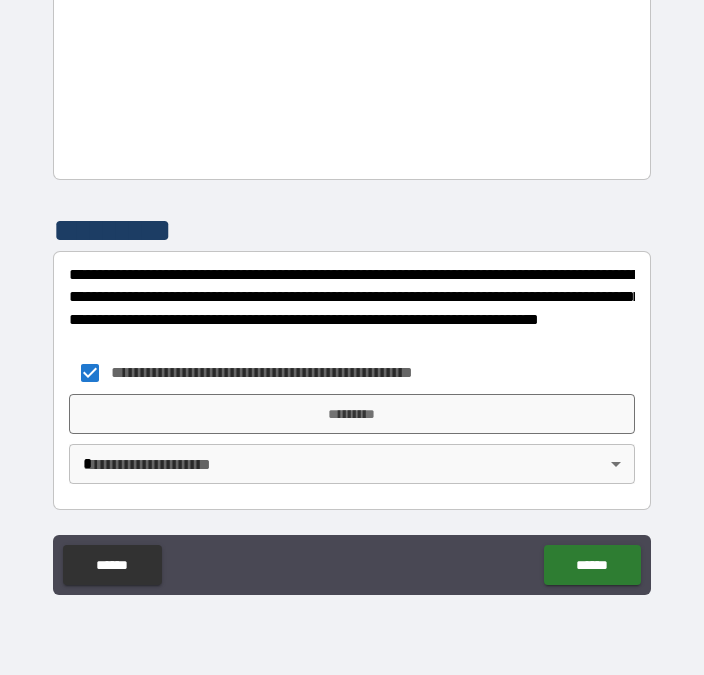 click on "*********" at bounding box center [352, 414] 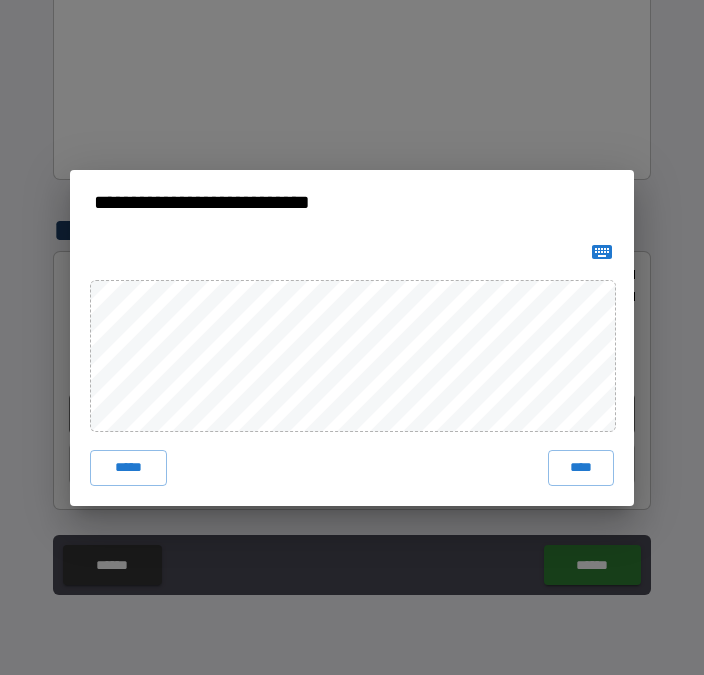 click on "****" at bounding box center [581, 468] 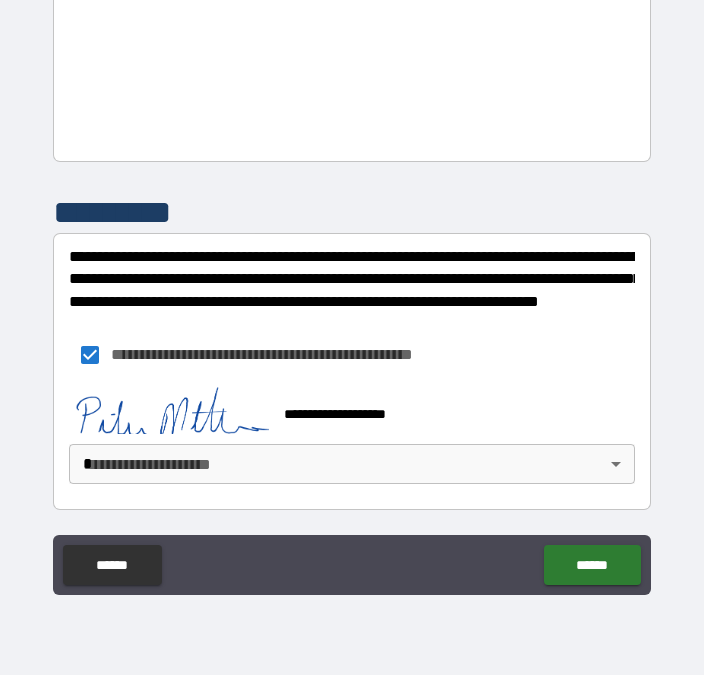 click on "******" at bounding box center [592, 565] 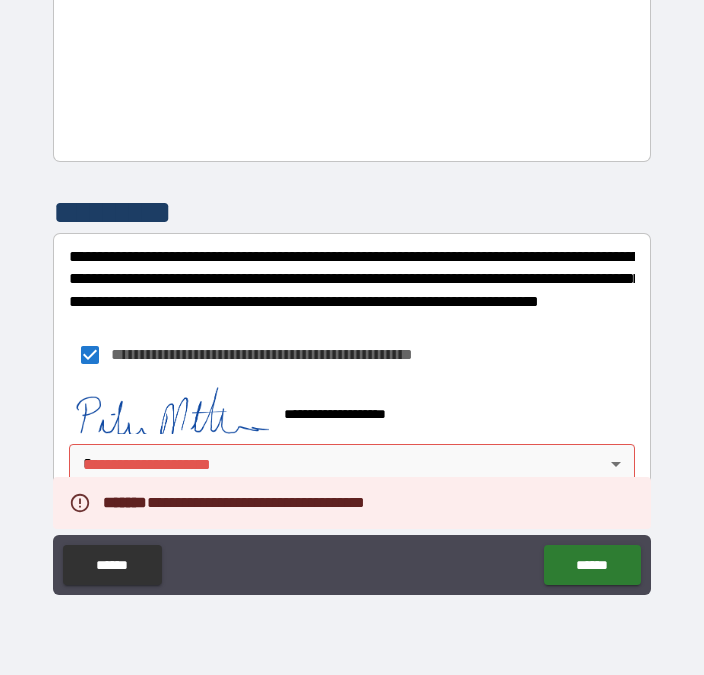click on "**********" at bounding box center [295, 354] 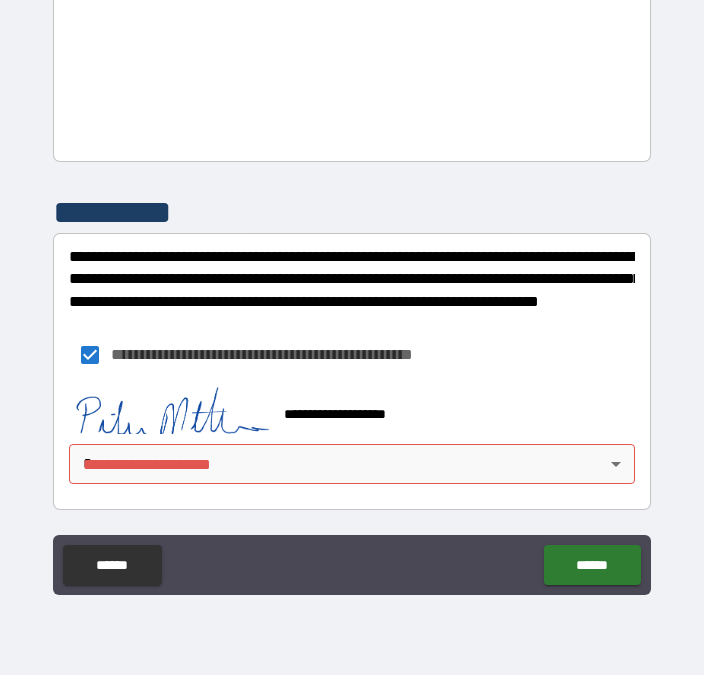 scroll, scrollTop: 2281, scrollLeft: 0, axis: vertical 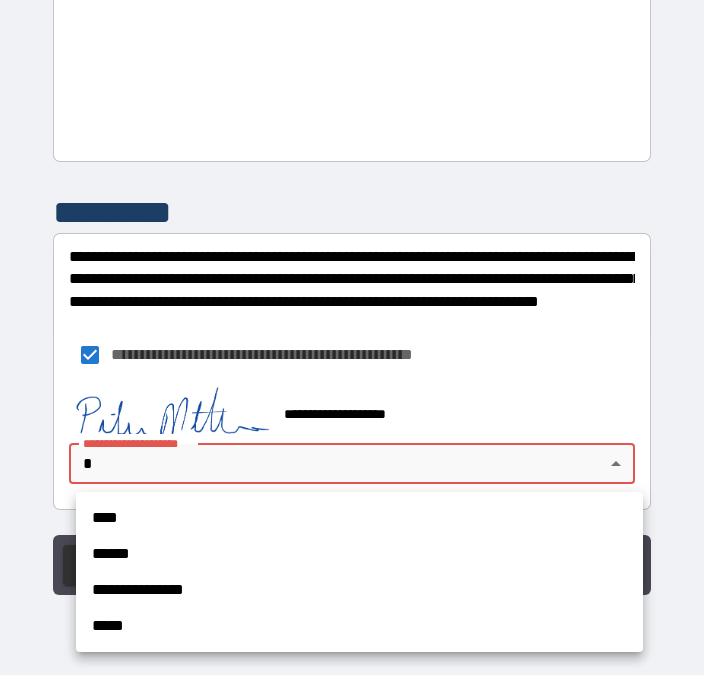 click on "****" at bounding box center (359, 518) 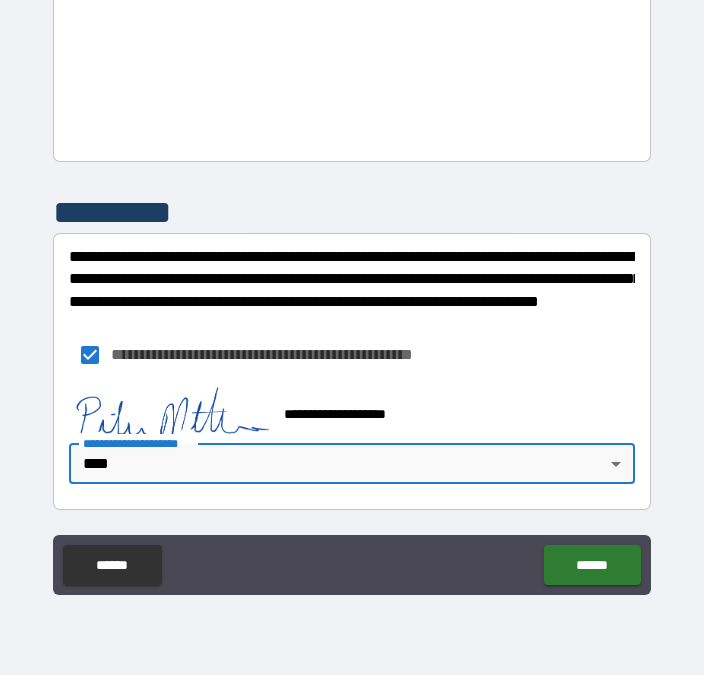 click on "******" at bounding box center [592, 565] 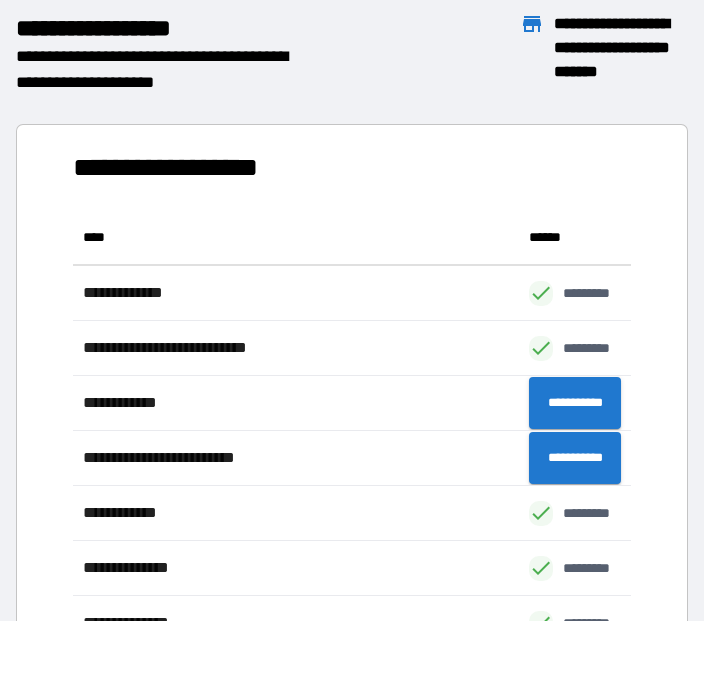 scroll, scrollTop: 496, scrollLeft: 558, axis: both 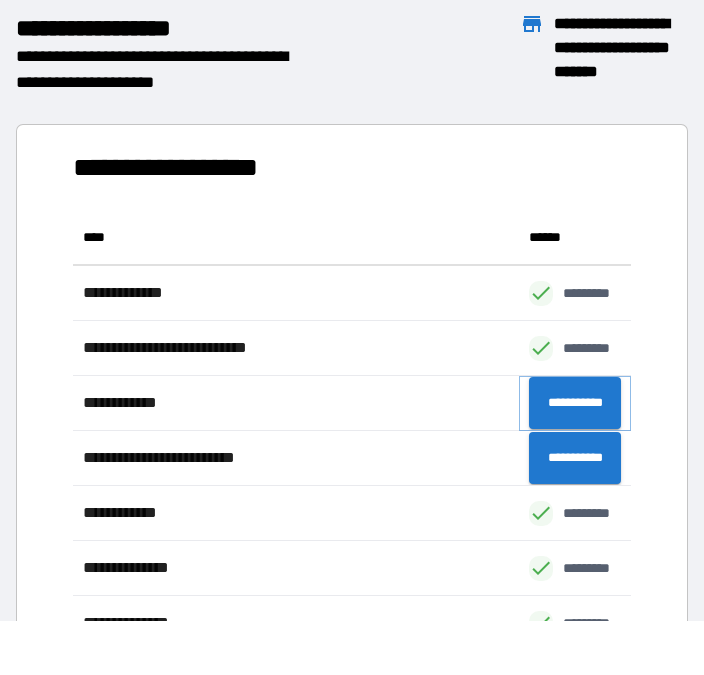 click on "**********" at bounding box center (575, 403) 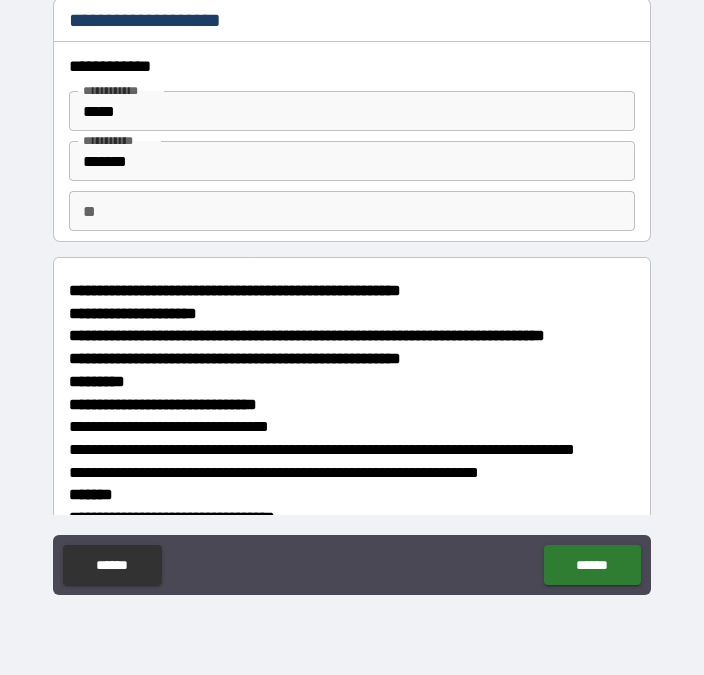 click on "**" at bounding box center (352, 211) 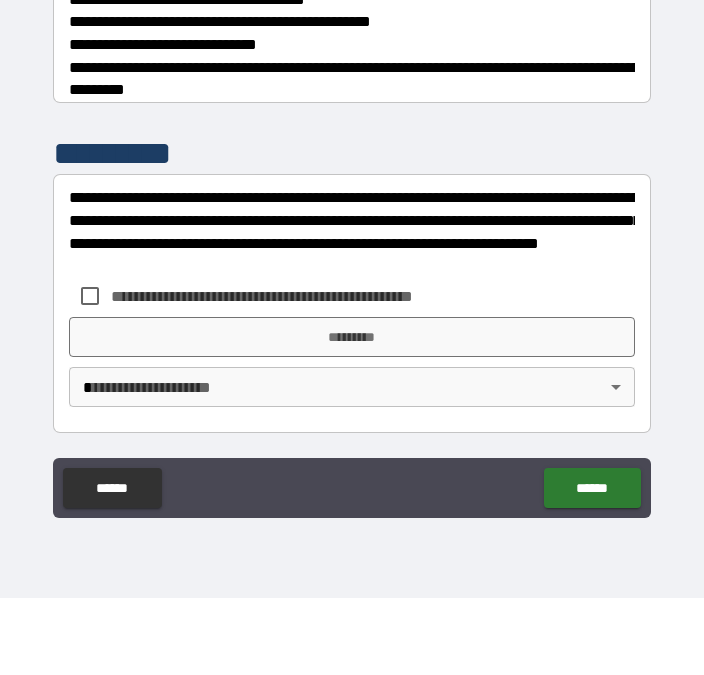 scroll, scrollTop: 6833, scrollLeft: 0, axis: vertical 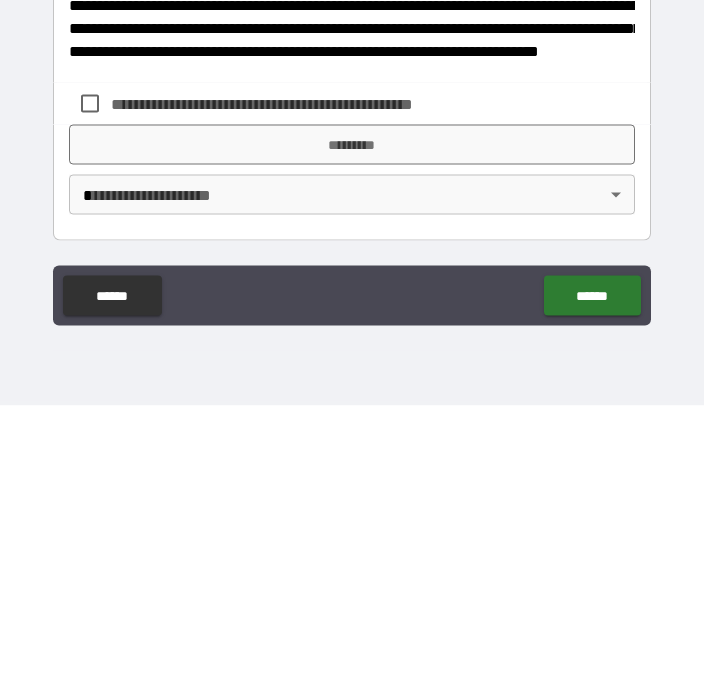 type on "*" 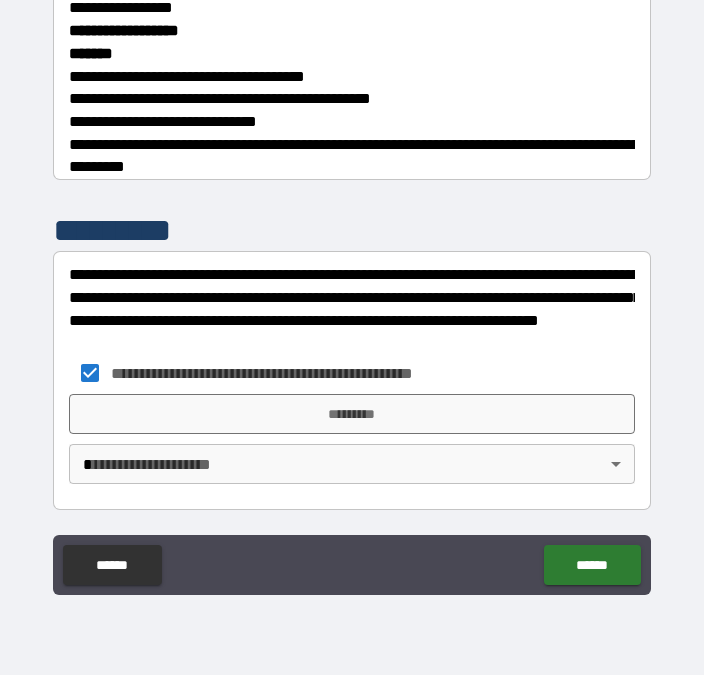click on "*********" at bounding box center (352, 414) 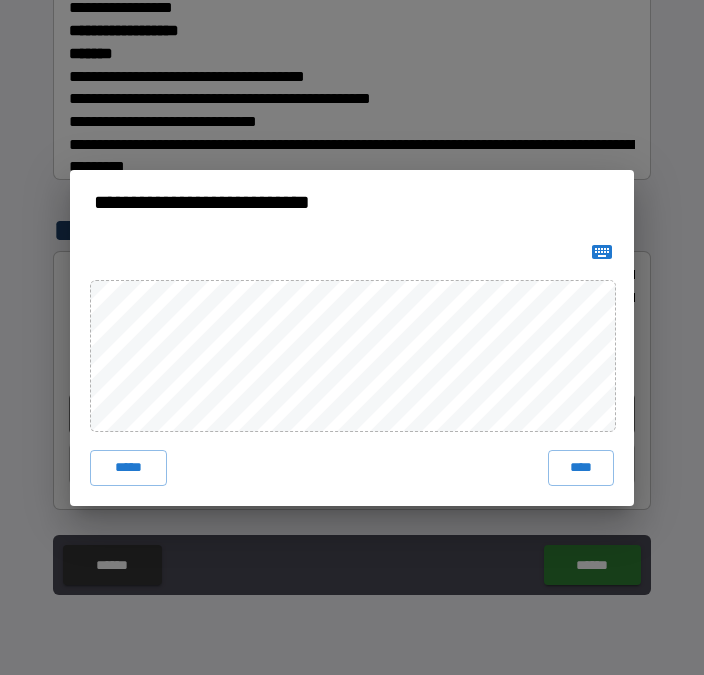 click on "****" at bounding box center (581, 468) 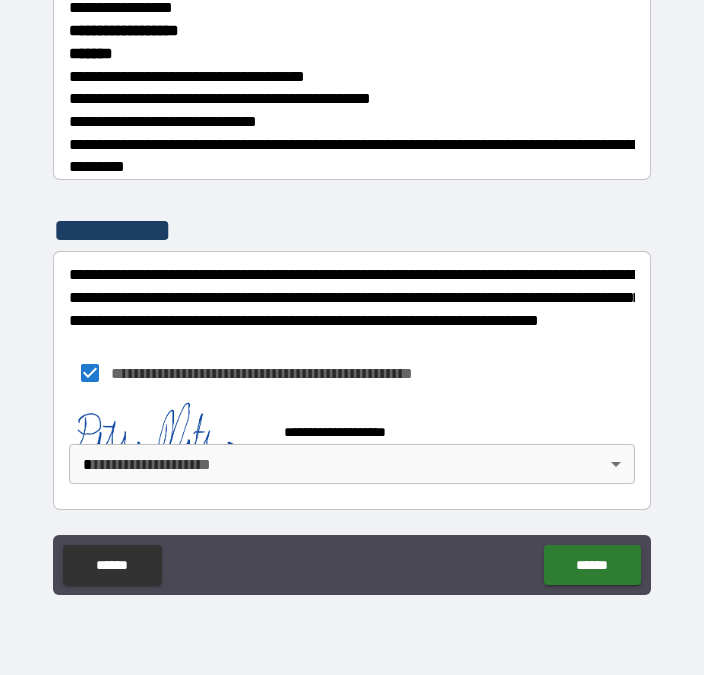 scroll, scrollTop: 6823, scrollLeft: 0, axis: vertical 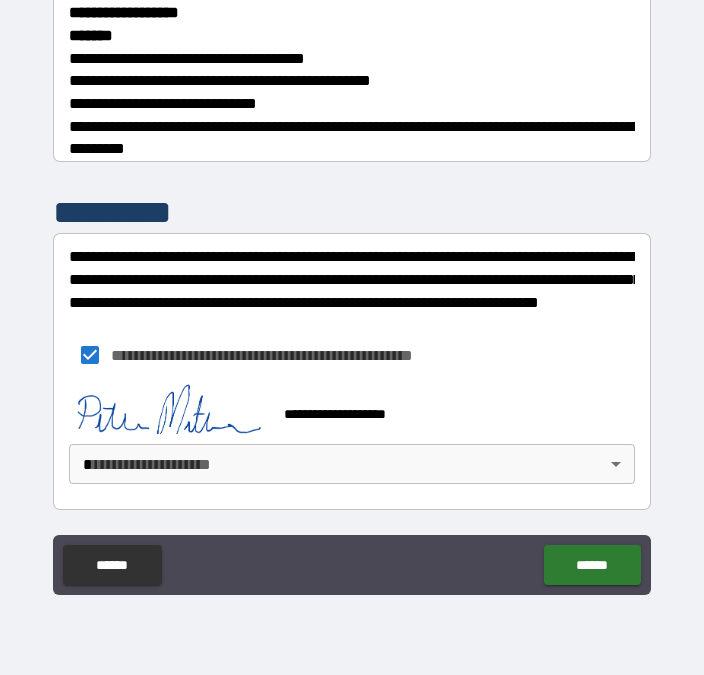 click on "[FIRST] [LAST] [CITY] [STATE] [ZIP] [COUNTRY] [ADDRESS] [APARTMENT] [STREET] [BUILDING] [FLOOR] [UNIT] [PHONE] [EMAIL] [CREDIT_CARD]
[EXPIRY]
[CVV]
[CARD_HOLDER_NAME]
[BILLING_ADDRESS]
[BILLING_CITY]
[BILLING_STATE]
[BILLING_ZIP]
[BILLING_COUNTRY]
[DATE_OF_BIRTH]
[AGE]
[PASSPORT_NUMBER]
[DRIVER_LICENSE]
[SSN]" at bounding box center (352, 310) 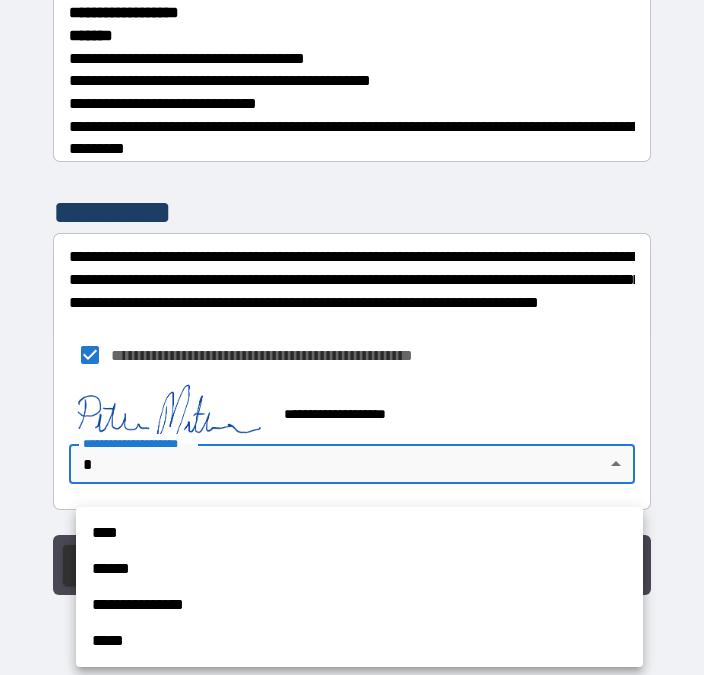 click on "****" at bounding box center (359, 533) 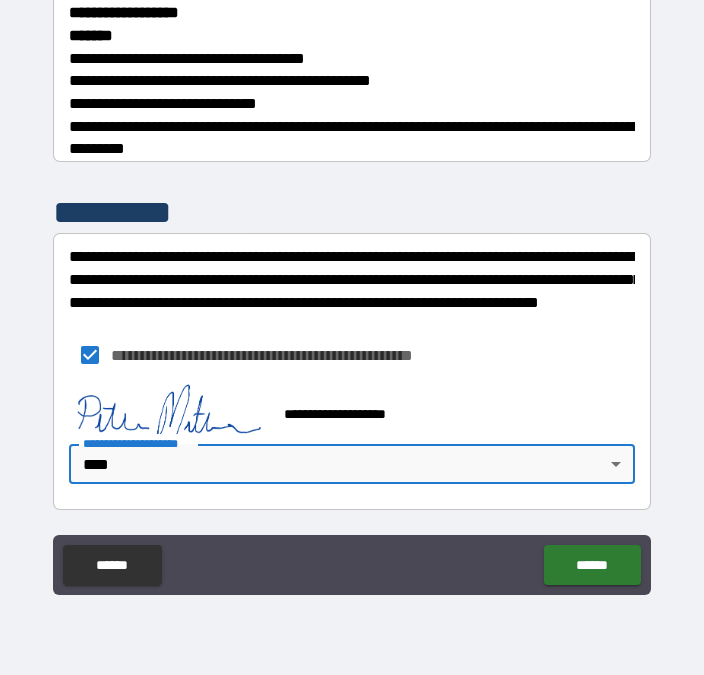 type on "****" 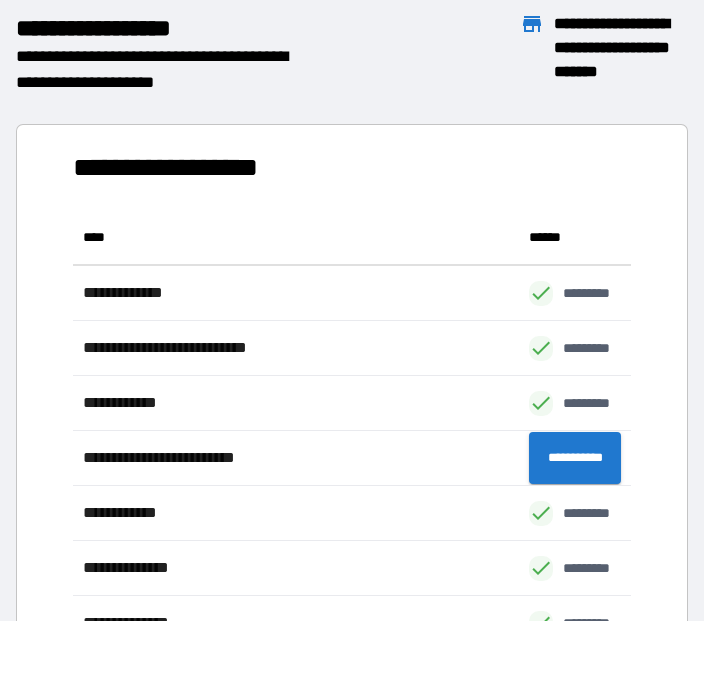 scroll, scrollTop: 1, scrollLeft: 1, axis: both 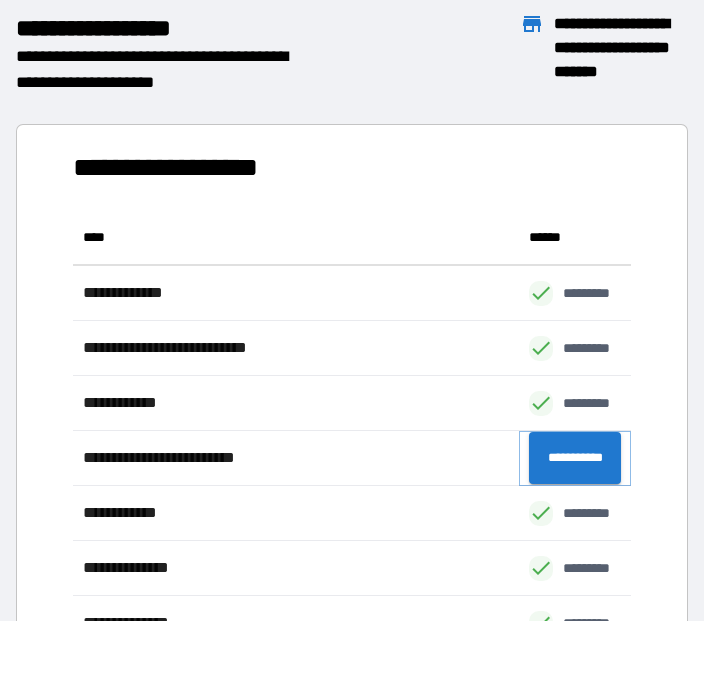 click on "**********" at bounding box center (575, 458) 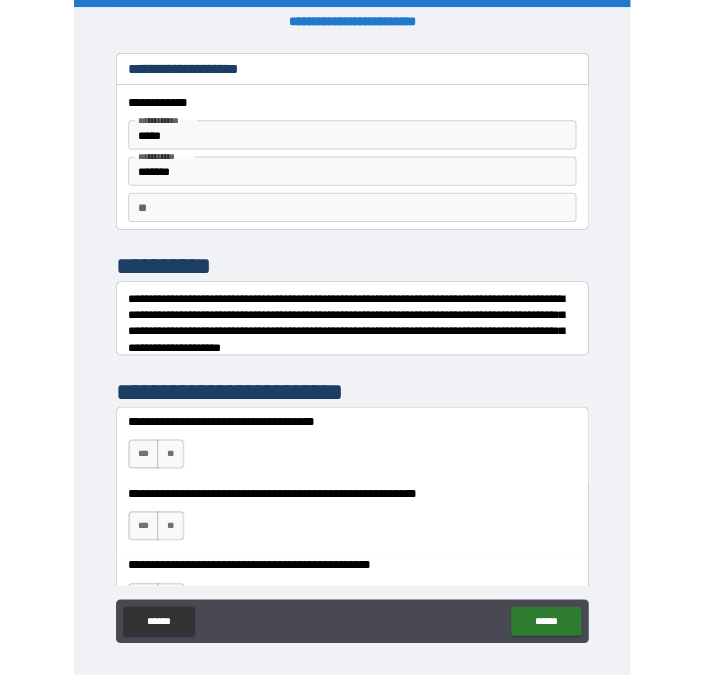 scroll, scrollTop: 54, scrollLeft: 0, axis: vertical 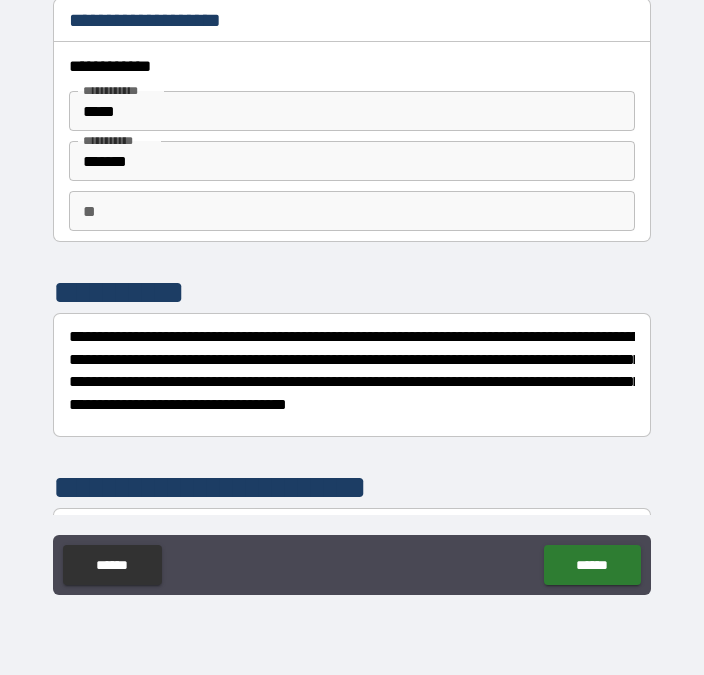 click on "**" at bounding box center [352, 211] 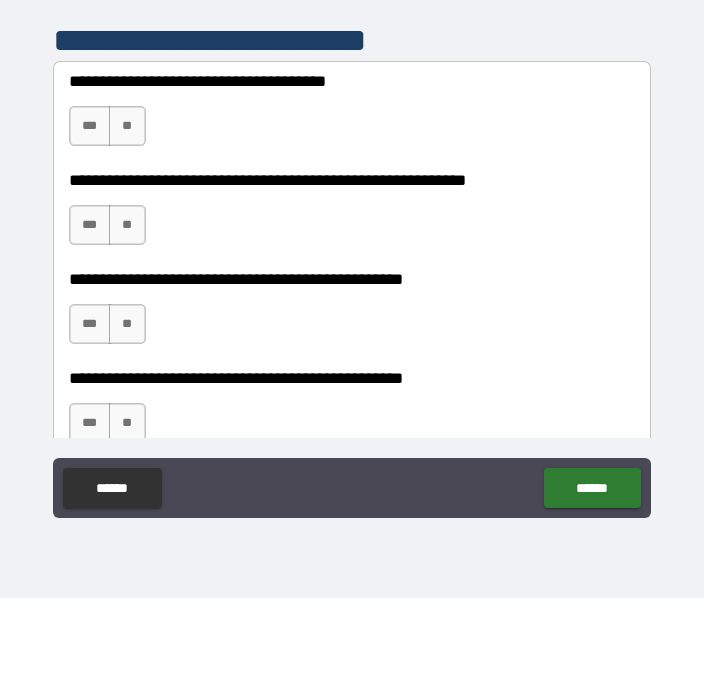 scroll, scrollTop: 366, scrollLeft: 0, axis: vertical 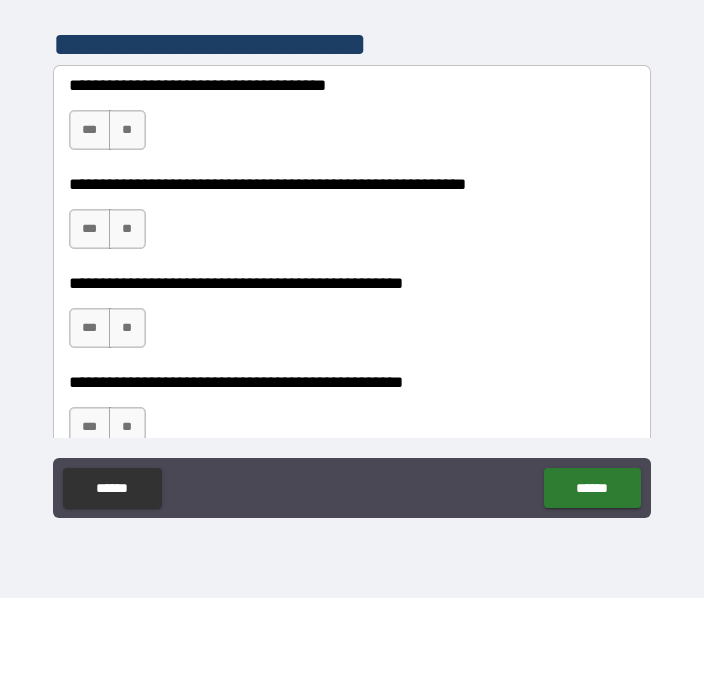 type on "*" 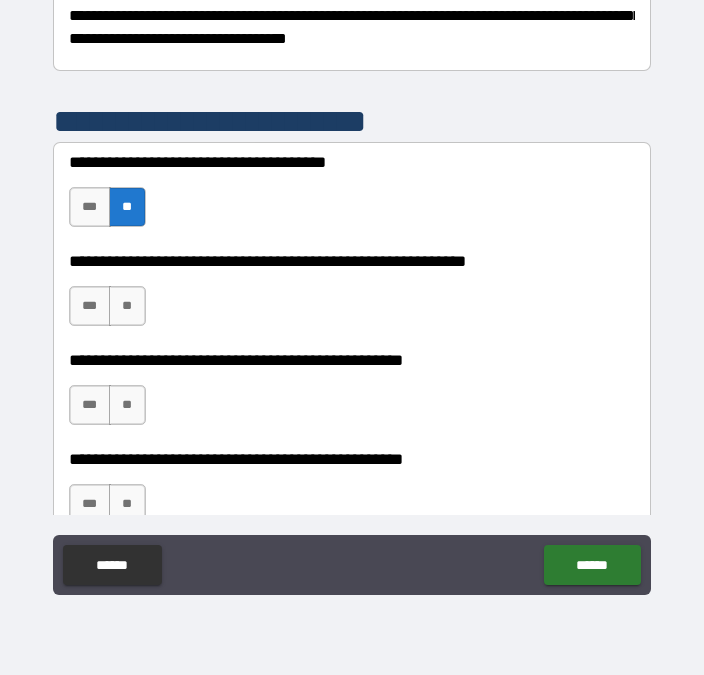 click on "***" at bounding box center (90, 306) 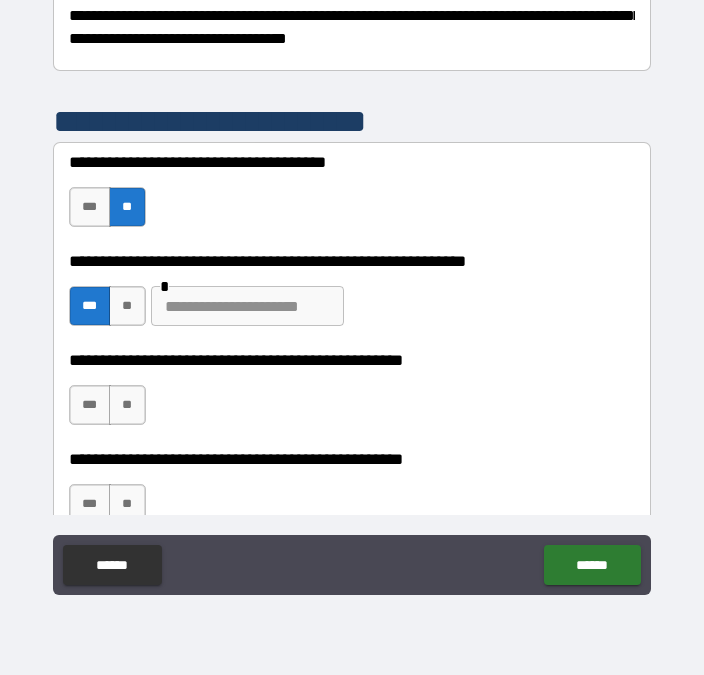click at bounding box center [247, 306] 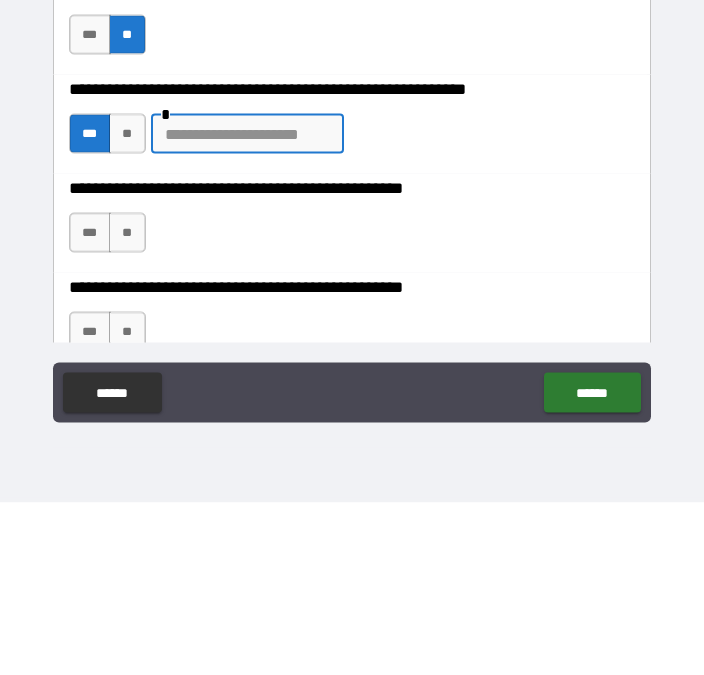 click at bounding box center [247, 306] 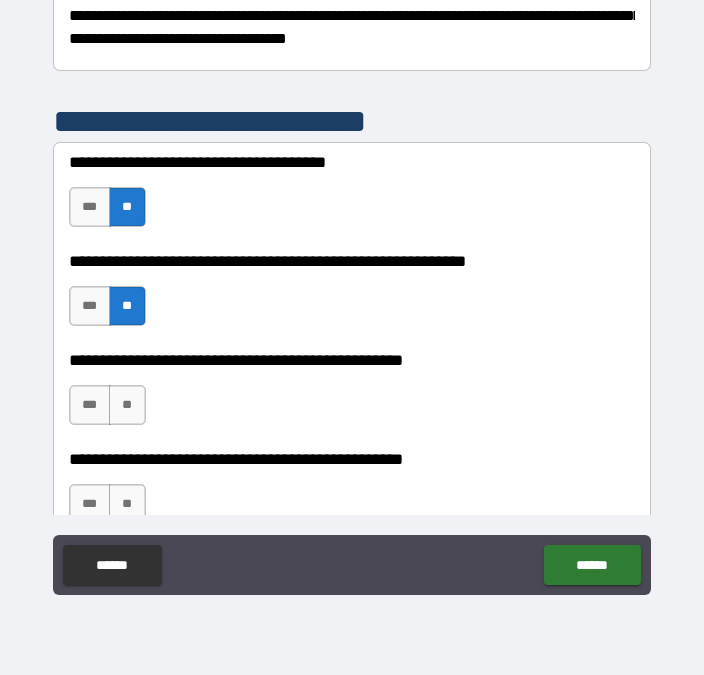 click on "**" at bounding box center (127, 405) 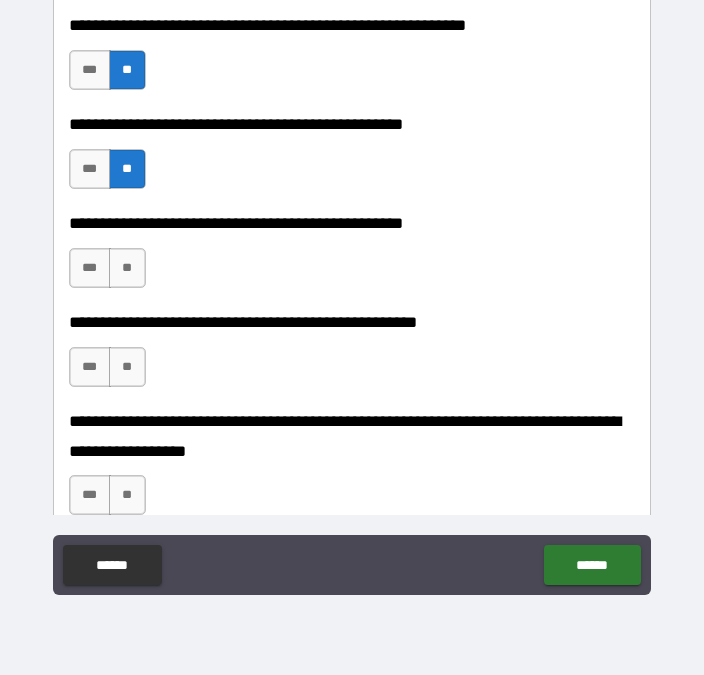 scroll, scrollTop: 604, scrollLeft: 0, axis: vertical 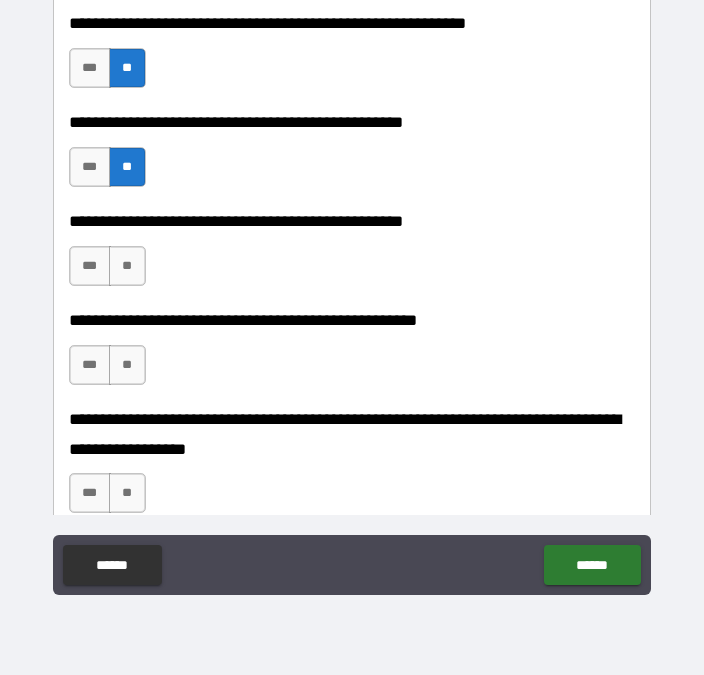 click on "**" at bounding box center [127, 266] 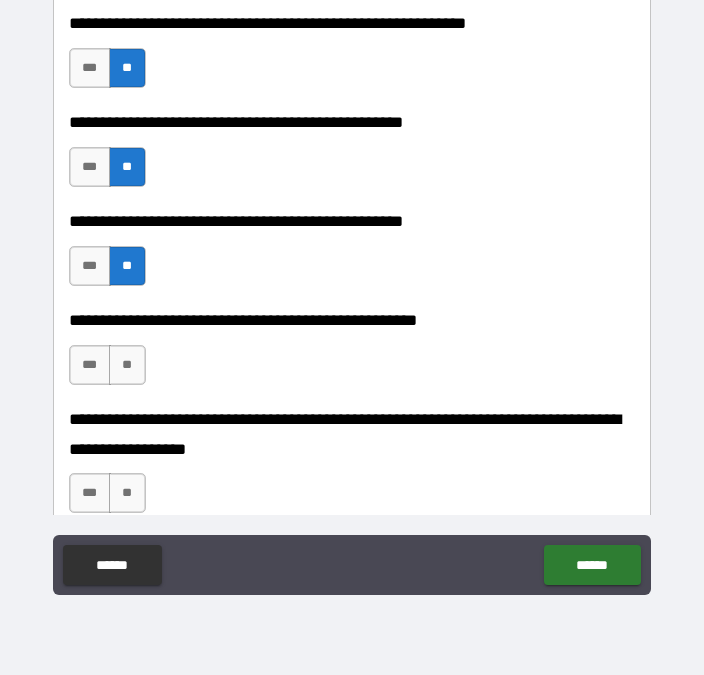 click on "**" at bounding box center (127, 365) 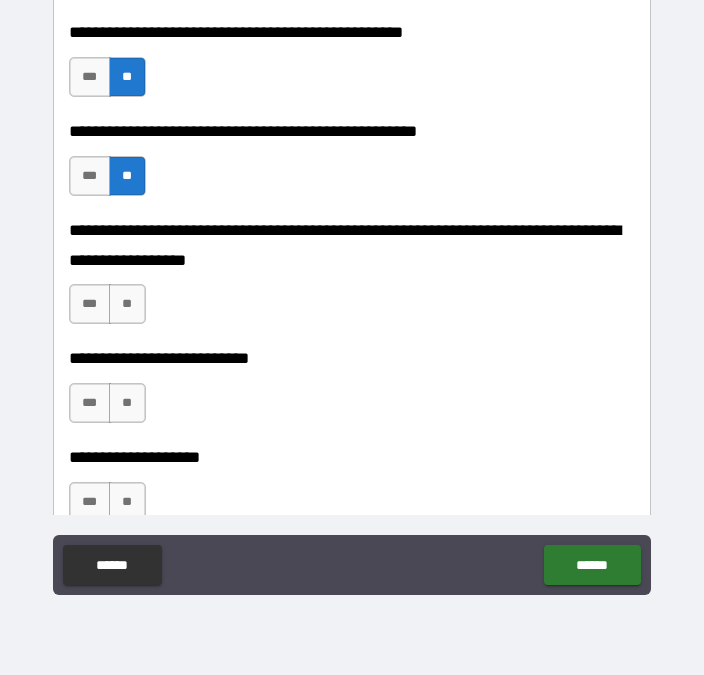 scroll, scrollTop: 802, scrollLeft: 0, axis: vertical 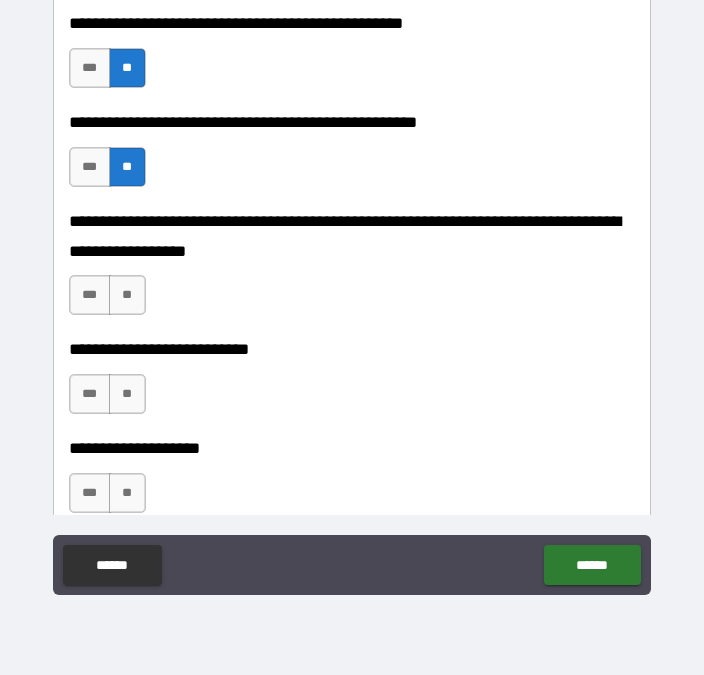 click on "**" at bounding box center (127, 295) 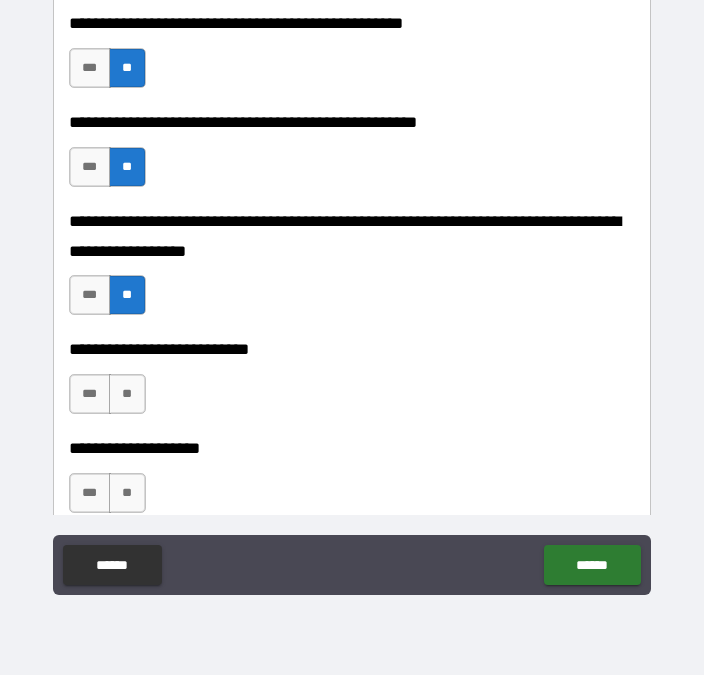 click on "**" at bounding box center (127, 394) 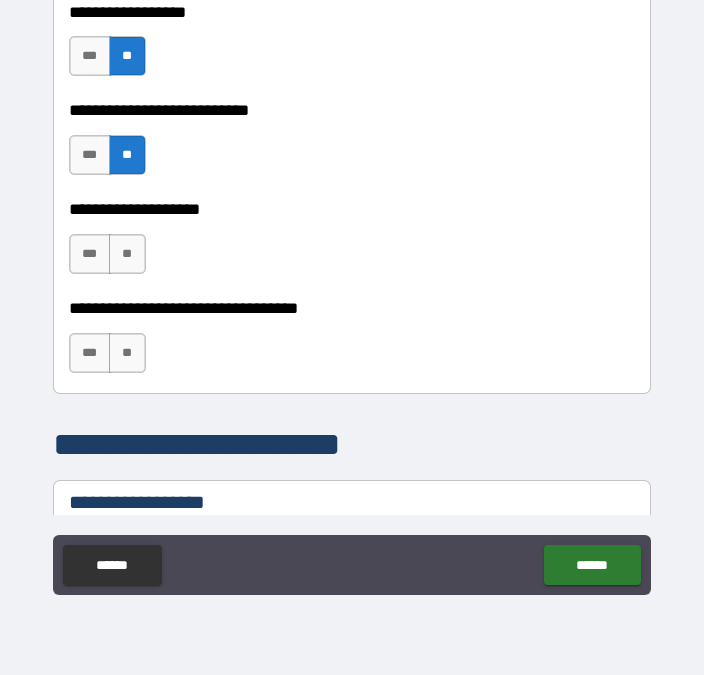 scroll, scrollTop: 1045, scrollLeft: 0, axis: vertical 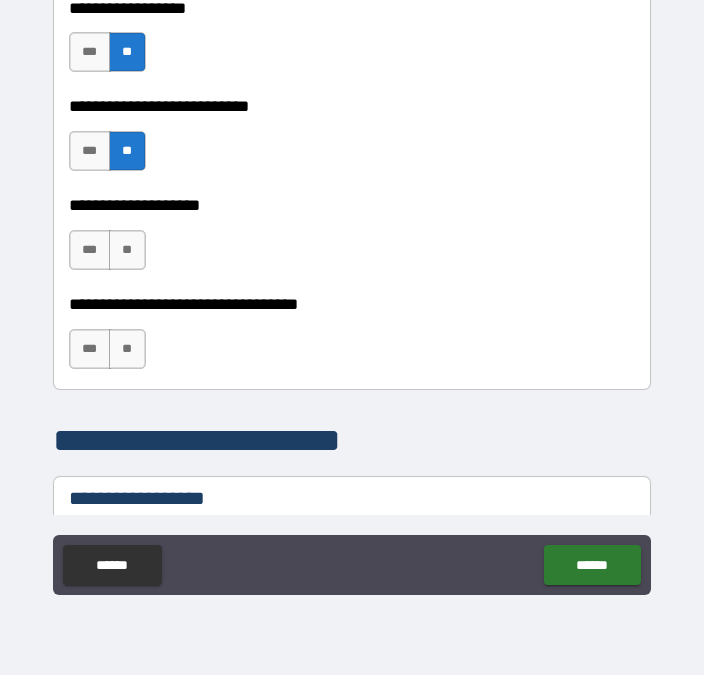 click on "**" at bounding box center [127, 250] 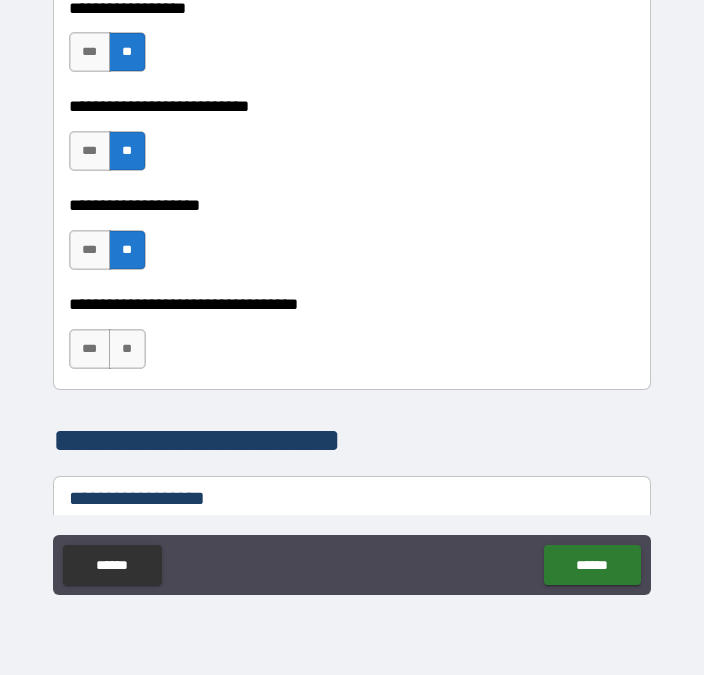 click on "**" at bounding box center (127, 349) 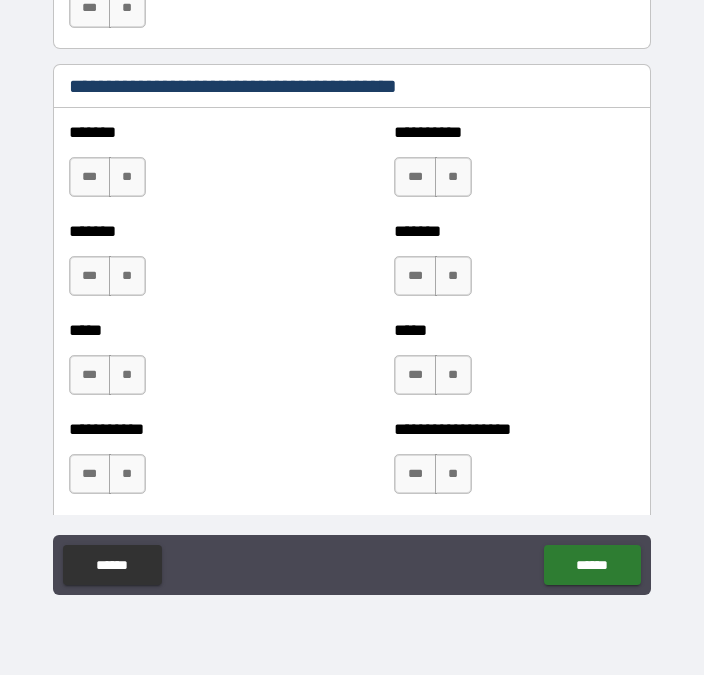 scroll, scrollTop: 1755, scrollLeft: 0, axis: vertical 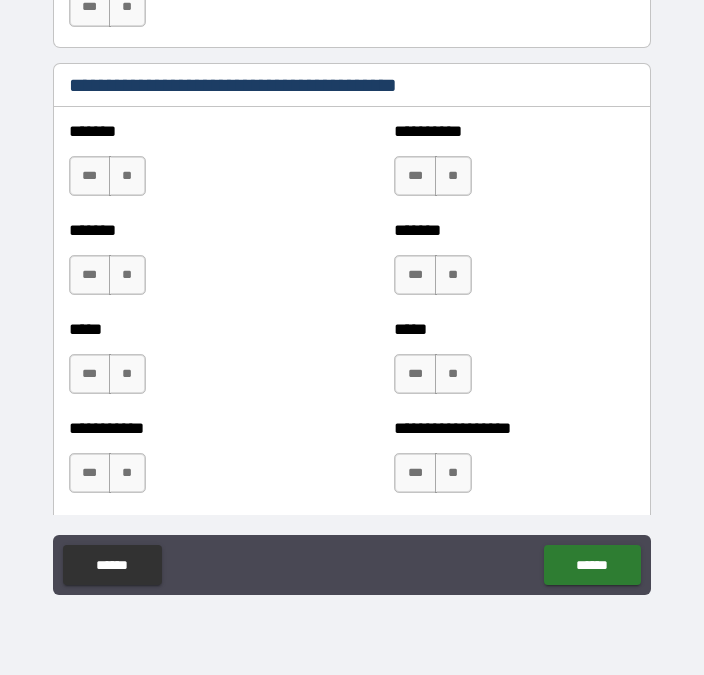 click on "**" at bounding box center (127, 176) 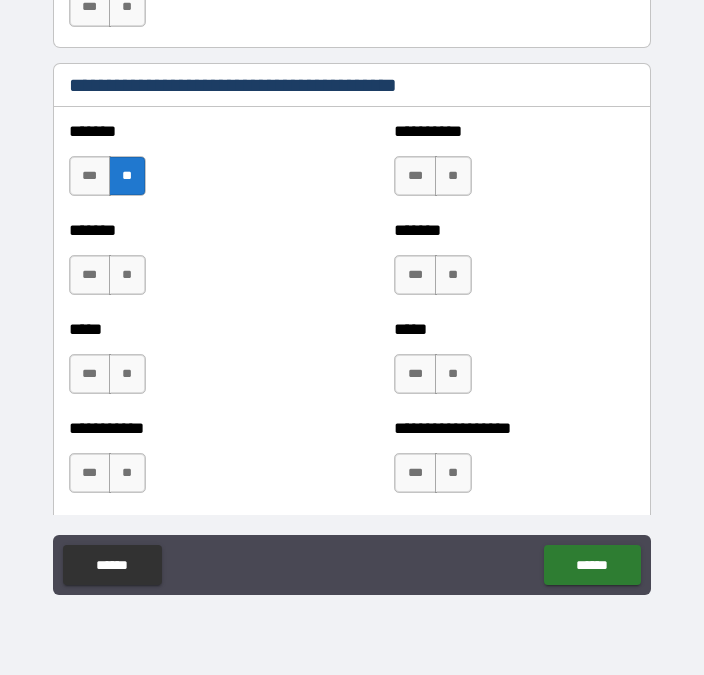 click on "**" at bounding box center (127, 275) 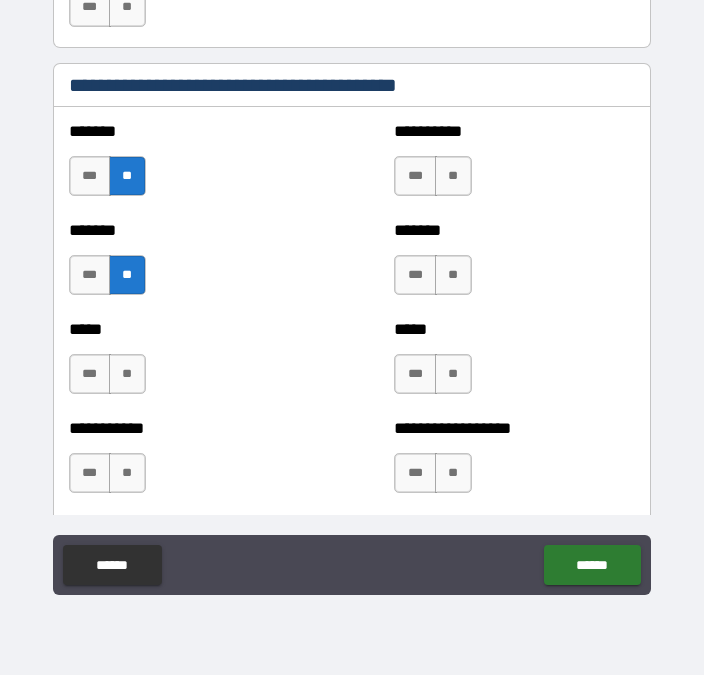 click on "**" at bounding box center [127, 374] 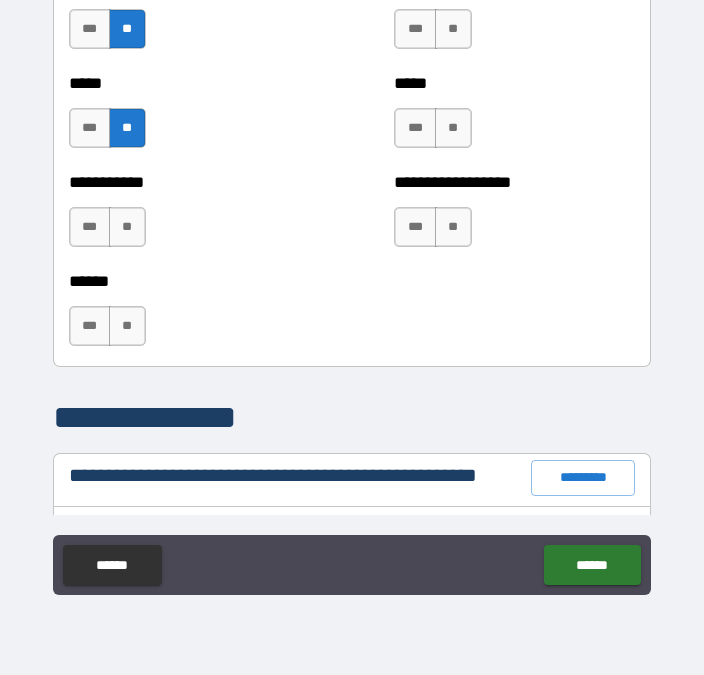 scroll, scrollTop: 1999, scrollLeft: 0, axis: vertical 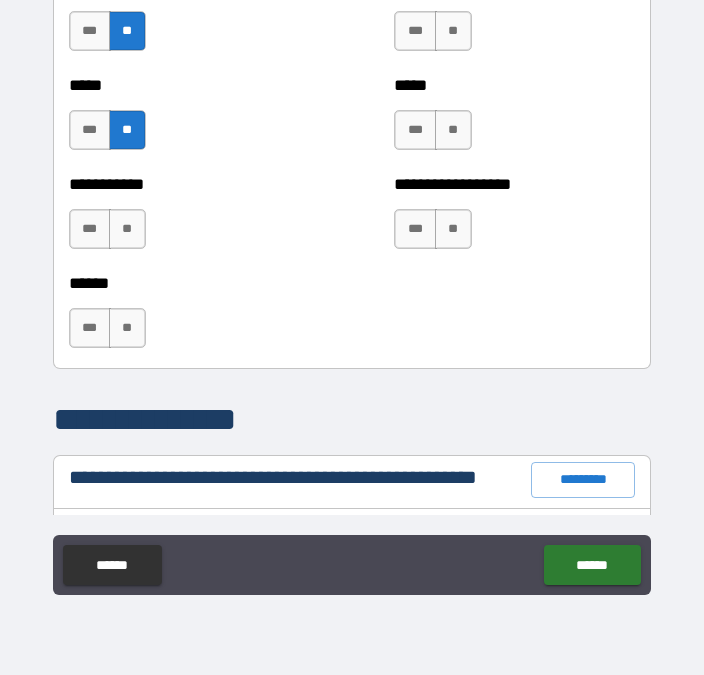 click on "**" at bounding box center (127, 229) 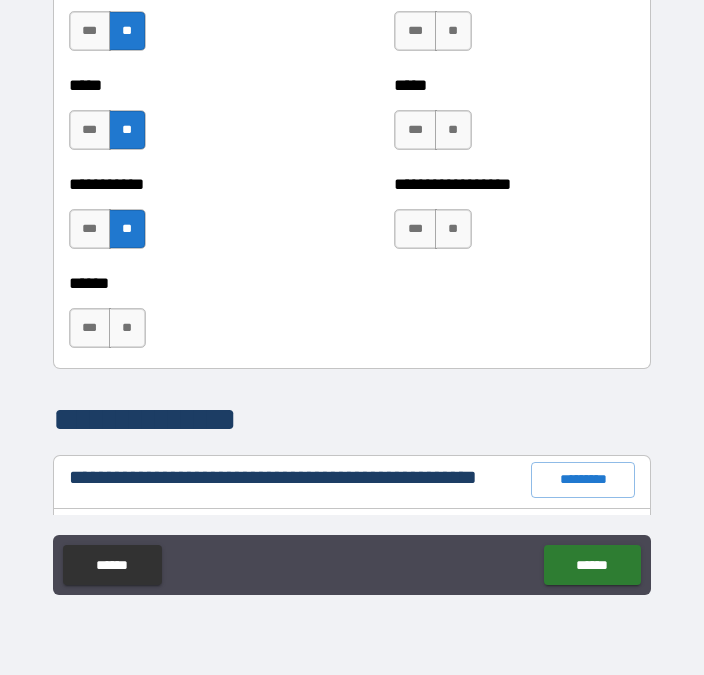 click on "**" at bounding box center [127, 328] 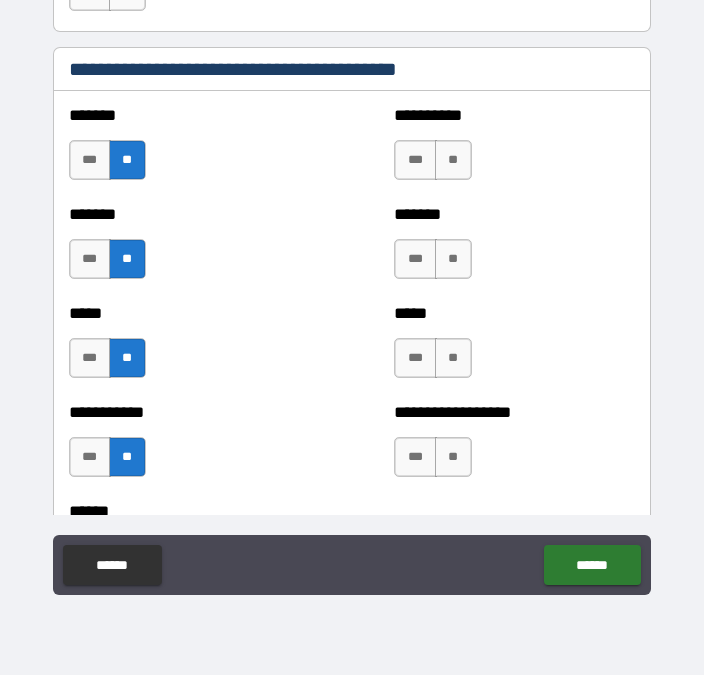 scroll, scrollTop: 1777, scrollLeft: 0, axis: vertical 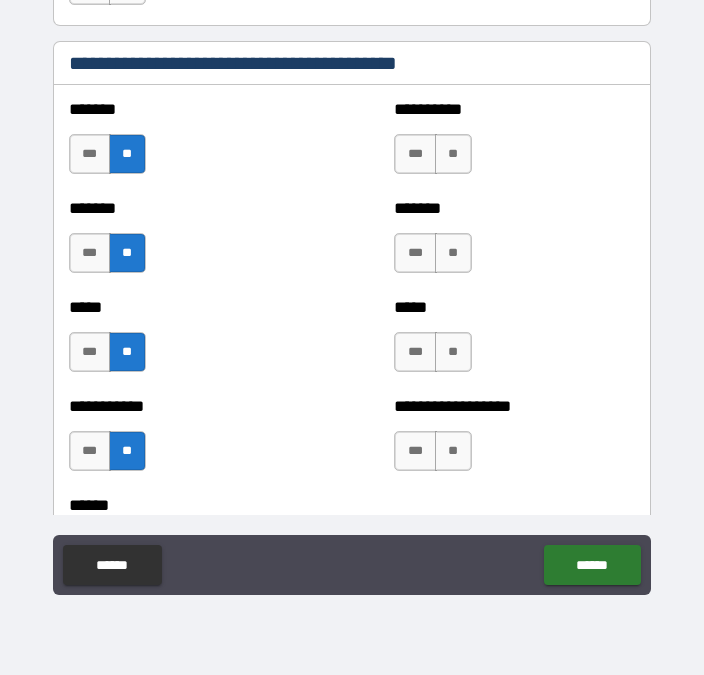 click on "**" at bounding box center [453, 154] 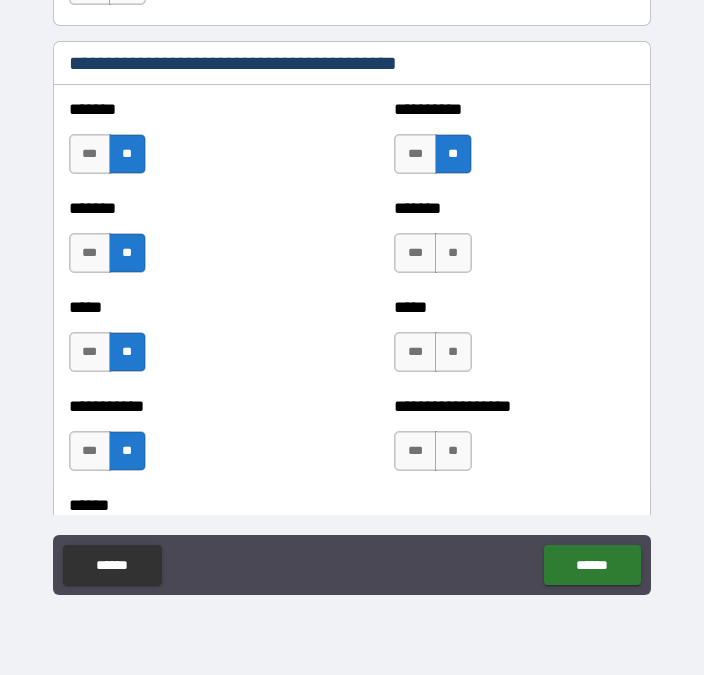 click on "**" at bounding box center [453, 253] 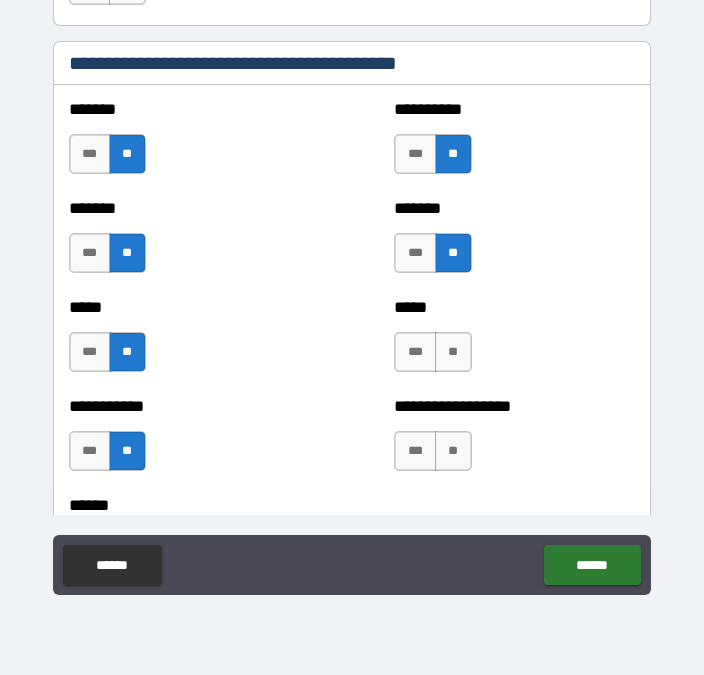 click on "**" at bounding box center [453, 352] 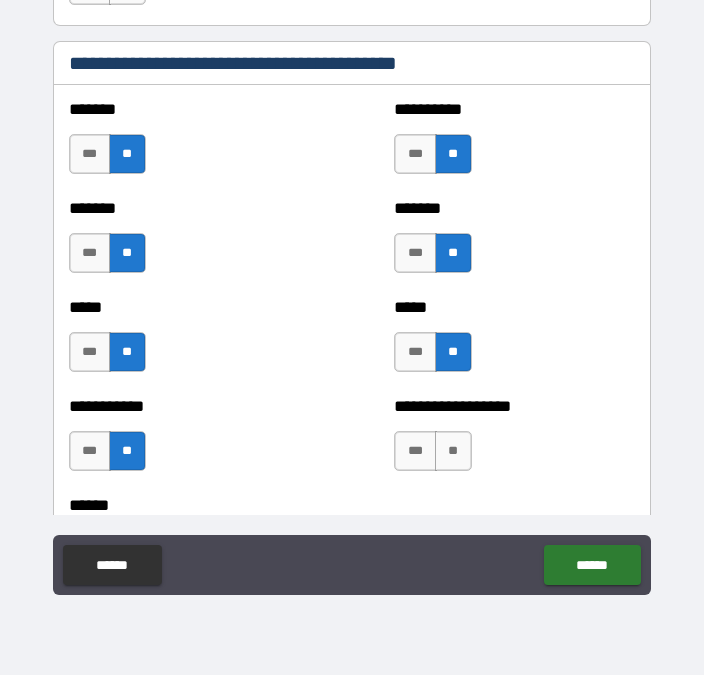 click on "**" at bounding box center (453, 451) 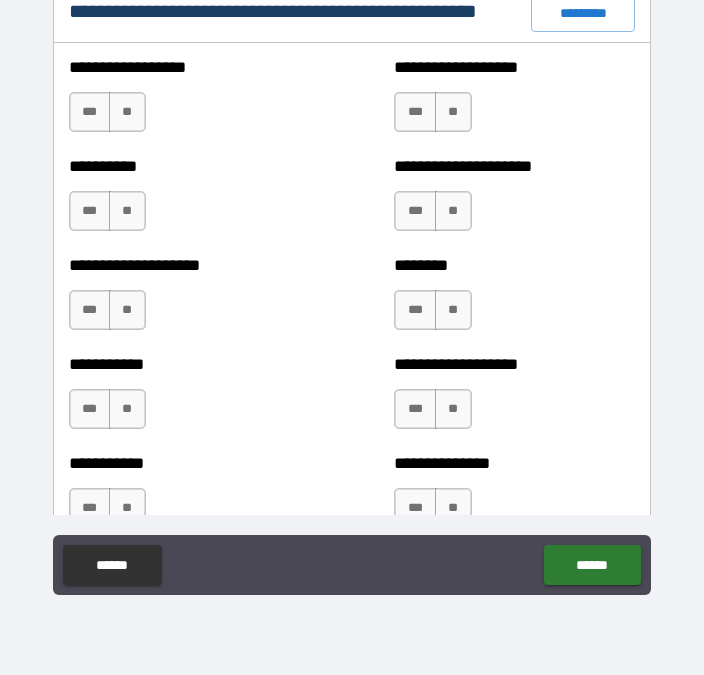 scroll, scrollTop: 2470, scrollLeft: 0, axis: vertical 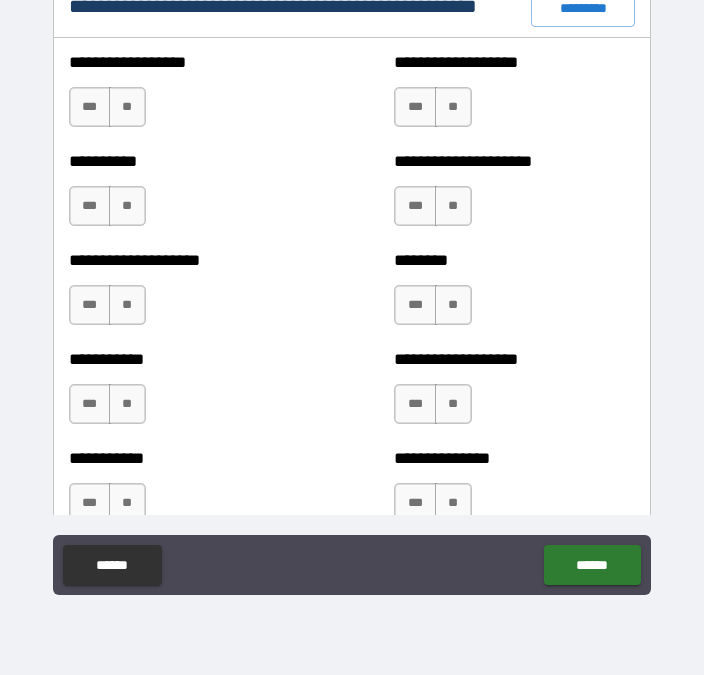 click on "**" at bounding box center (127, 107) 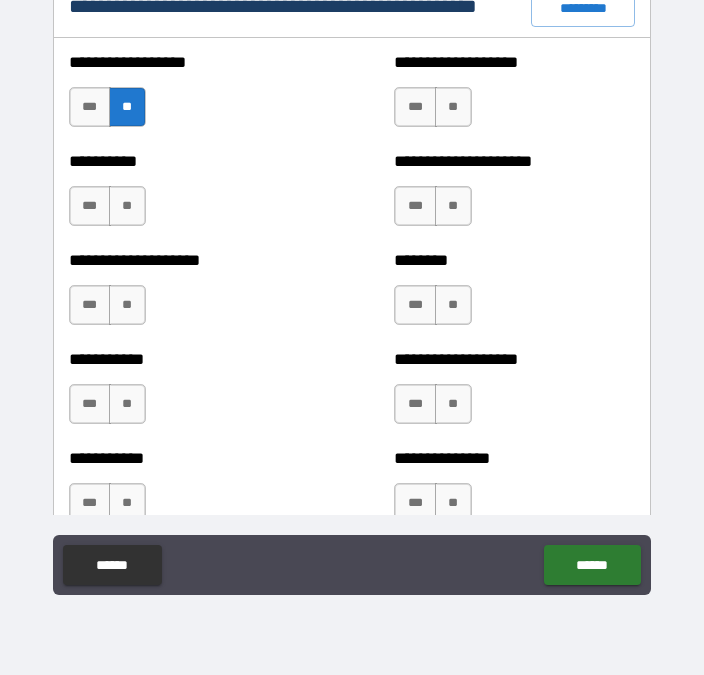 click on "**" at bounding box center (127, 206) 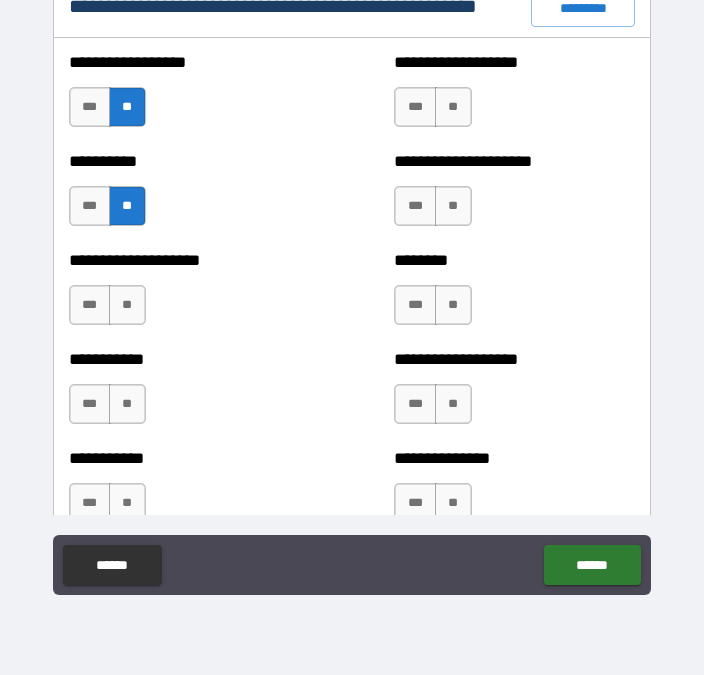 click on "**" at bounding box center (127, 206) 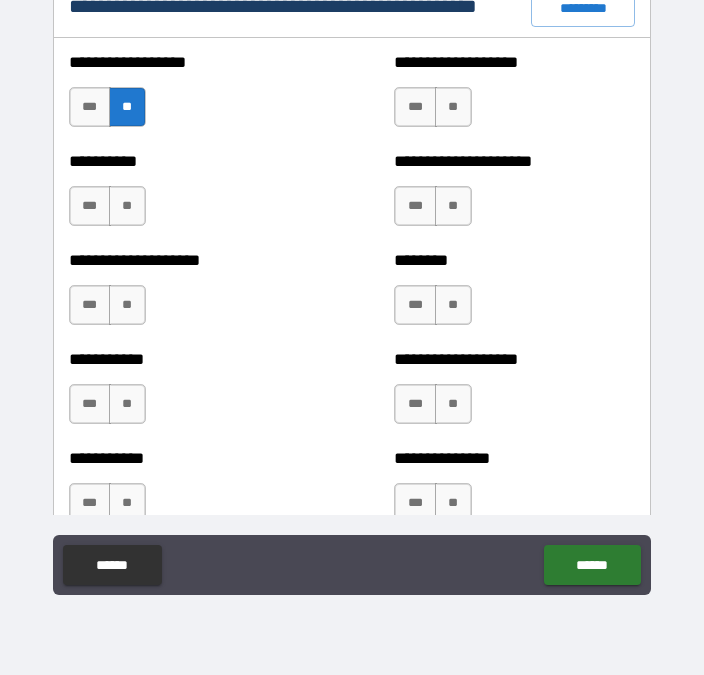 click on "**" at bounding box center (127, 206) 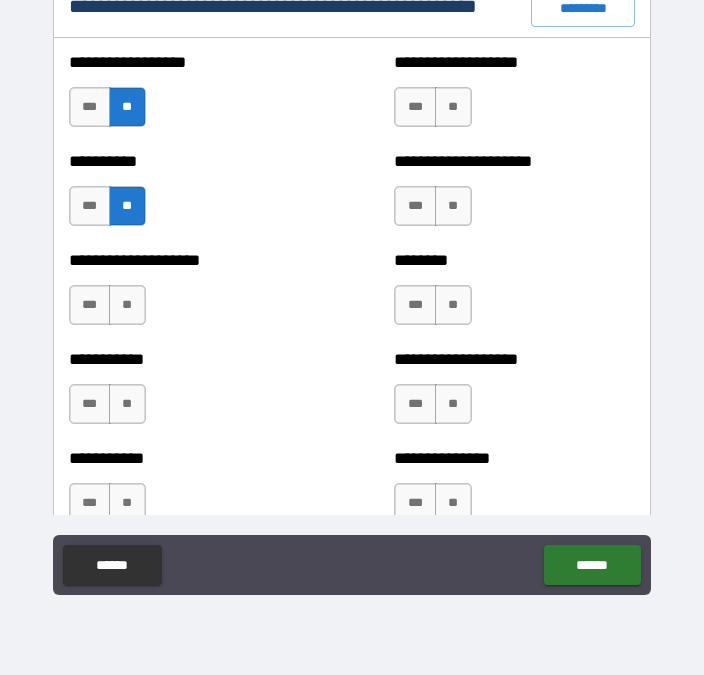 click on "**" at bounding box center [127, 305] 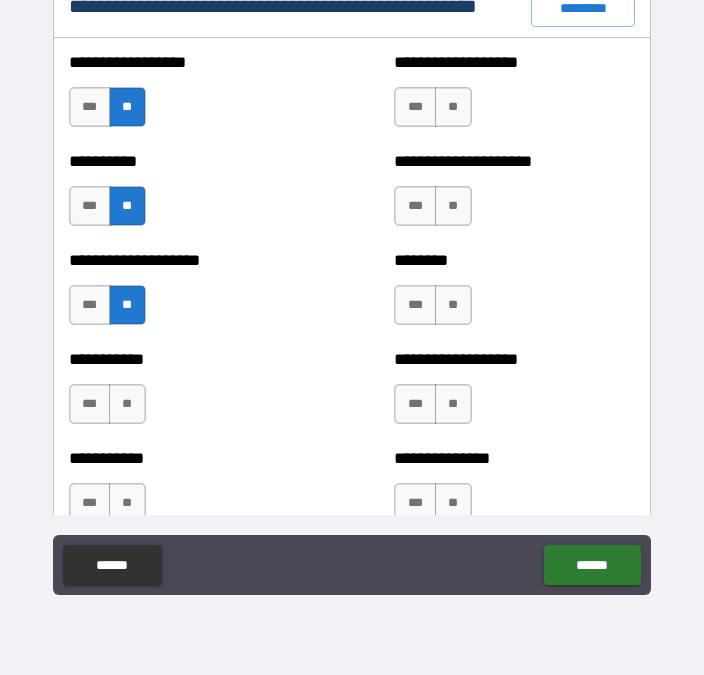 click on "**" at bounding box center (127, 404) 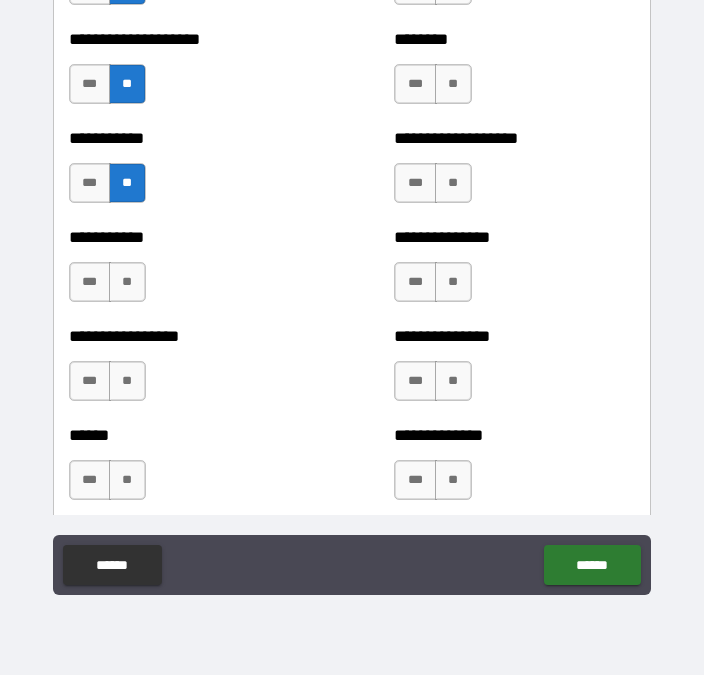 scroll, scrollTop: 2697, scrollLeft: 0, axis: vertical 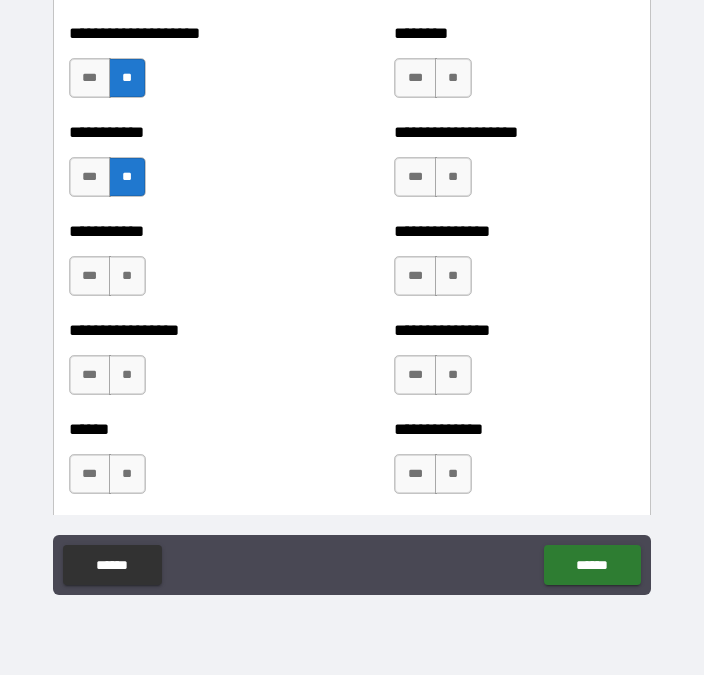 click on "**" at bounding box center (127, 276) 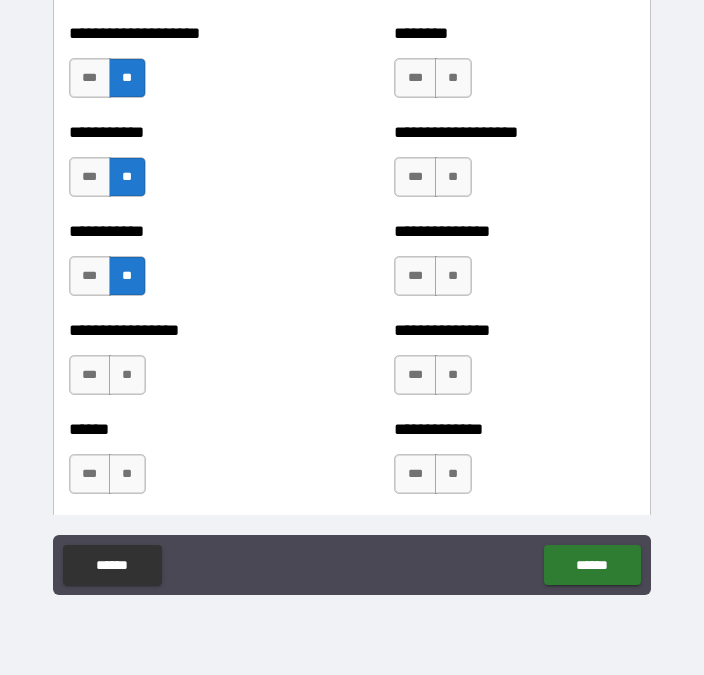 click on "**" at bounding box center [127, 375] 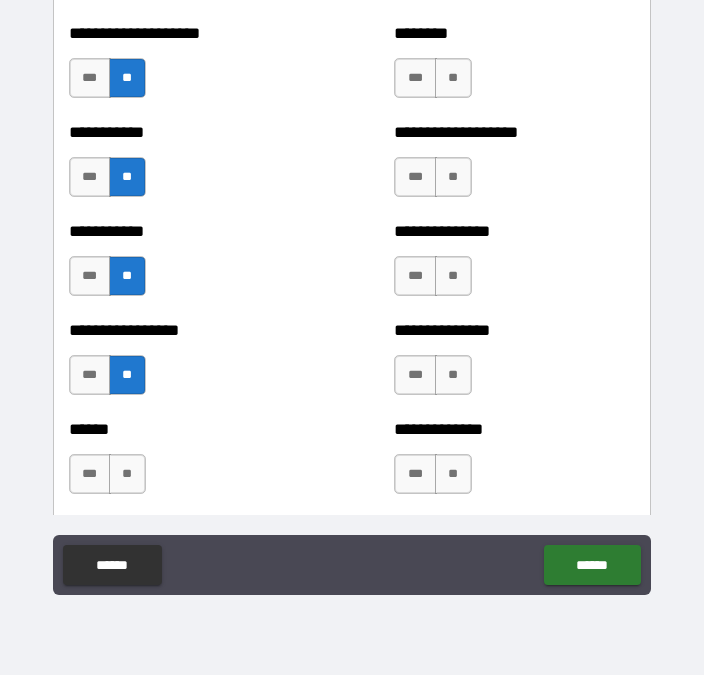 click on "**" at bounding box center (127, 474) 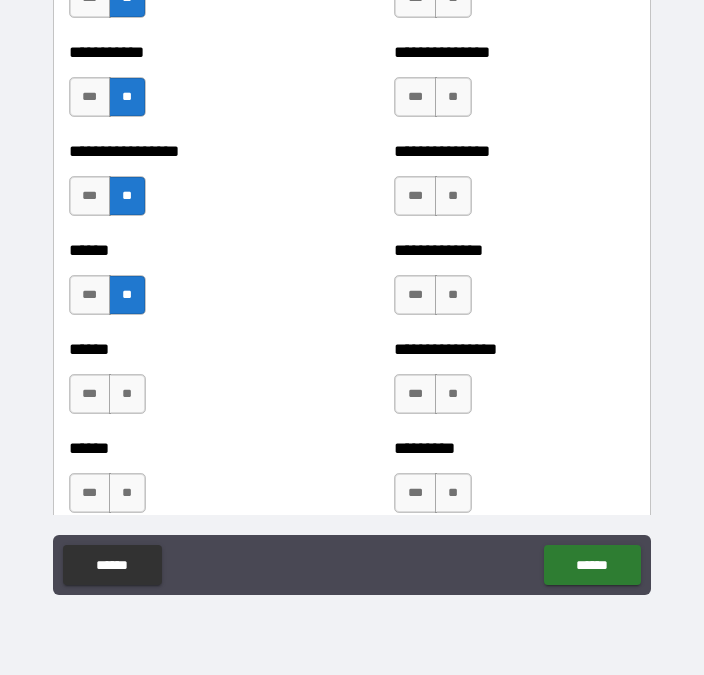 scroll, scrollTop: 2974, scrollLeft: 0, axis: vertical 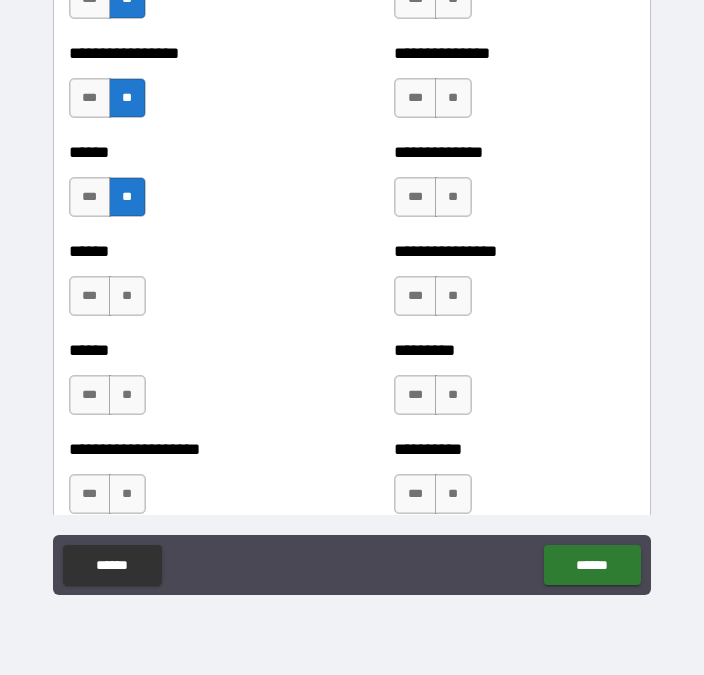 click on "**" at bounding box center [127, 296] 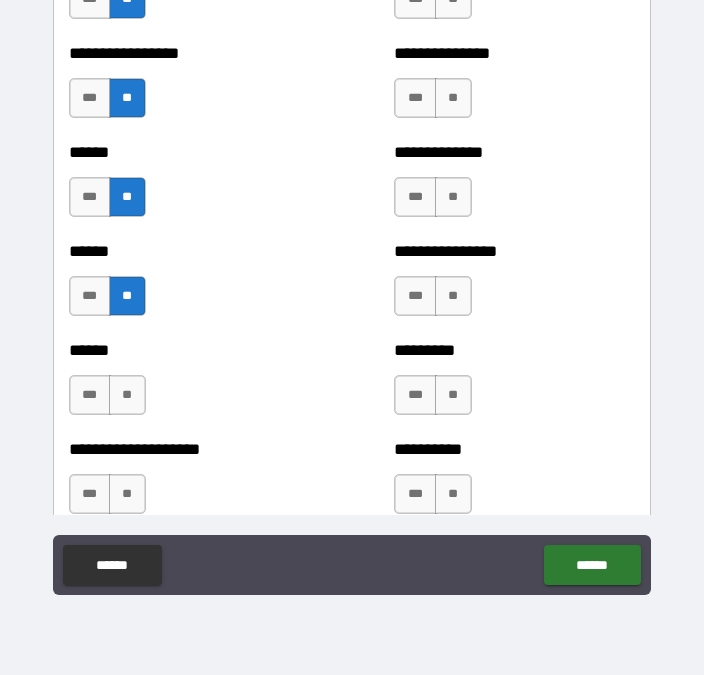 click on "****** *** **" at bounding box center (189, 286) 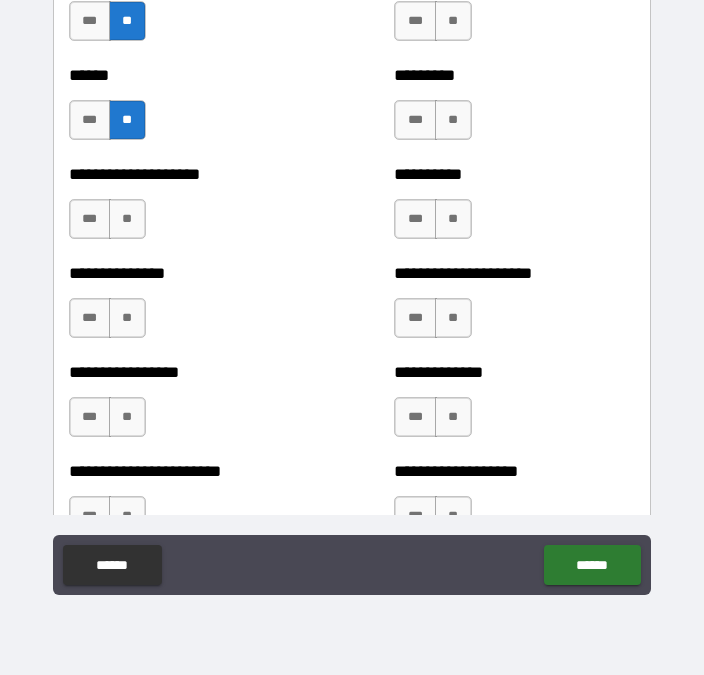 scroll, scrollTop: 3249, scrollLeft: 0, axis: vertical 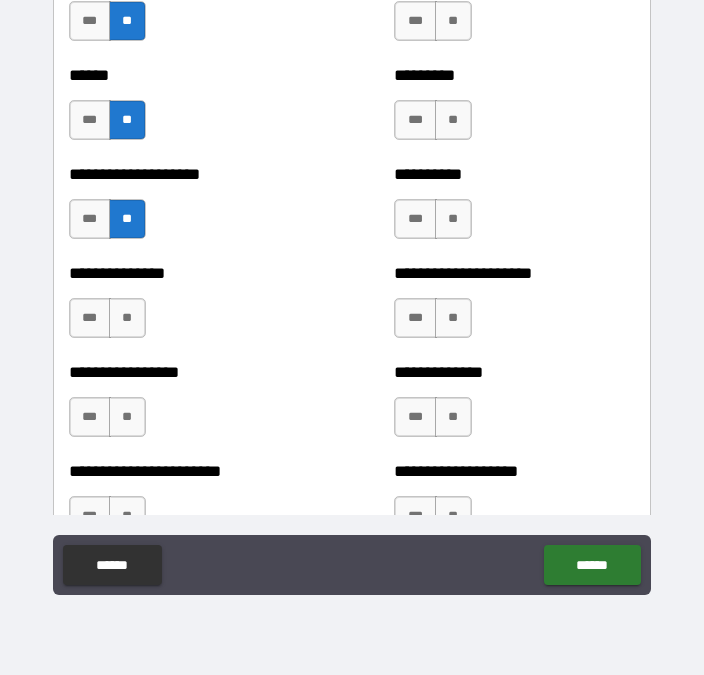 click on "**" at bounding box center (127, 318) 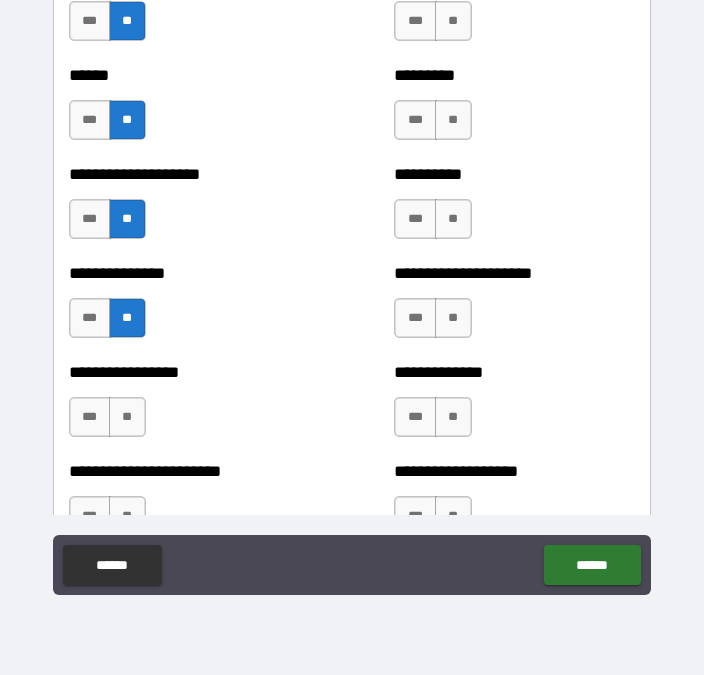 click on "**" at bounding box center [127, 417] 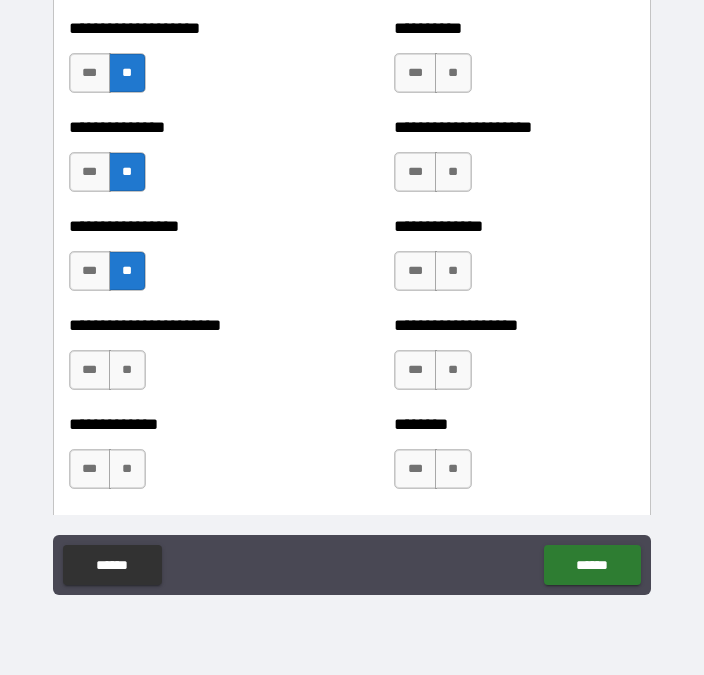 scroll, scrollTop: 3489, scrollLeft: 0, axis: vertical 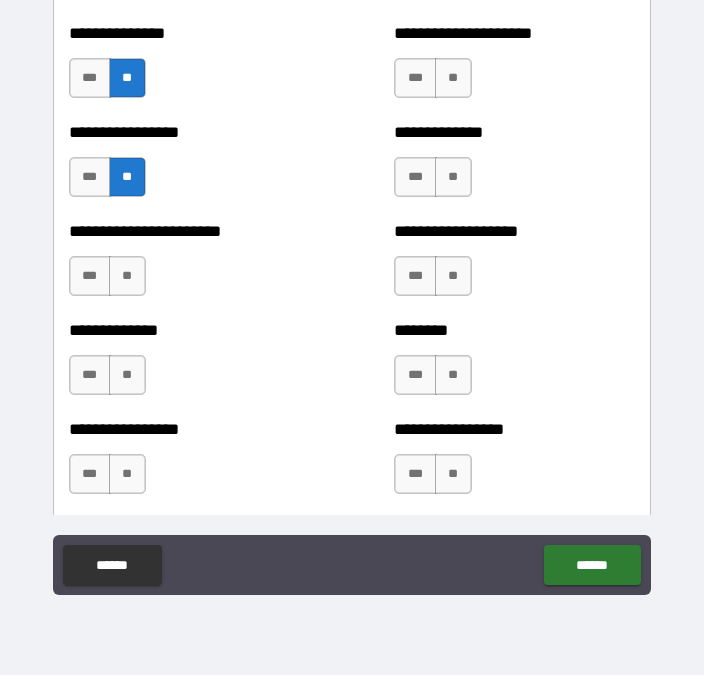 click on "**" at bounding box center (127, 276) 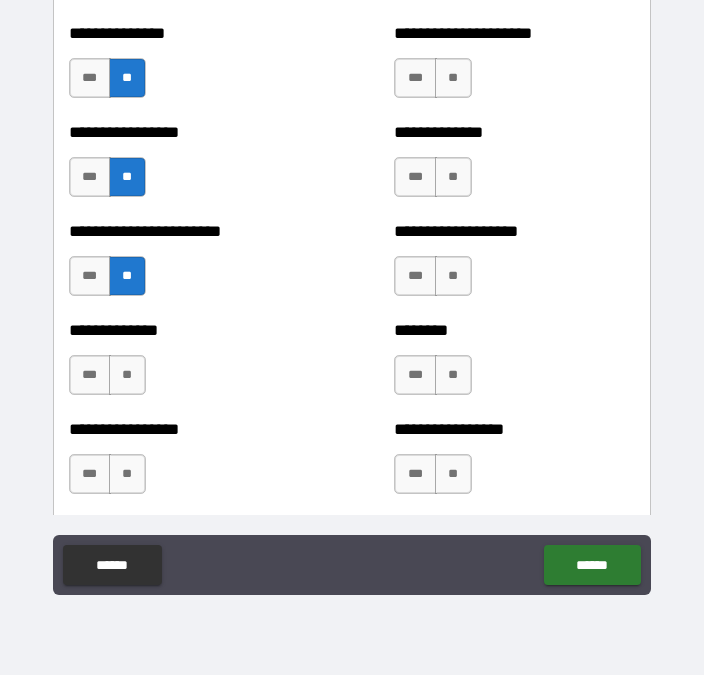 click on "**" at bounding box center (127, 375) 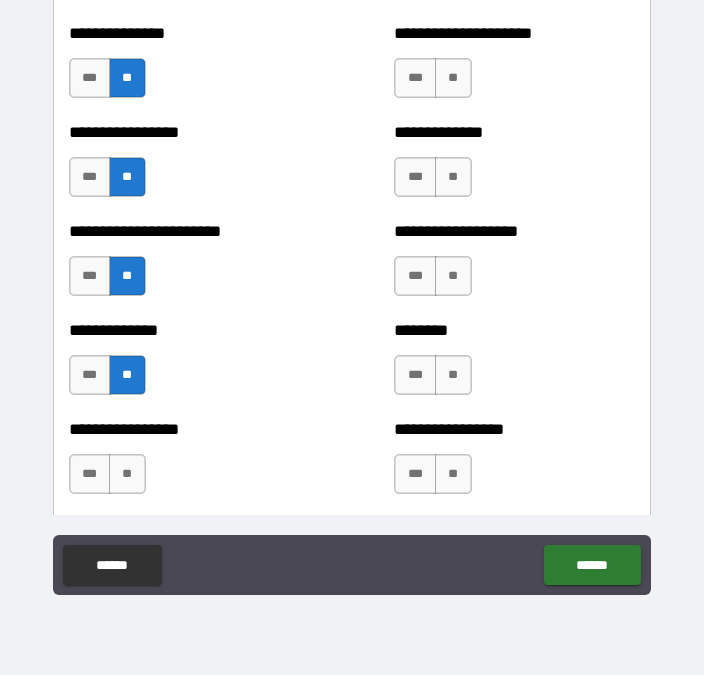 click on "**" at bounding box center (127, 474) 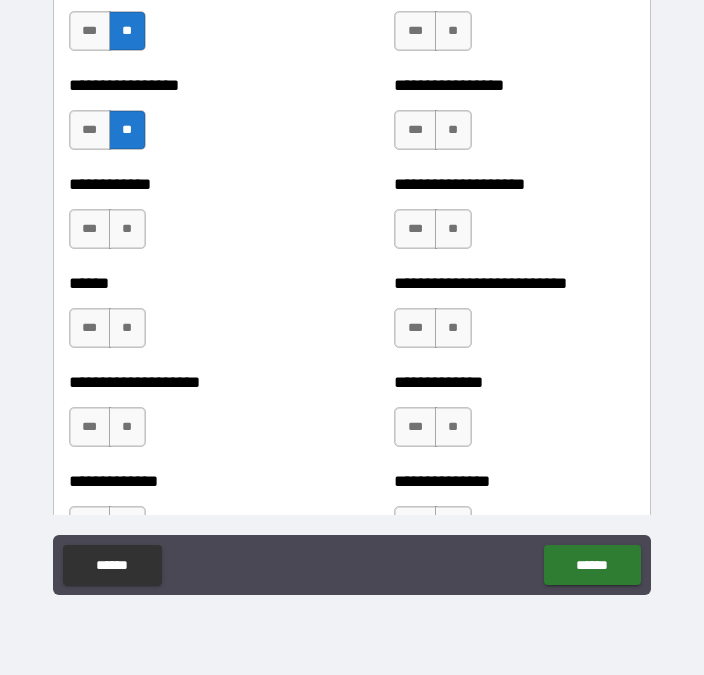 scroll, scrollTop: 3857, scrollLeft: 0, axis: vertical 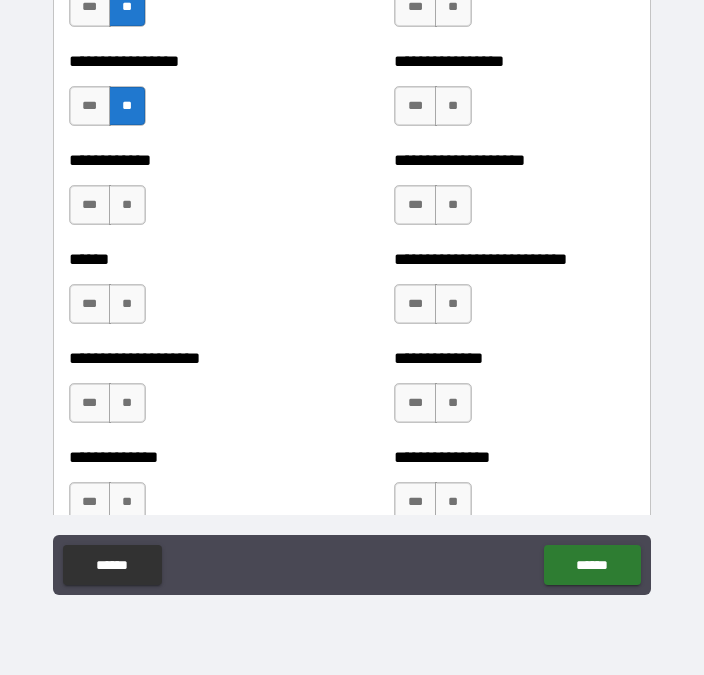 click on "**" at bounding box center (127, 205) 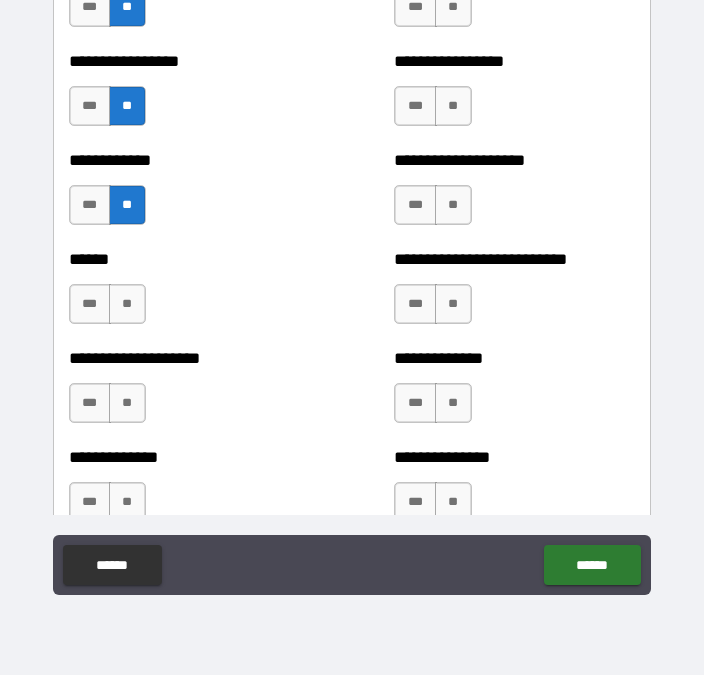 click on "**" at bounding box center (127, 304) 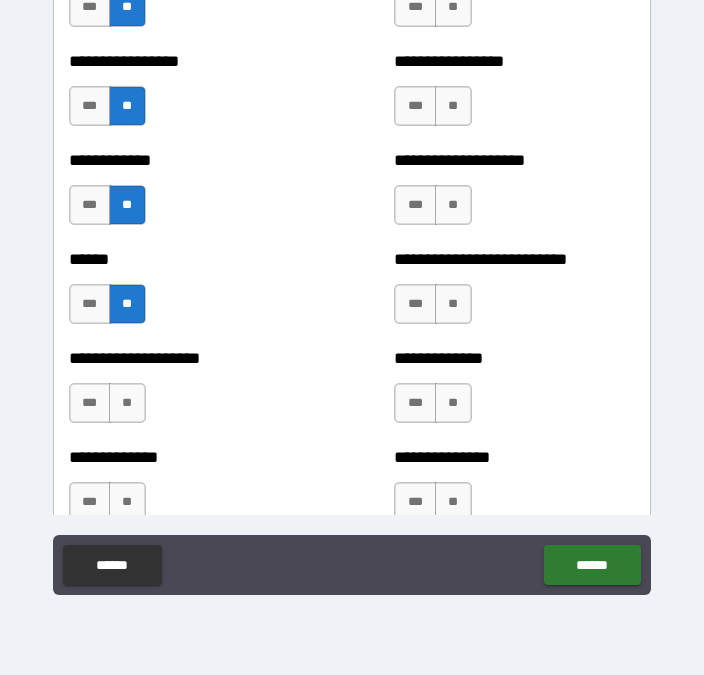 click on "**" at bounding box center (127, 403) 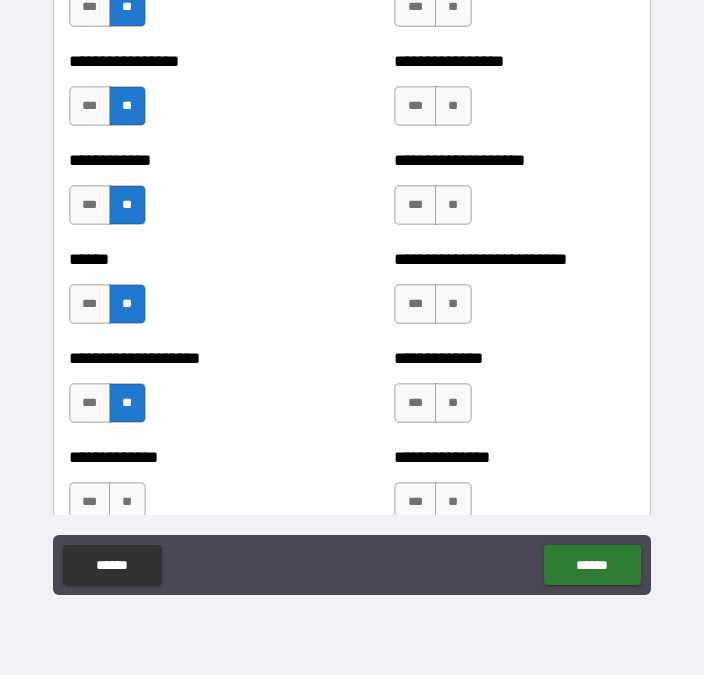 click on "**" at bounding box center [127, 502] 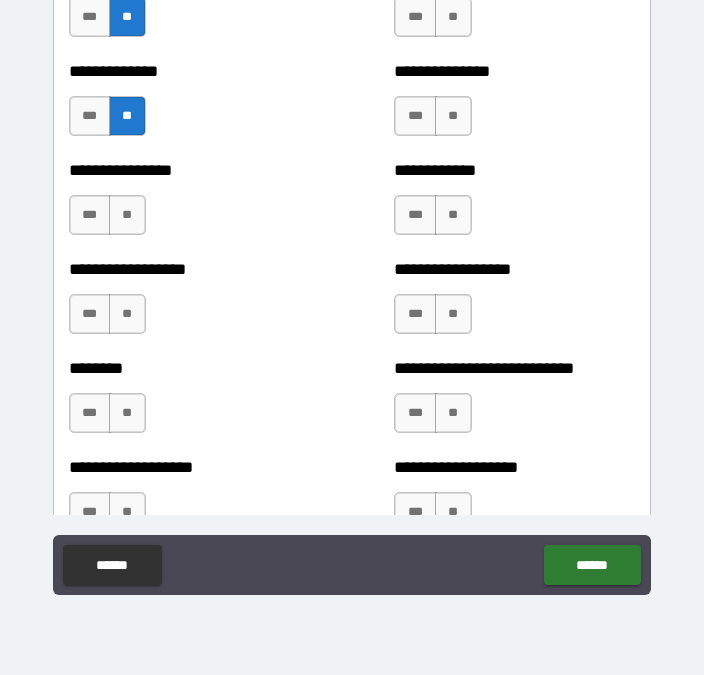scroll, scrollTop: 4246, scrollLeft: 0, axis: vertical 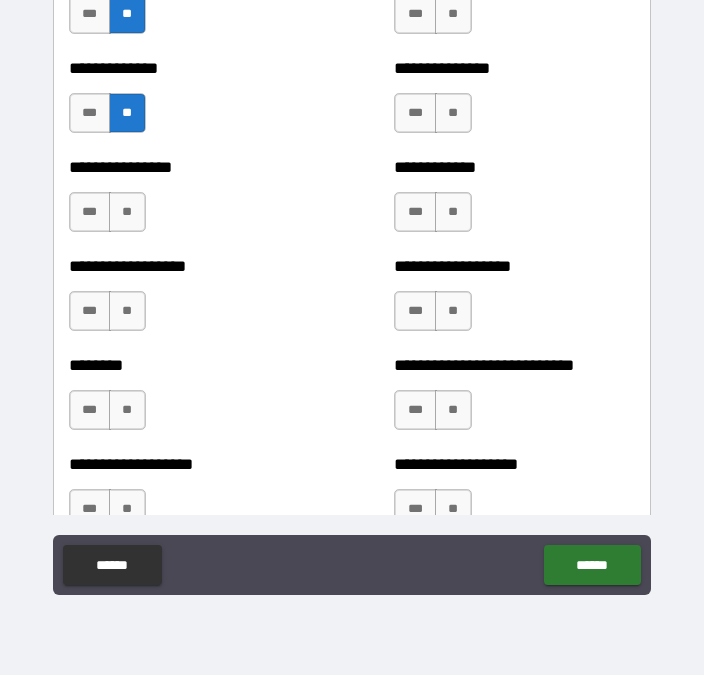 click on "**" at bounding box center [127, 212] 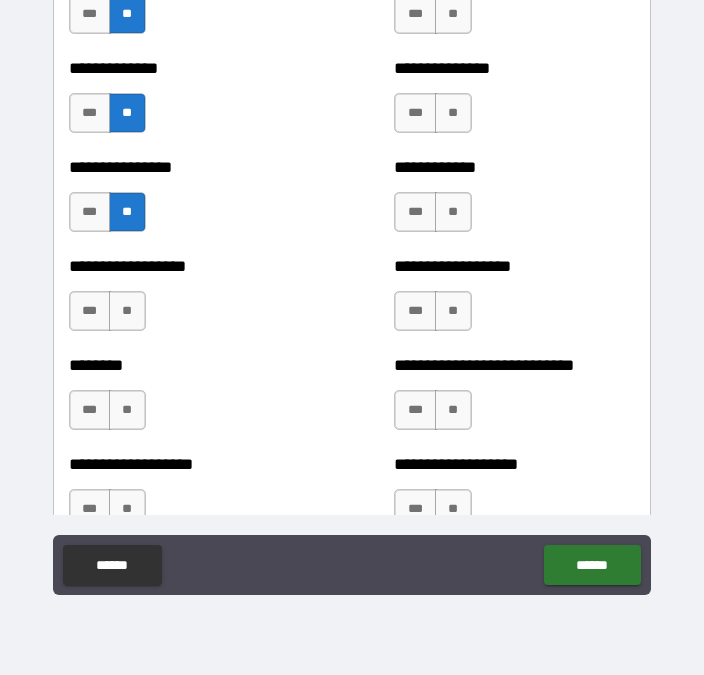 click on "**" at bounding box center (127, 311) 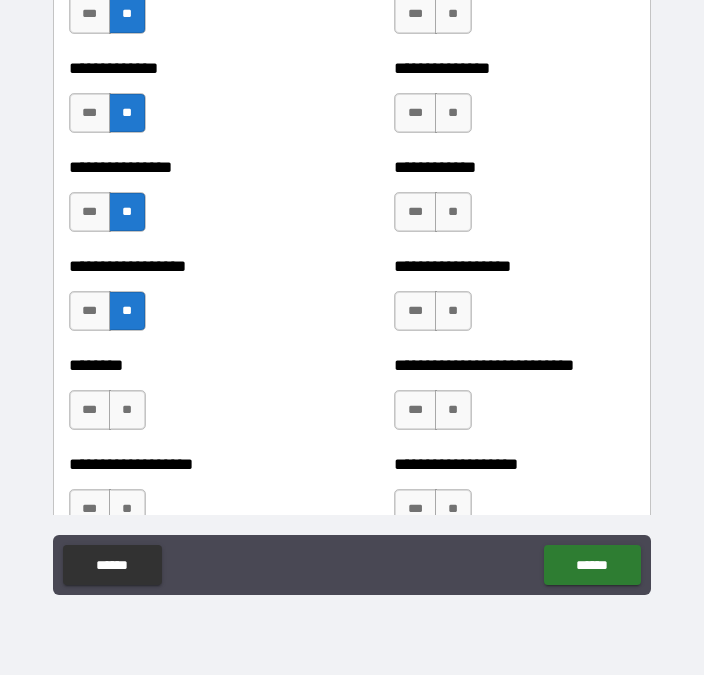 click on "**" at bounding box center [127, 410] 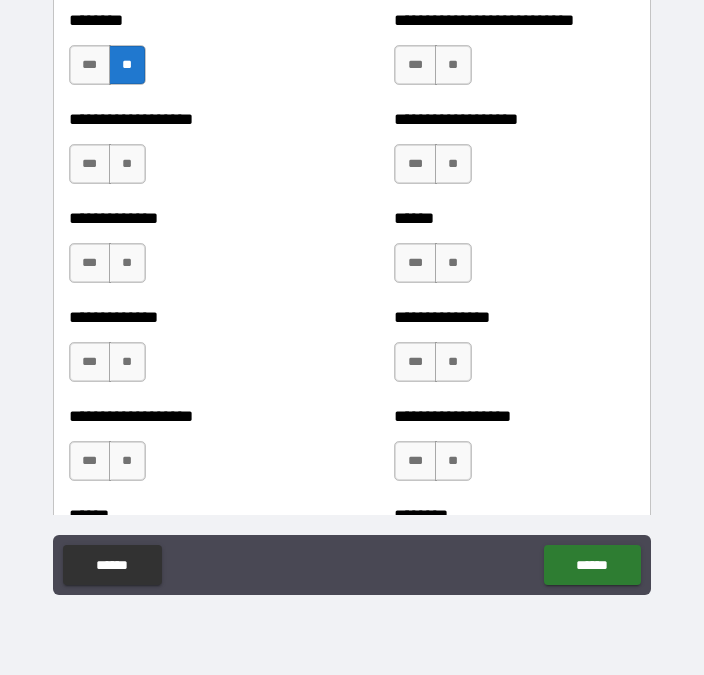 scroll, scrollTop: 4592, scrollLeft: 0, axis: vertical 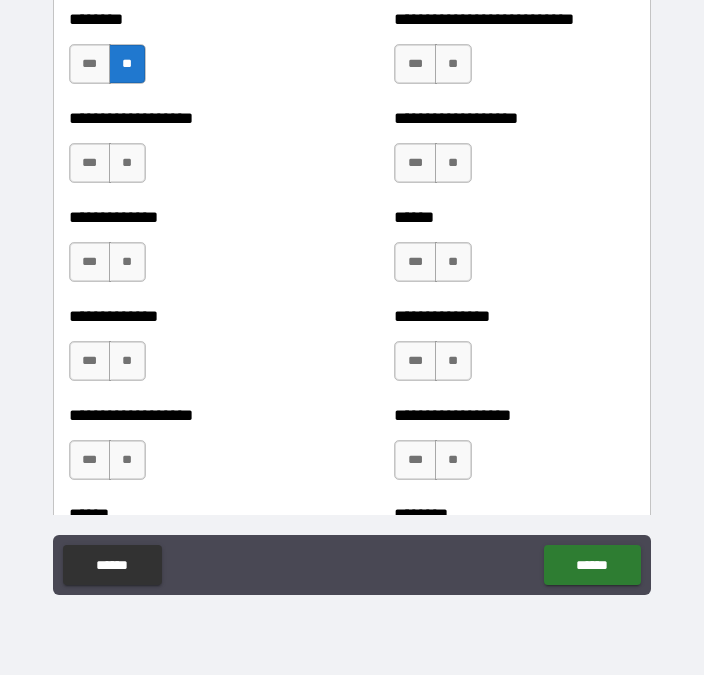 click on "**" at bounding box center (127, 163) 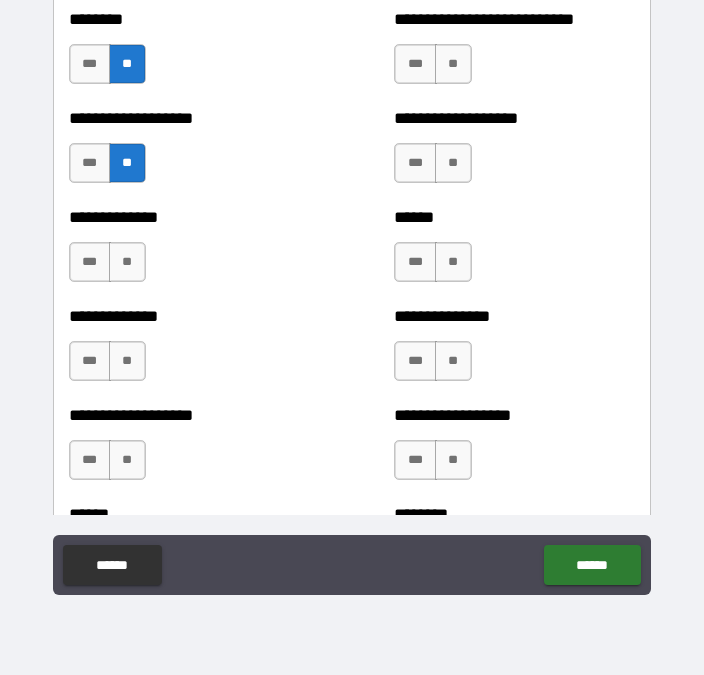 click on "**" at bounding box center (127, 262) 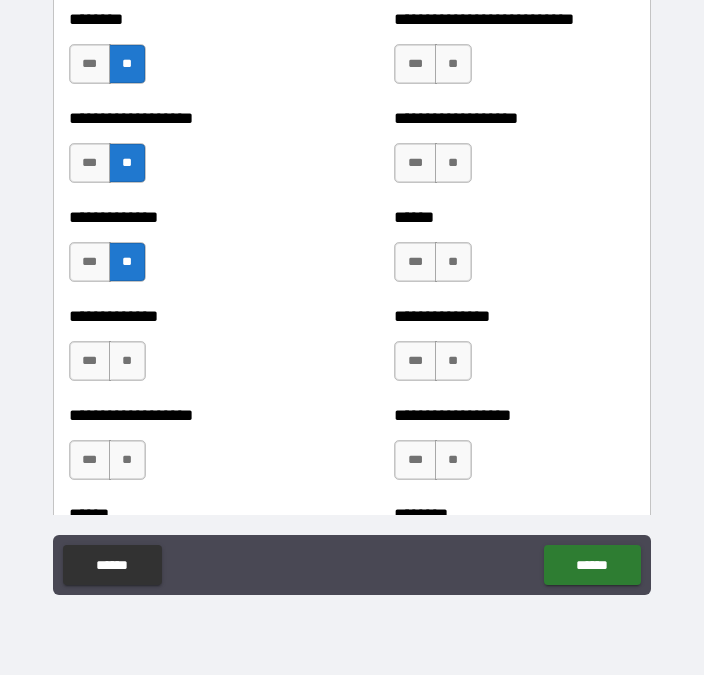 click on "**" at bounding box center [127, 361] 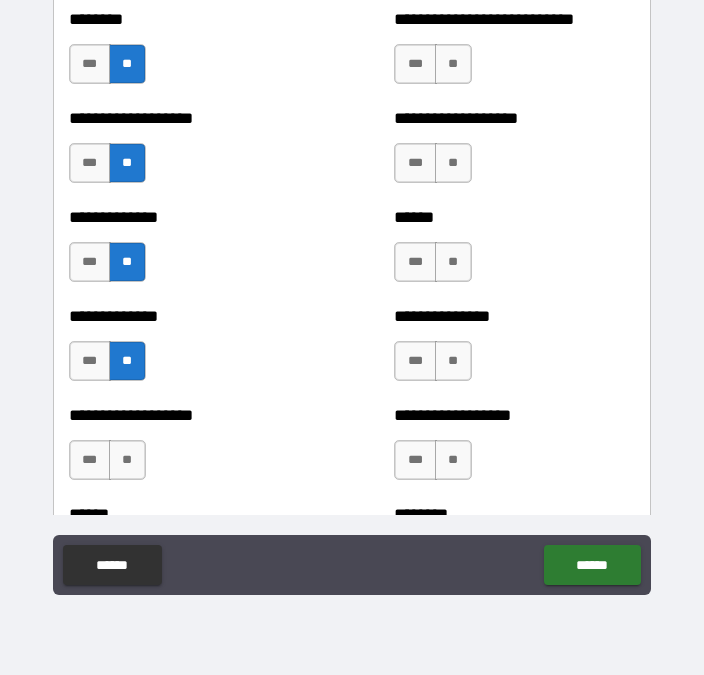 click on "**" at bounding box center [127, 460] 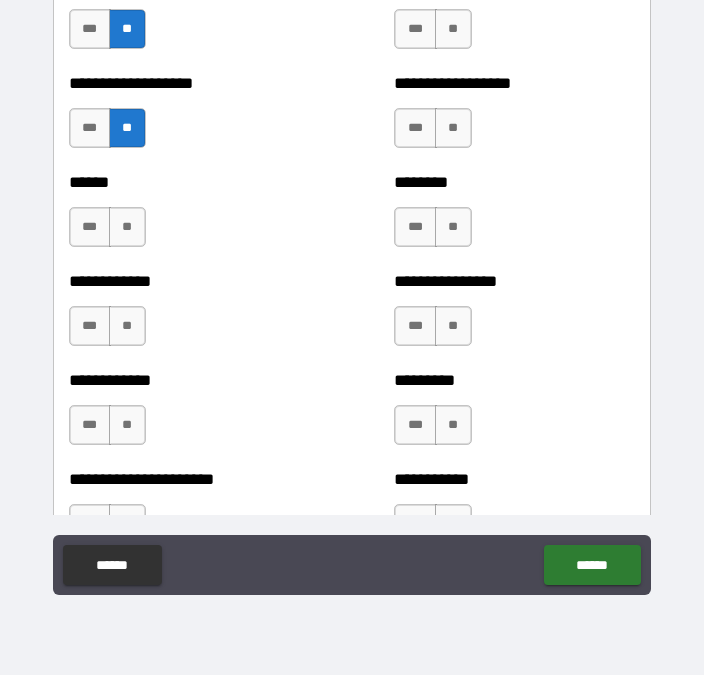 scroll, scrollTop: 4928, scrollLeft: 0, axis: vertical 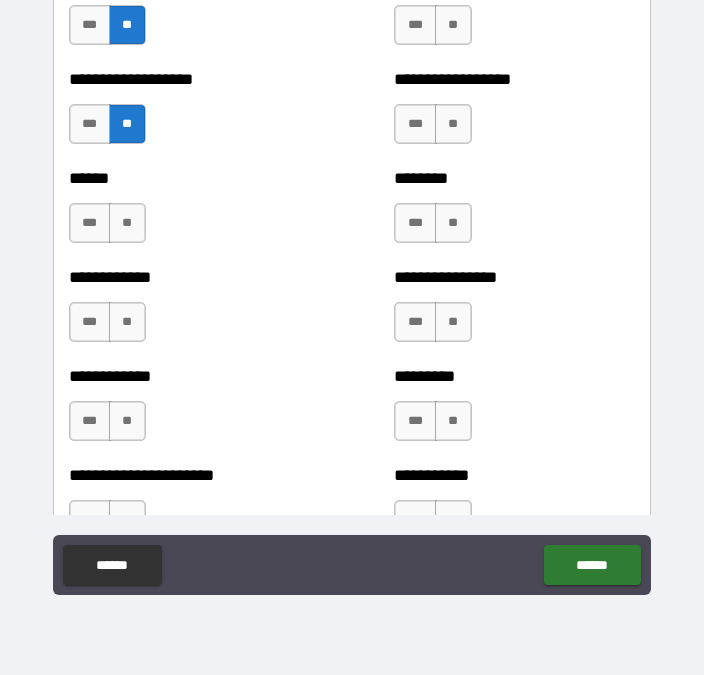 click on "**" at bounding box center [127, 223] 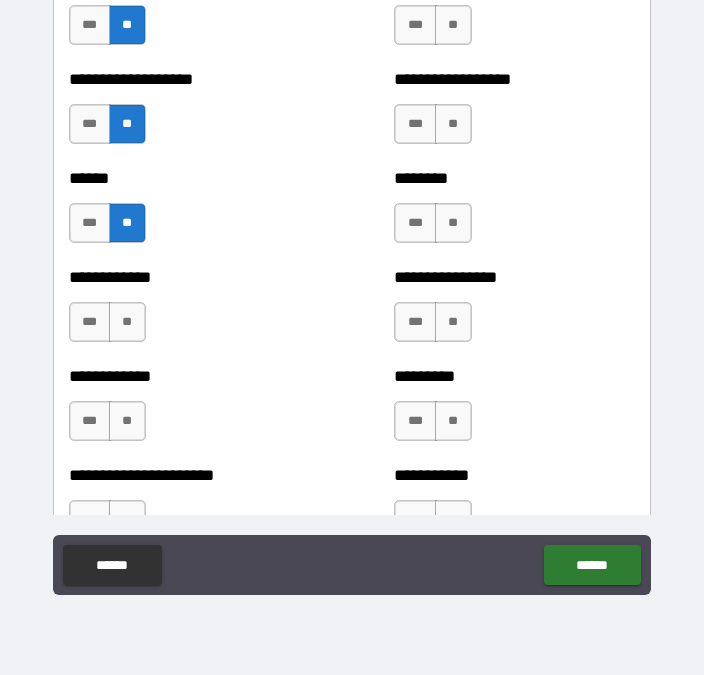 click on "**" at bounding box center (127, 322) 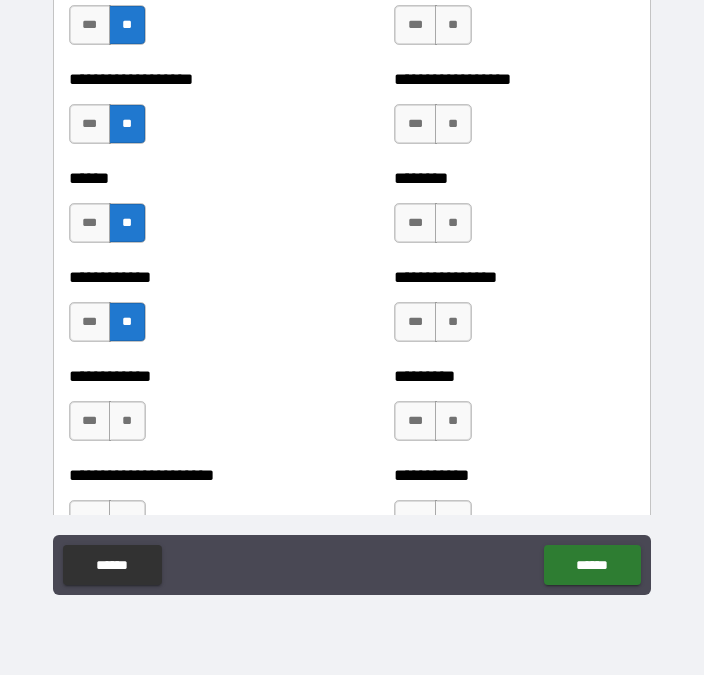 click on "**" at bounding box center (127, 421) 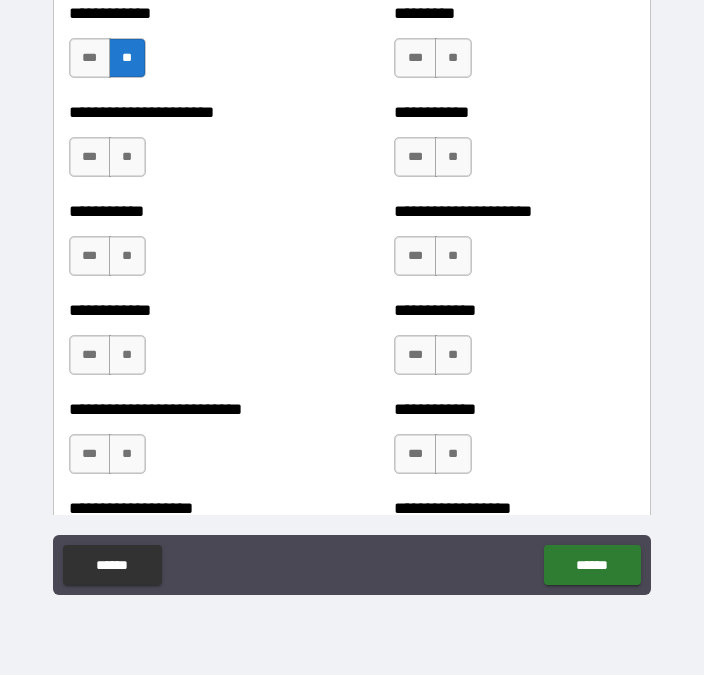 scroll, scrollTop: 5296, scrollLeft: 0, axis: vertical 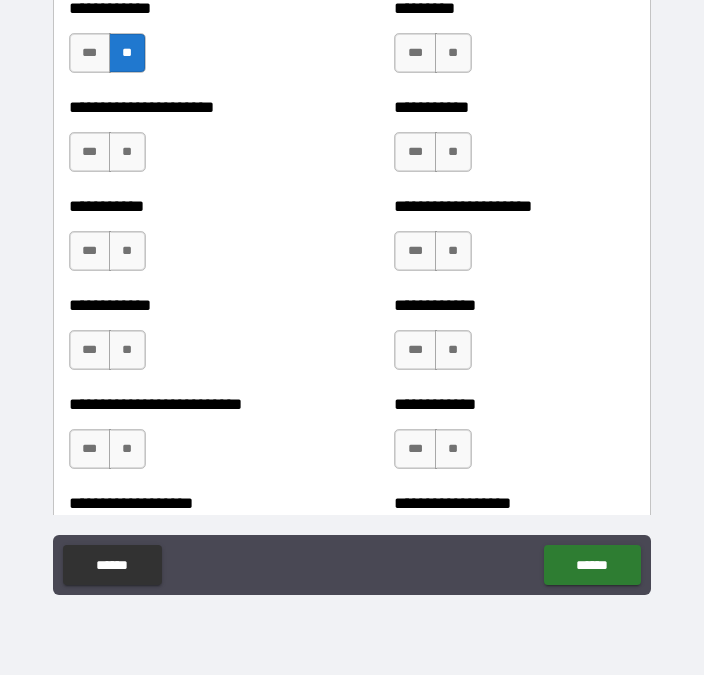 click on "**" at bounding box center [127, 152] 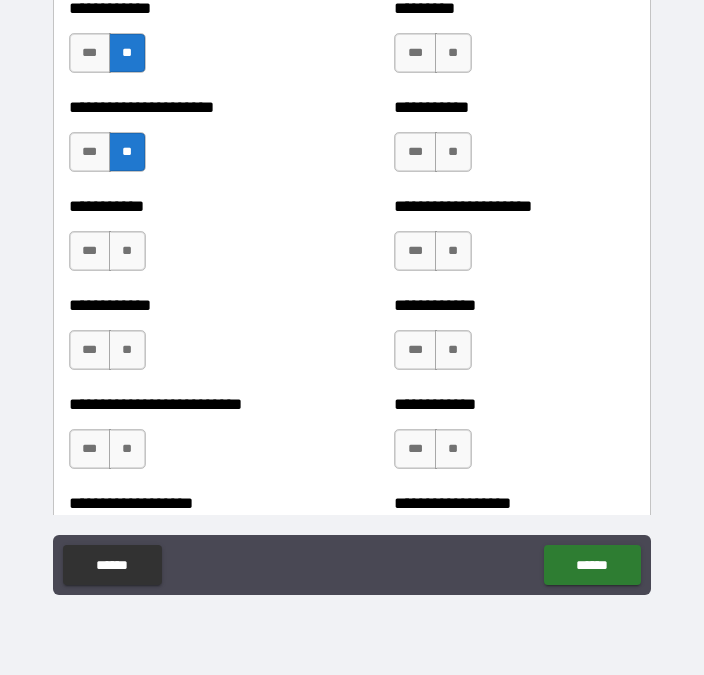 click on "**" at bounding box center (127, 251) 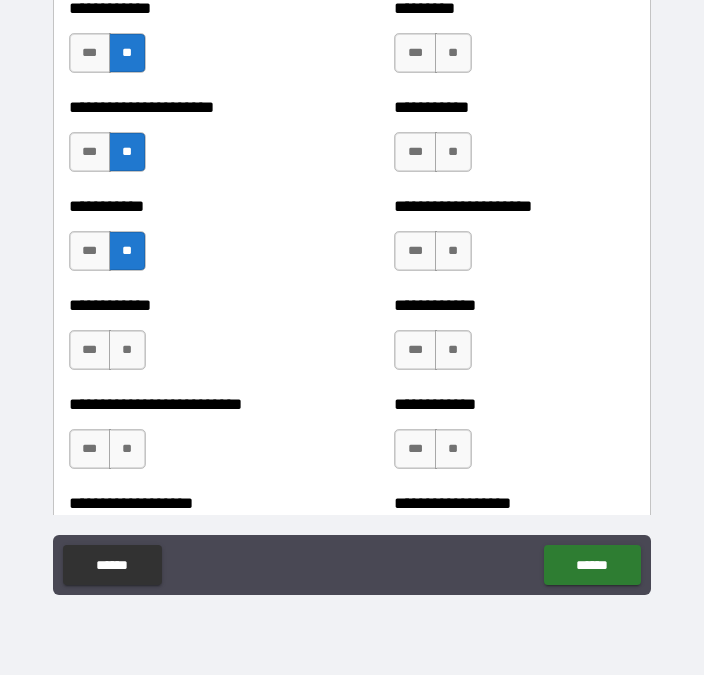 click on "**" at bounding box center [127, 350] 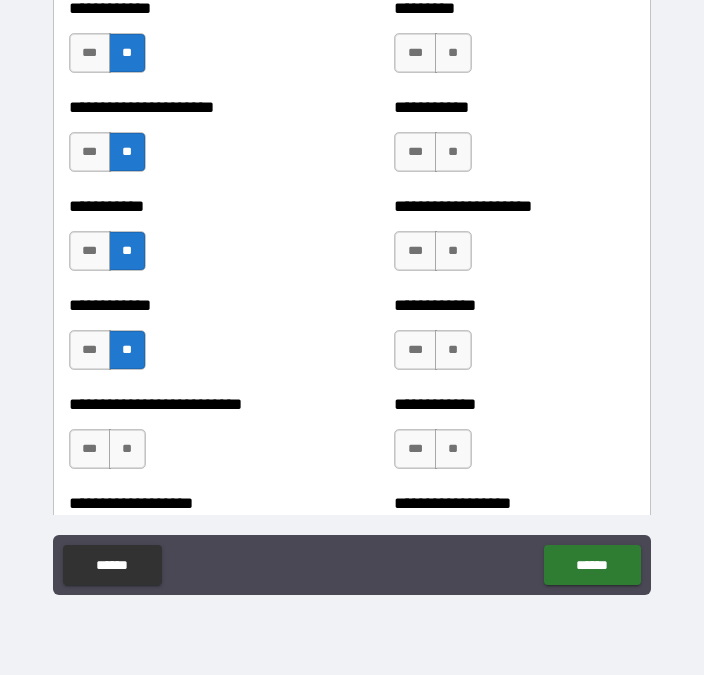 click on "**" at bounding box center [127, 449] 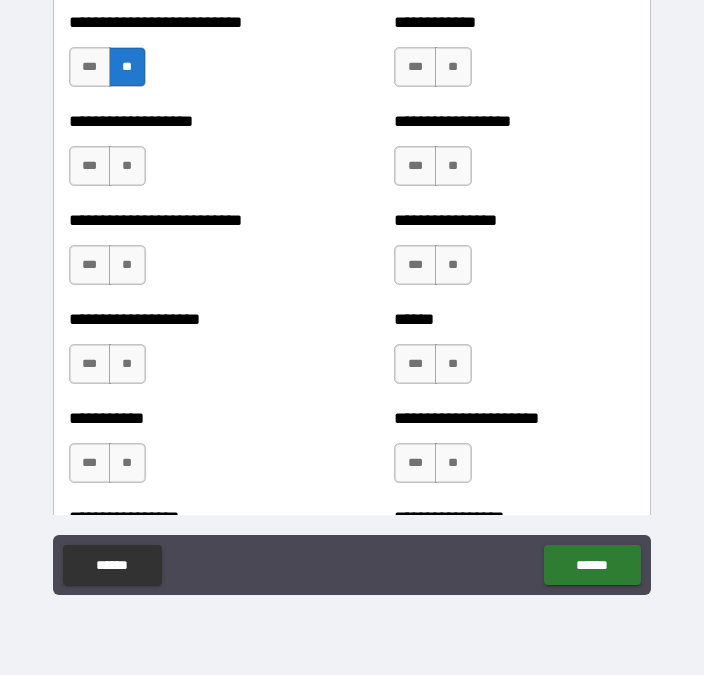 scroll, scrollTop: 5696, scrollLeft: 0, axis: vertical 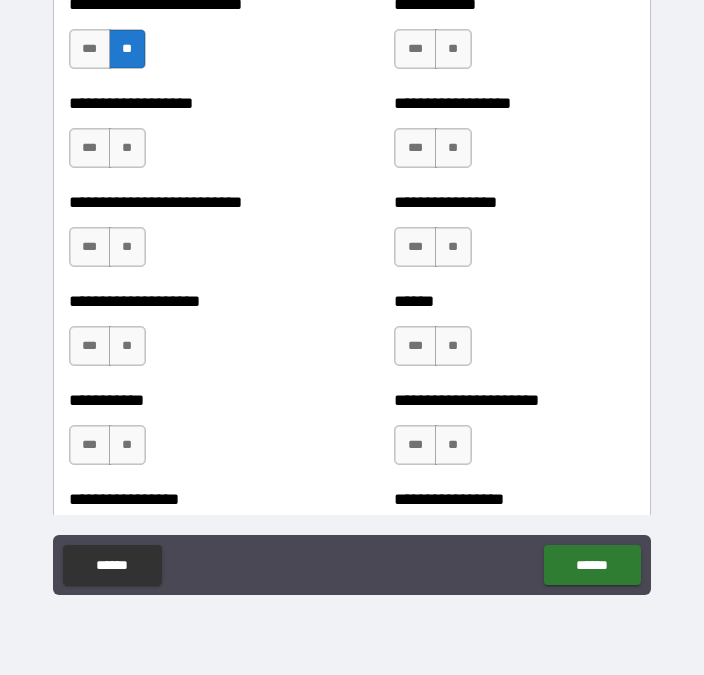 click on "**" at bounding box center (127, 148) 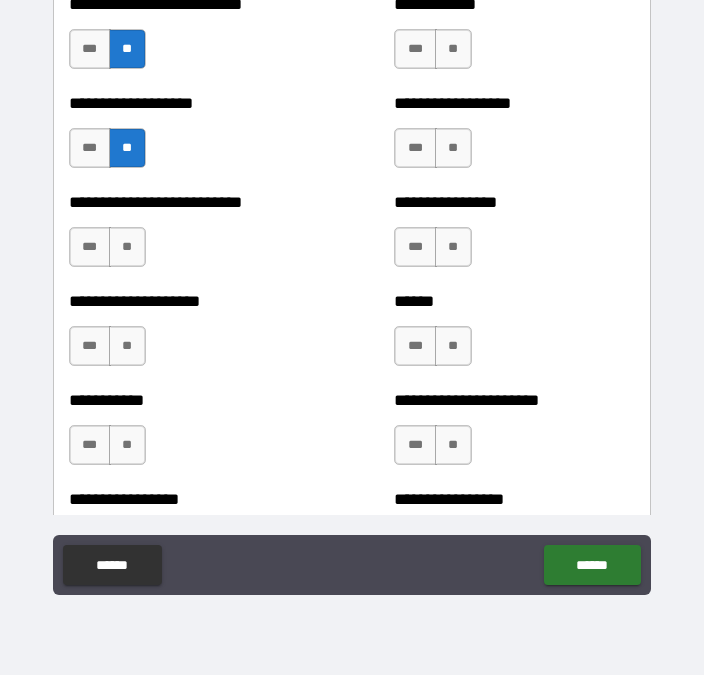 click on "**" at bounding box center (127, 247) 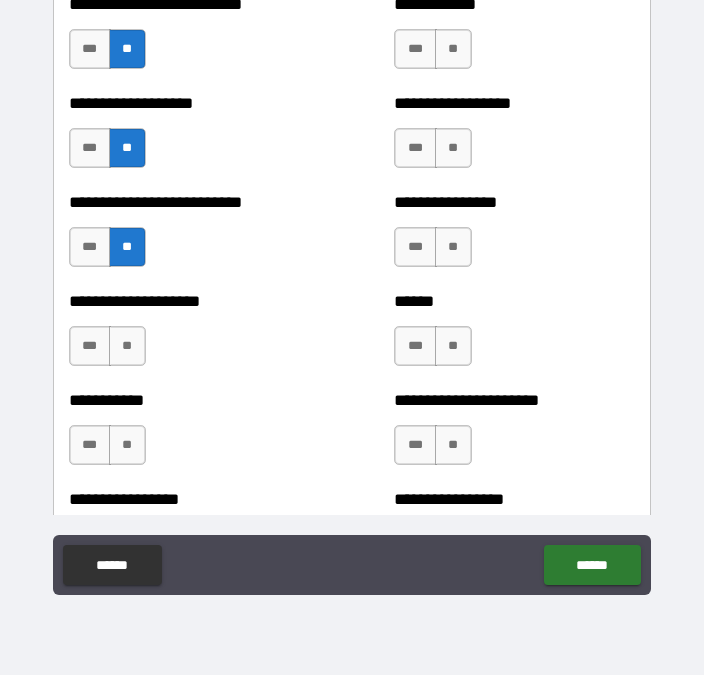 click on "**" at bounding box center (127, 346) 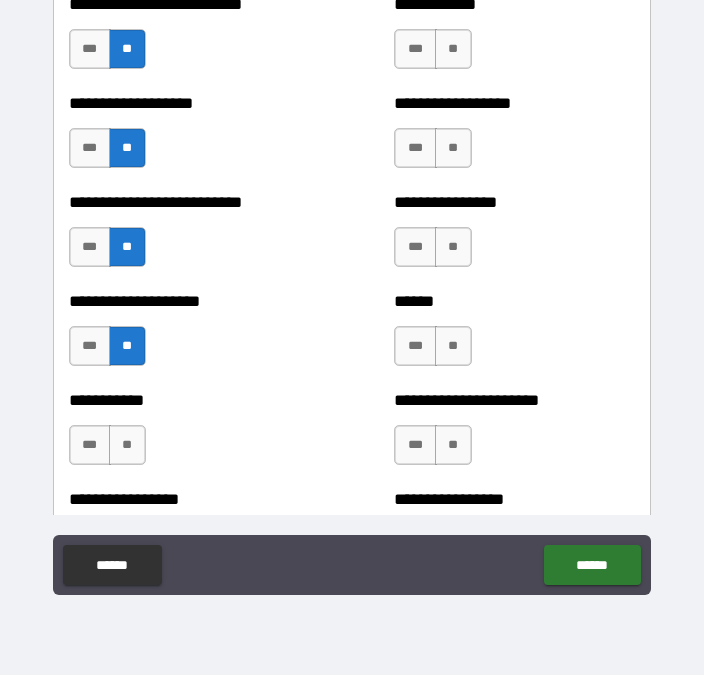 click on "**" at bounding box center (127, 445) 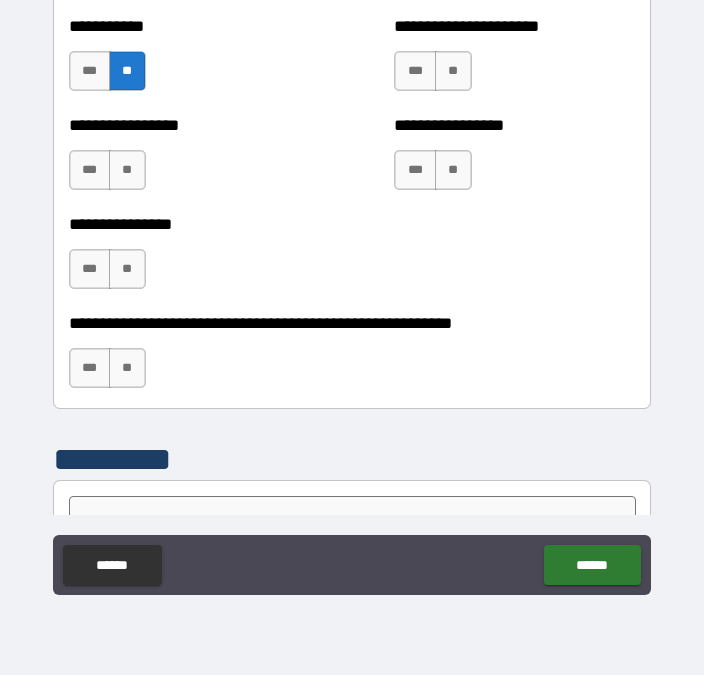 scroll, scrollTop: 6087, scrollLeft: 0, axis: vertical 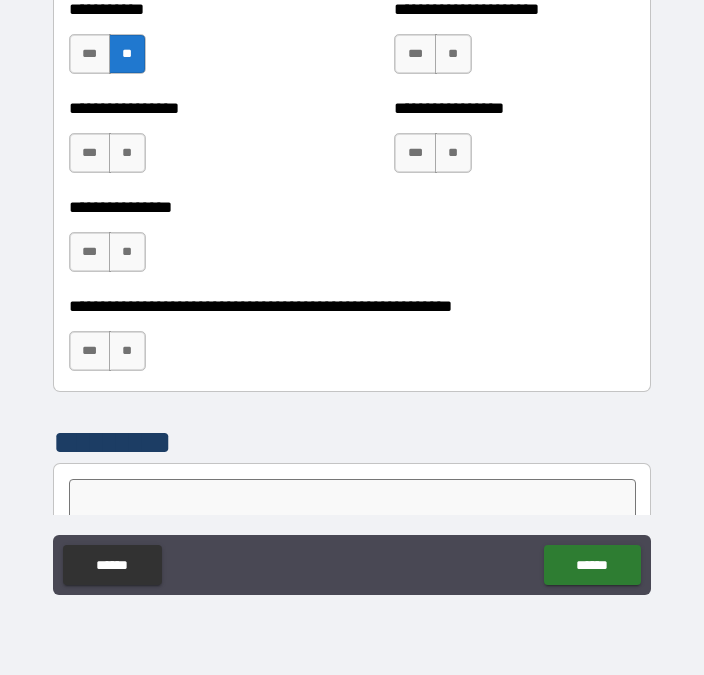 click on "**" at bounding box center (127, 153) 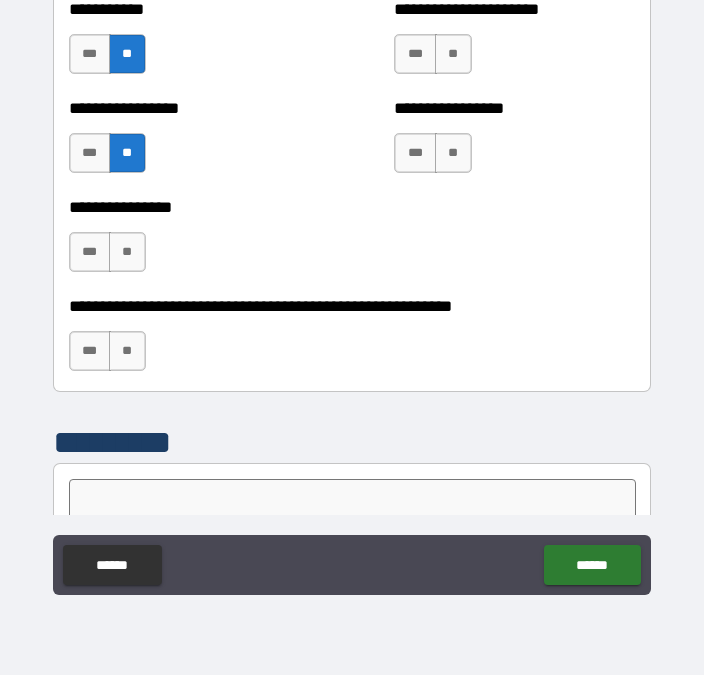 click on "**" at bounding box center [127, 252] 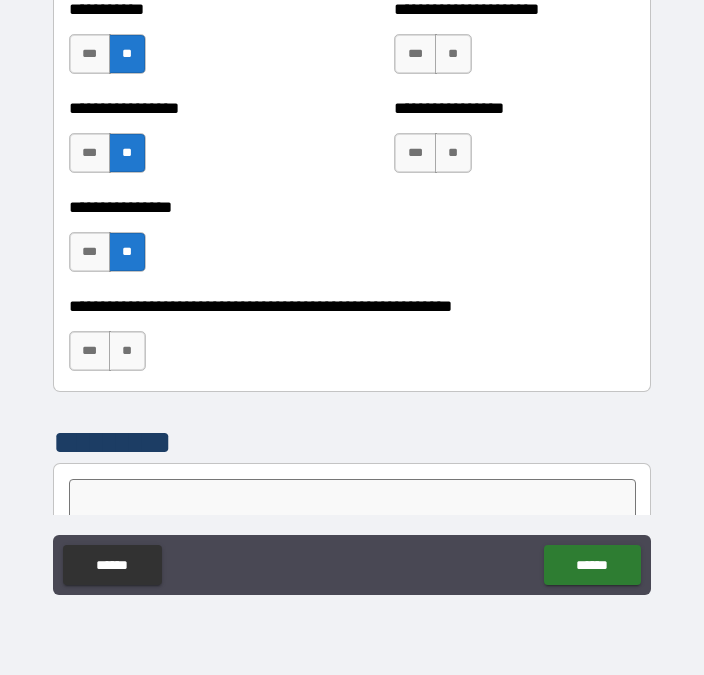 click on "**" at bounding box center (127, 351) 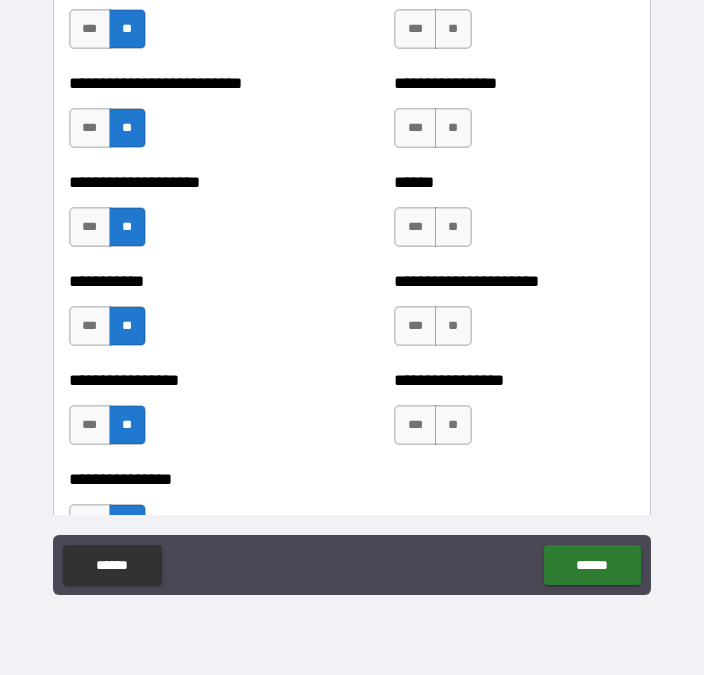 scroll, scrollTop: 5767, scrollLeft: 0, axis: vertical 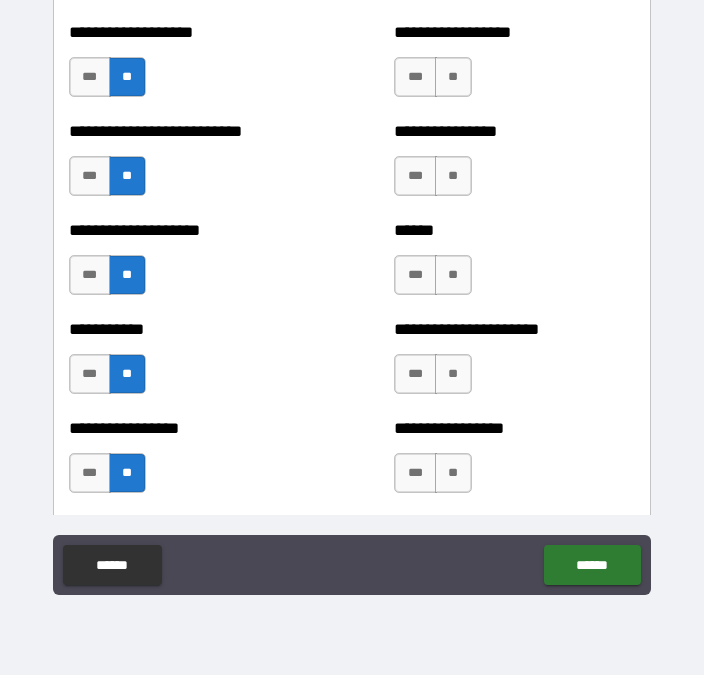 click on "**" at bounding box center (453, 473) 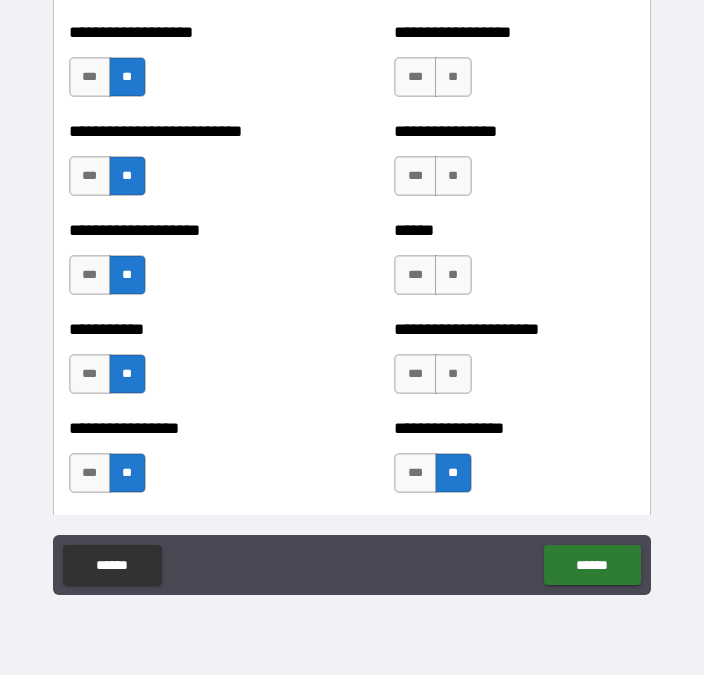 click on "**" at bounding box center [453, 374] 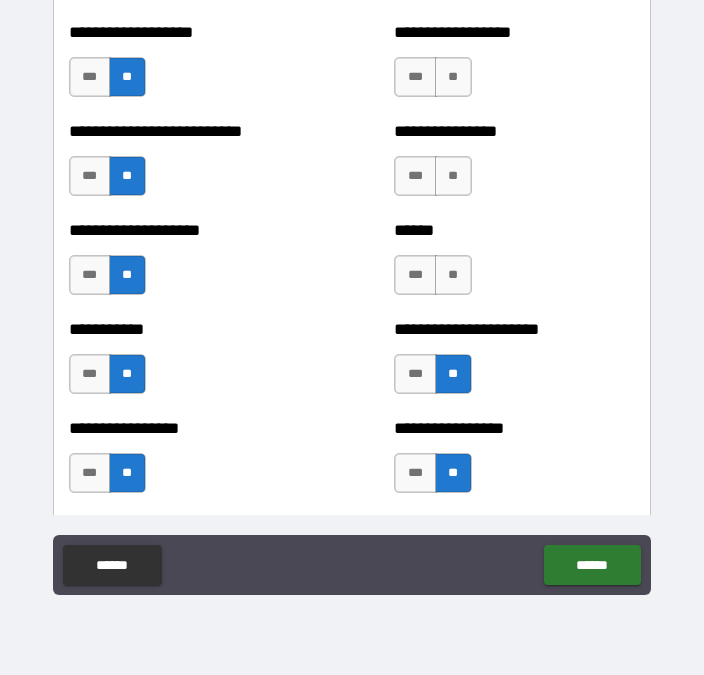 click on "**" at bounding box center [453, 275] 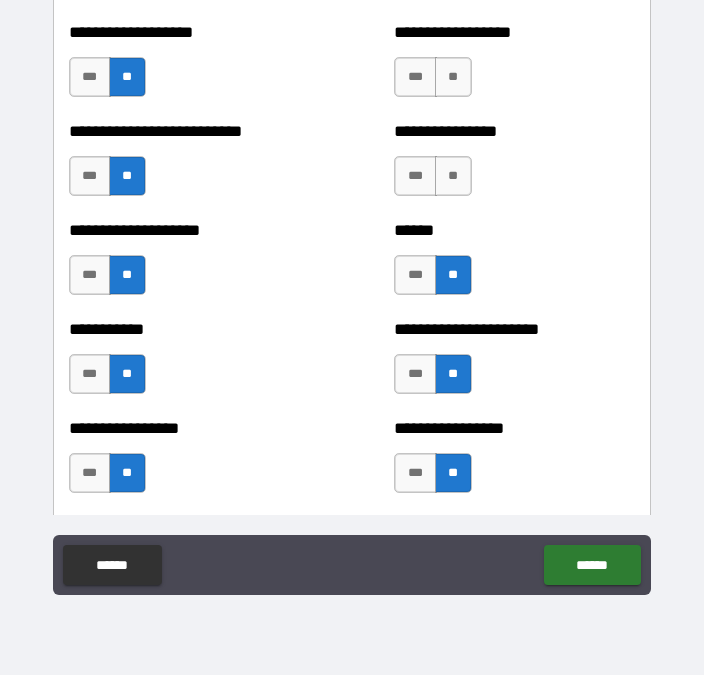 click on "**" at bounding box center [453, 176] 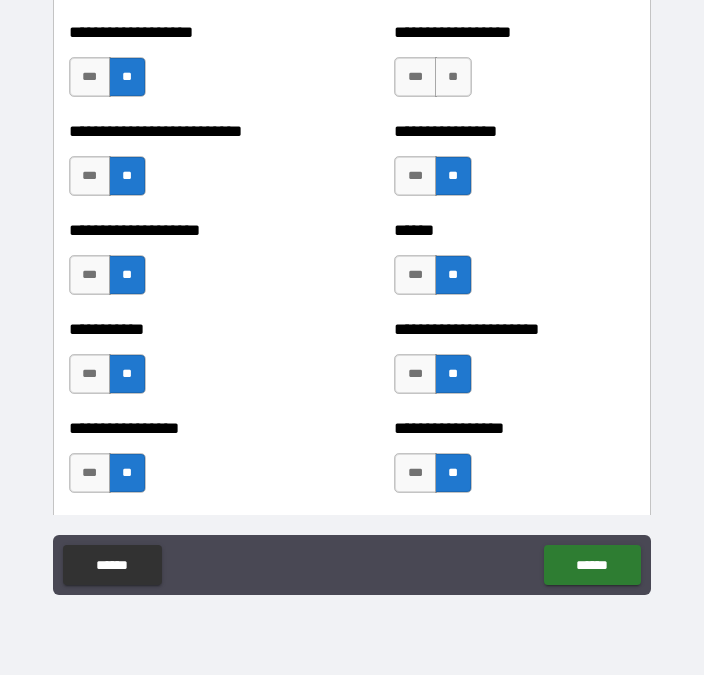 click on "**" at bounding box center (453, 77) 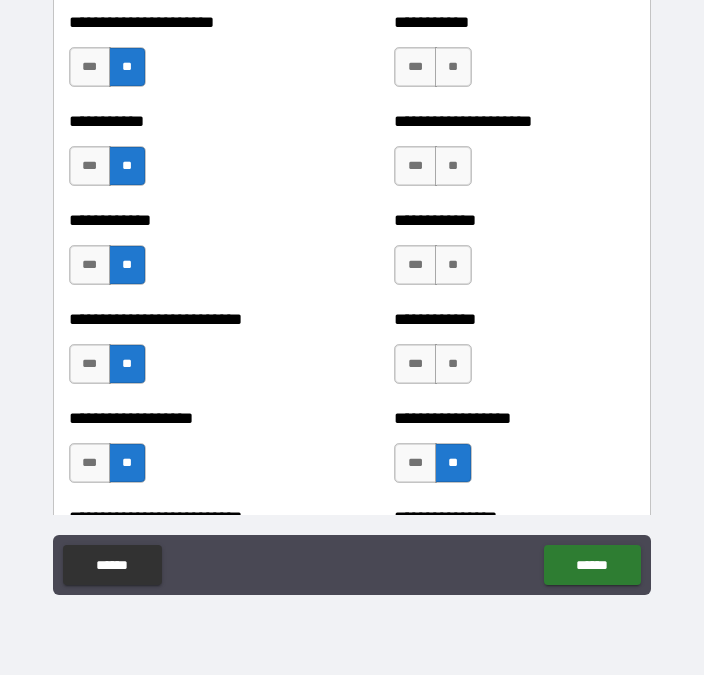 scroll, scrollTop: 5377, scrollLeft: 0, axis: vertical 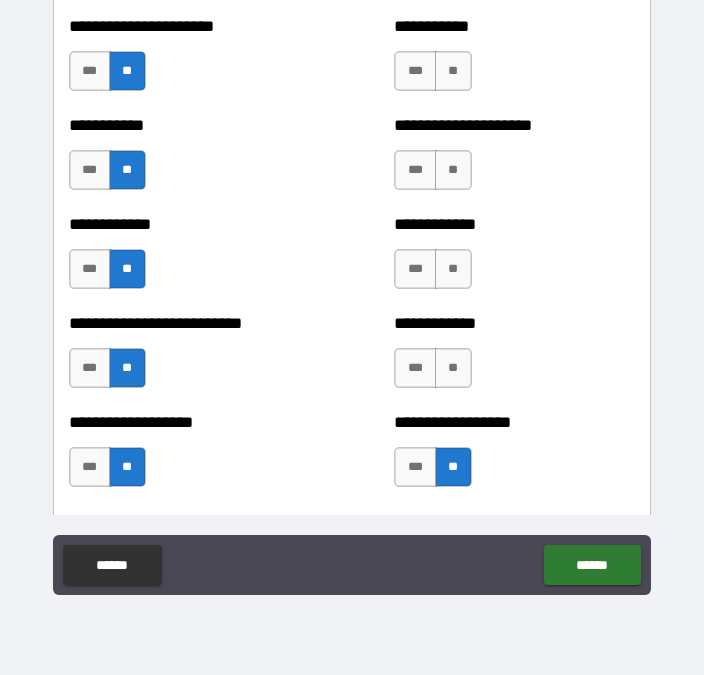 click on "**" at bounding box center (453, 368) 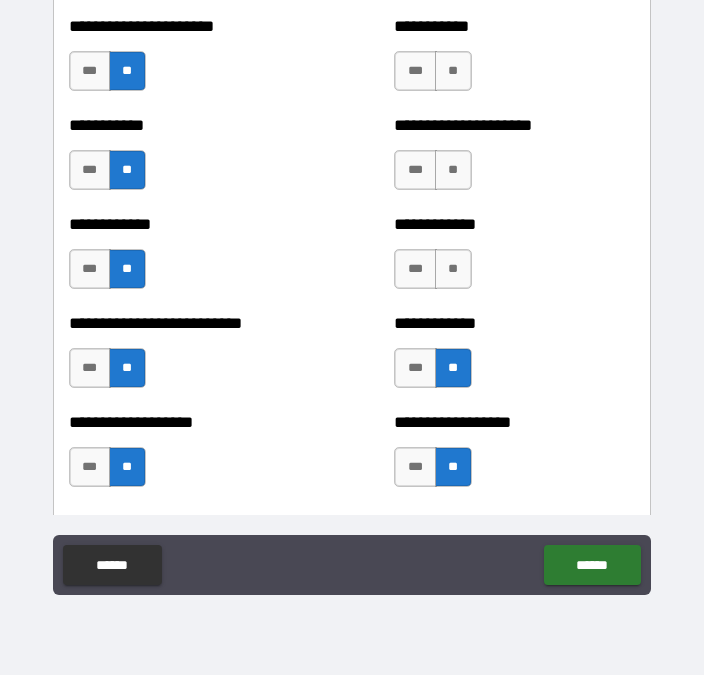 click on "**" at bounding box center [453, 269] 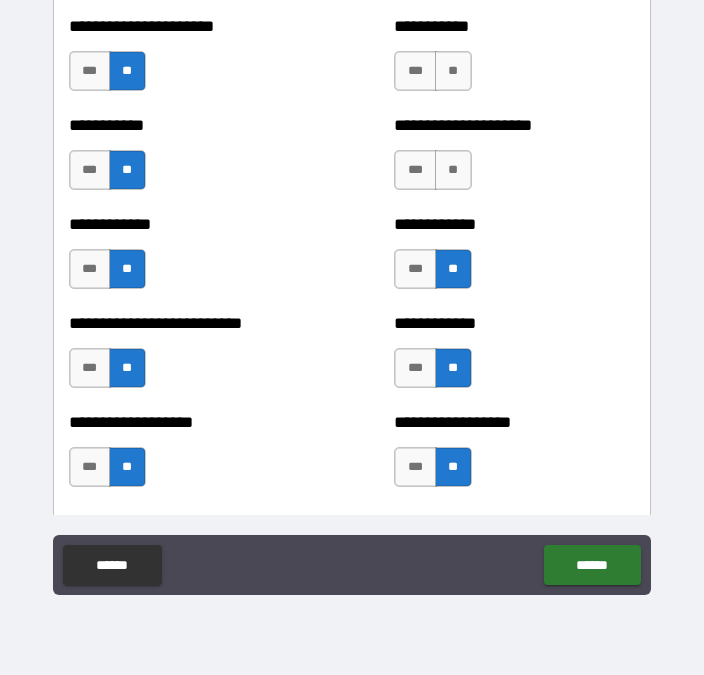 click on "**" at bounding box center (453, 170) 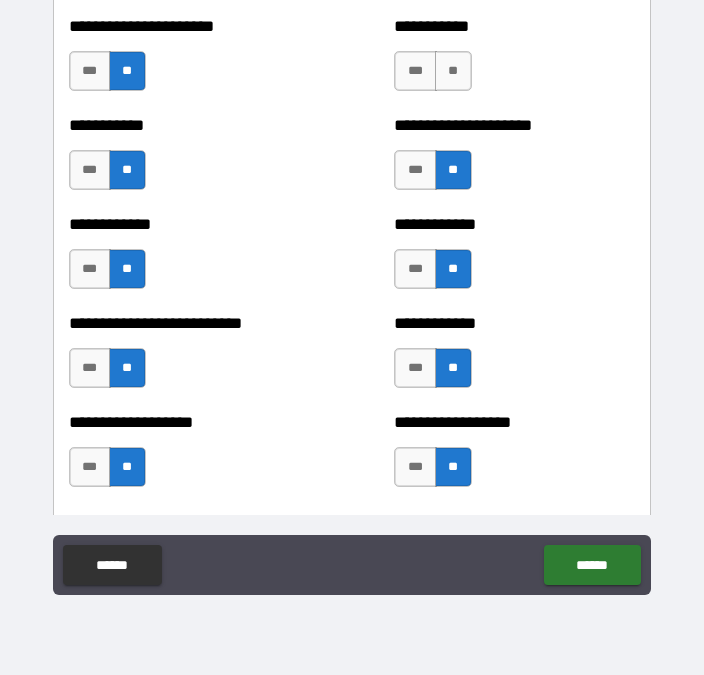 click on "**" at bounding box center (453, 71) 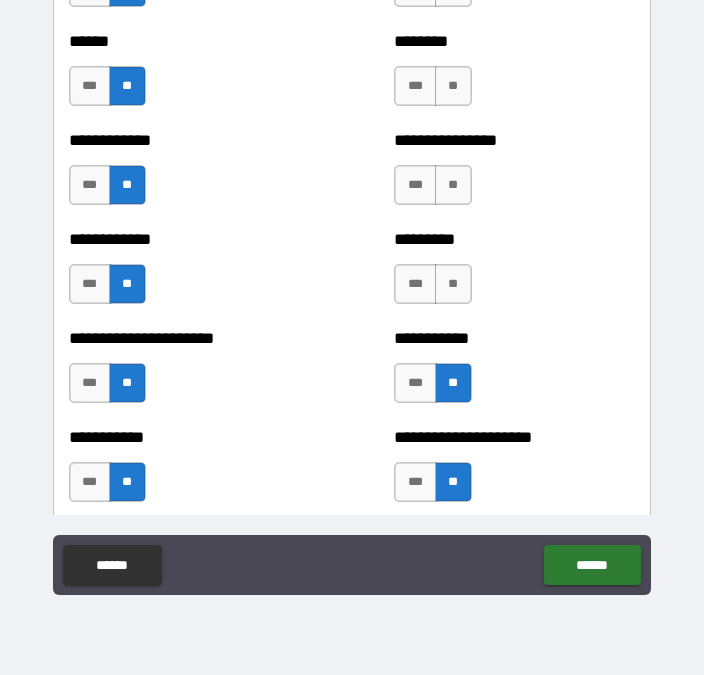 scroll, scrollTop: 5061, scrollLeft: 0, axis: vertical 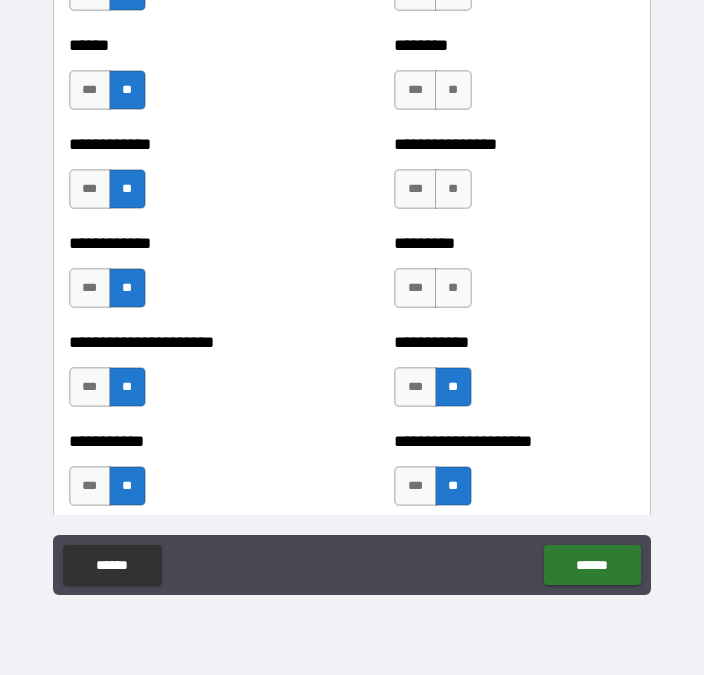 click on "***" at bounding box center (415, 387) 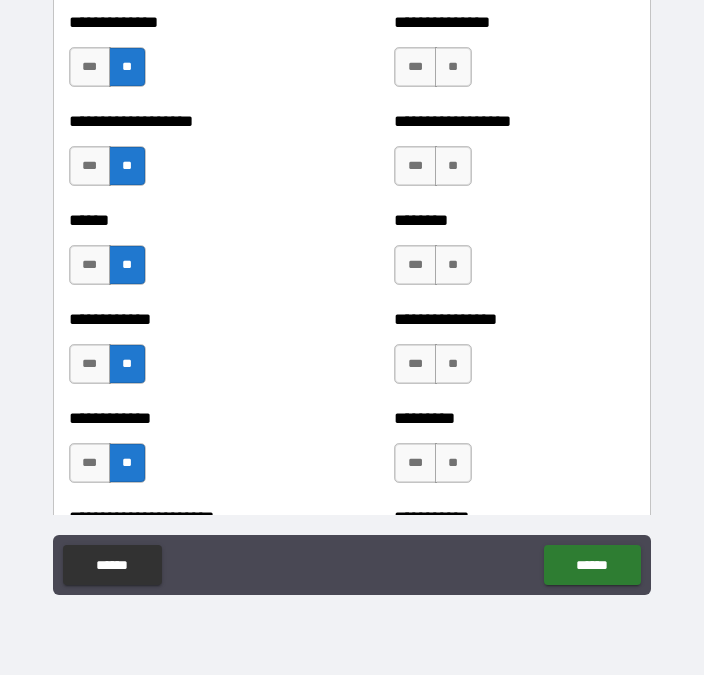 scroll, scrollTop: 4862, scrollLeft: 0, axis: vertical 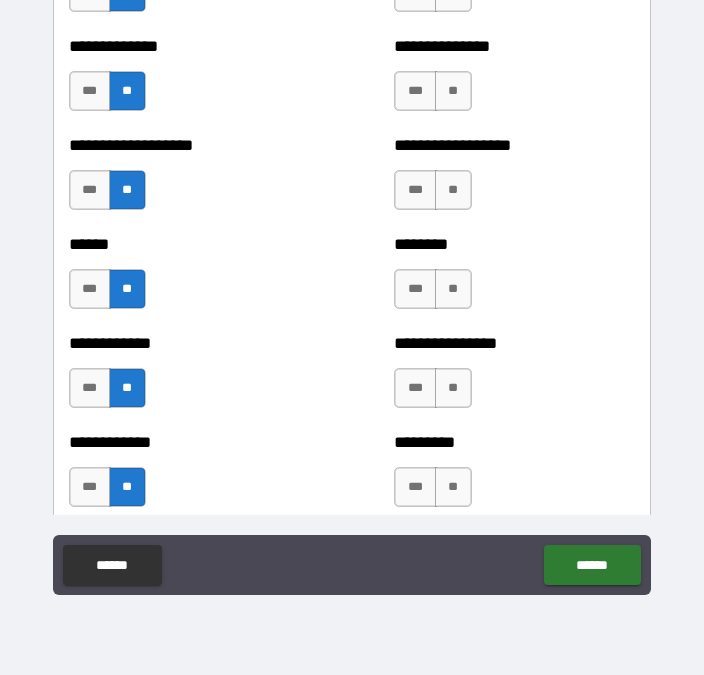 click on "***" at bounding box center (415, 487) 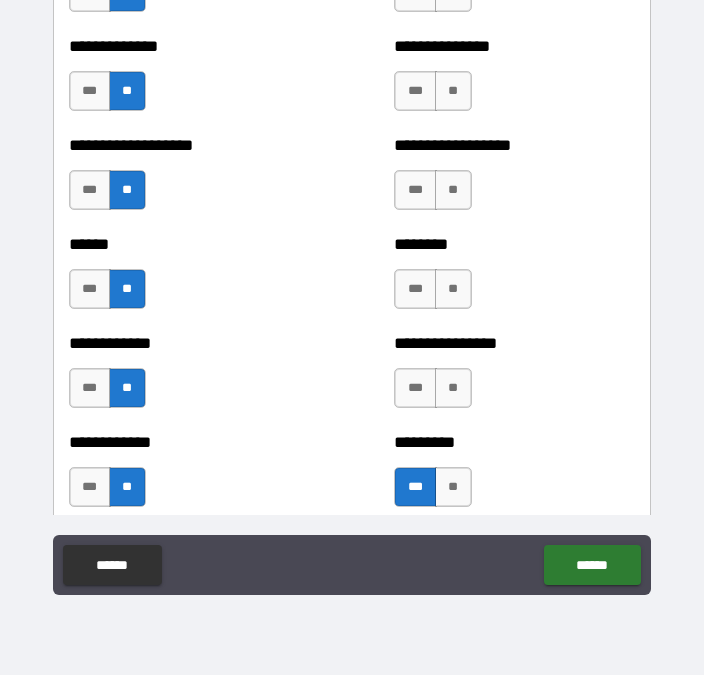 click on "**" at bounding box center [453, 388] 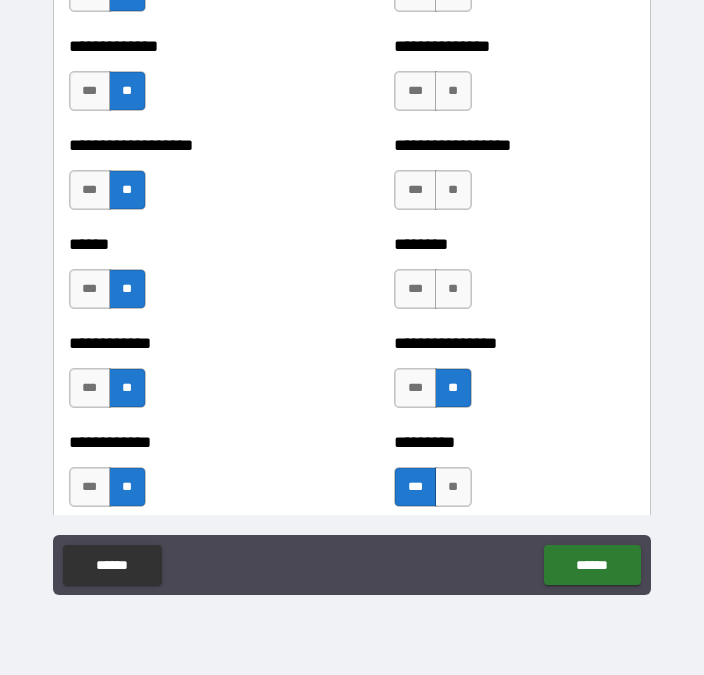 click on "**" at bounding box center [453, 289] 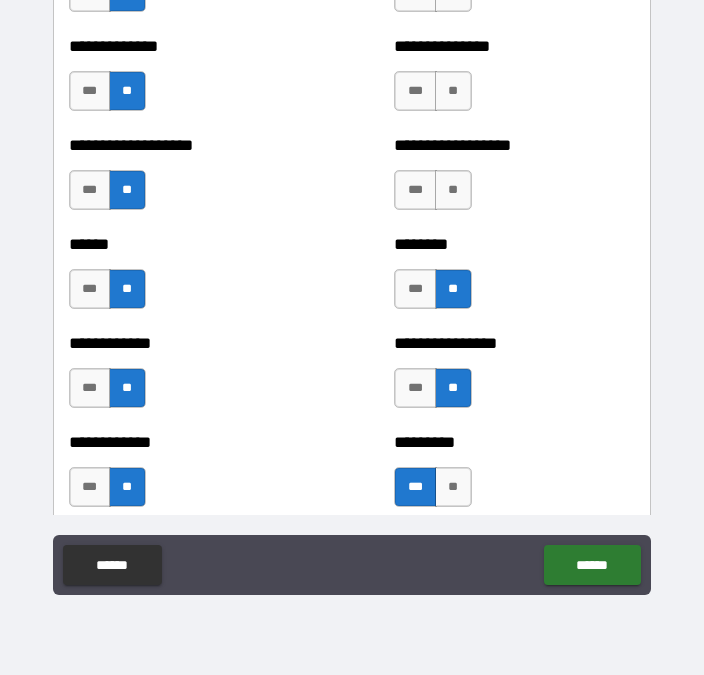 click on "**" at bounding box center [453, 190] 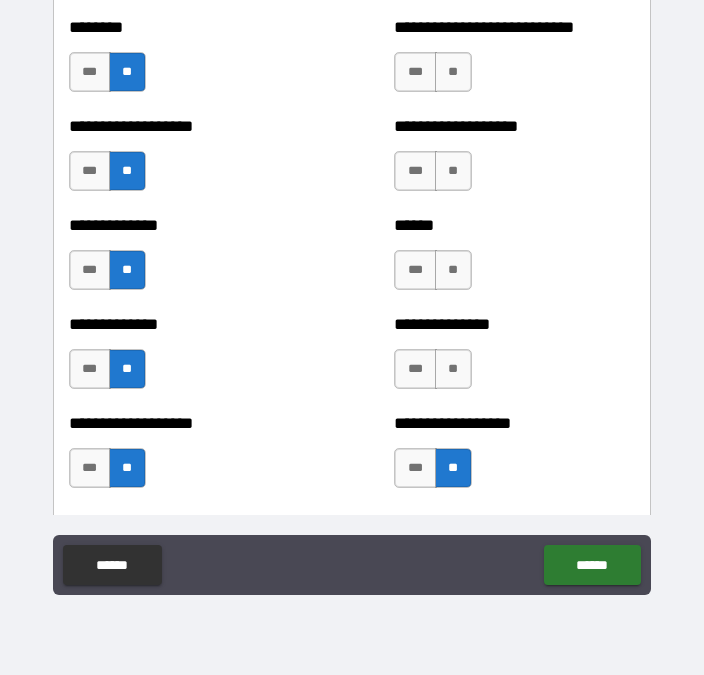 scroll, scrollTop: 4583, scrollLeft: 0, axis: vertical 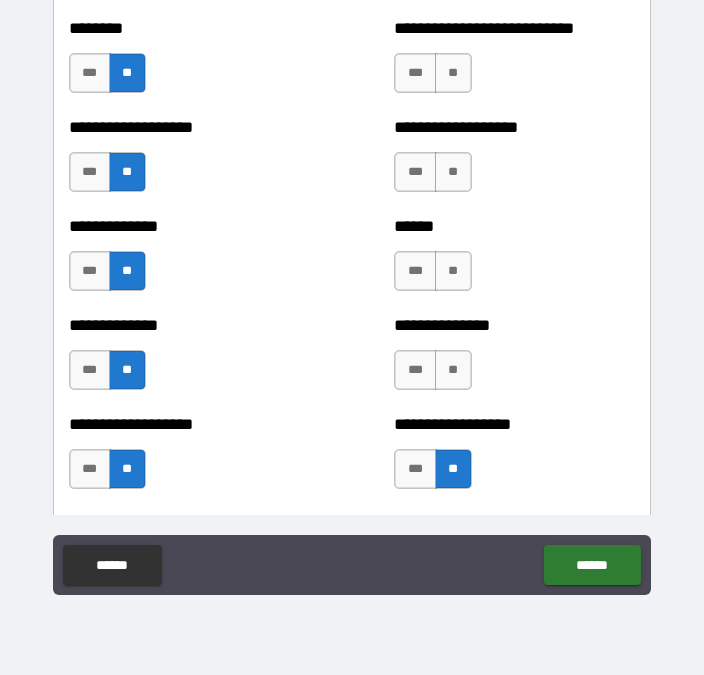 click on "**" at bounding box center [453, 370] 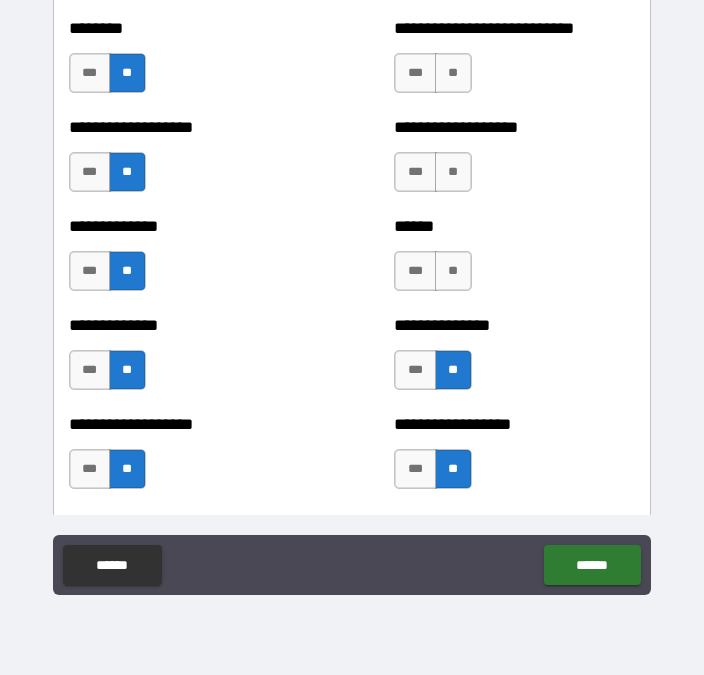 click on "**" at bounding box center (453, 271) 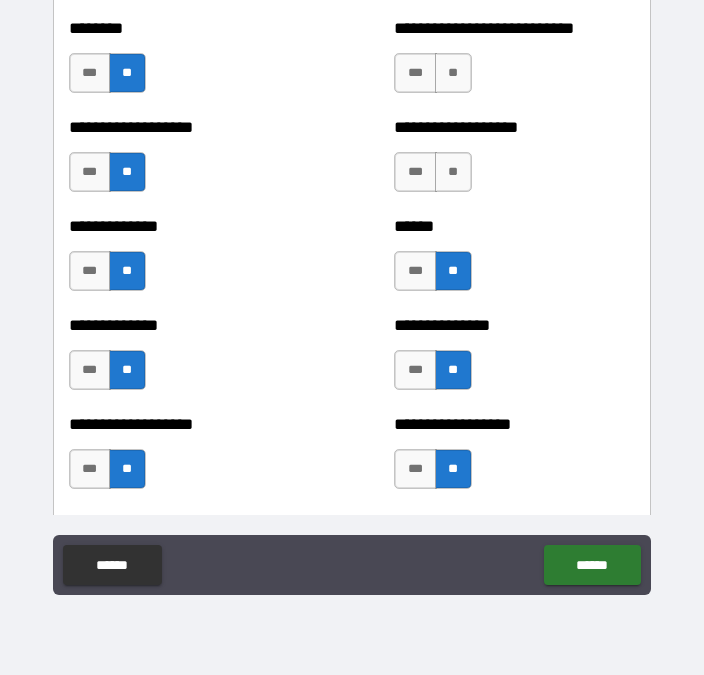 click on "*** **" at bounding box center (435, 177) 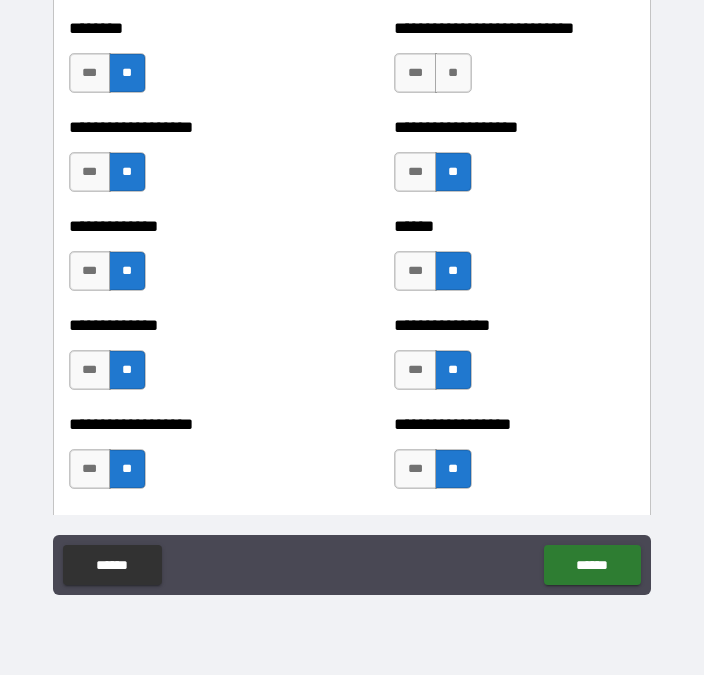 click on "**" at bounding box center [453, 172] 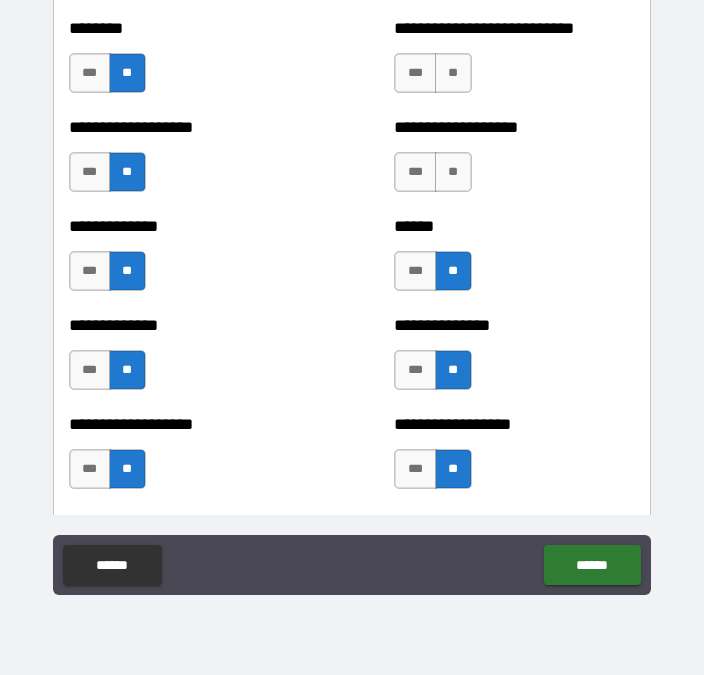 click on "**" at bounding box center (453, 172) 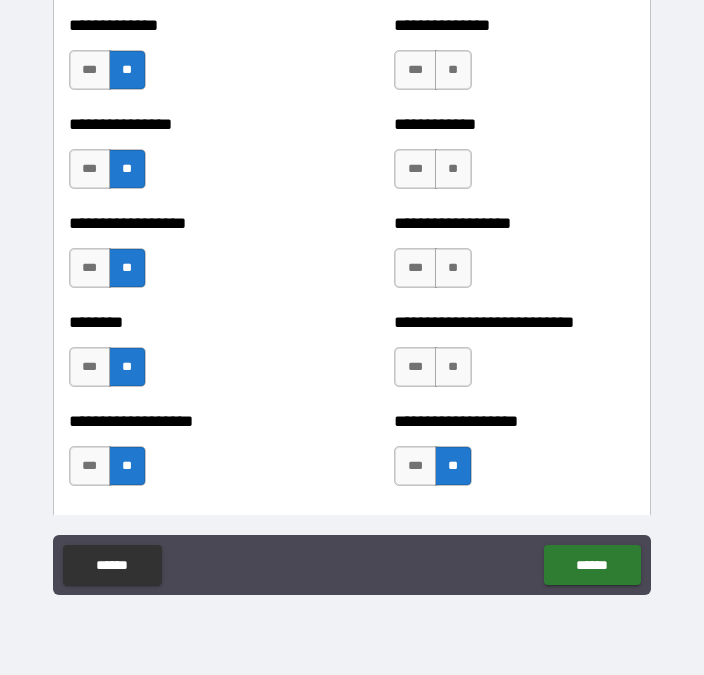 scroll, scrollTop: 4269, scrollLeft: 0, axis: vertical 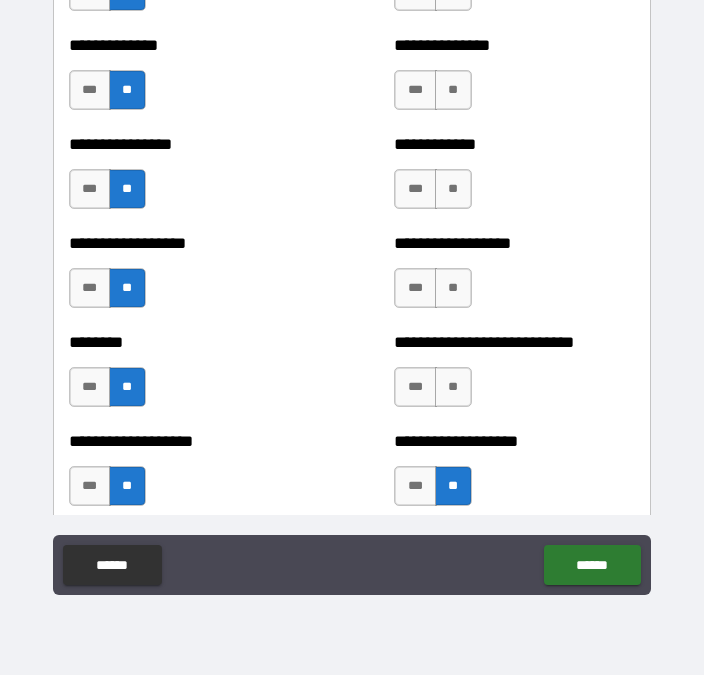 click on "**" at bounding box center (453, 387) 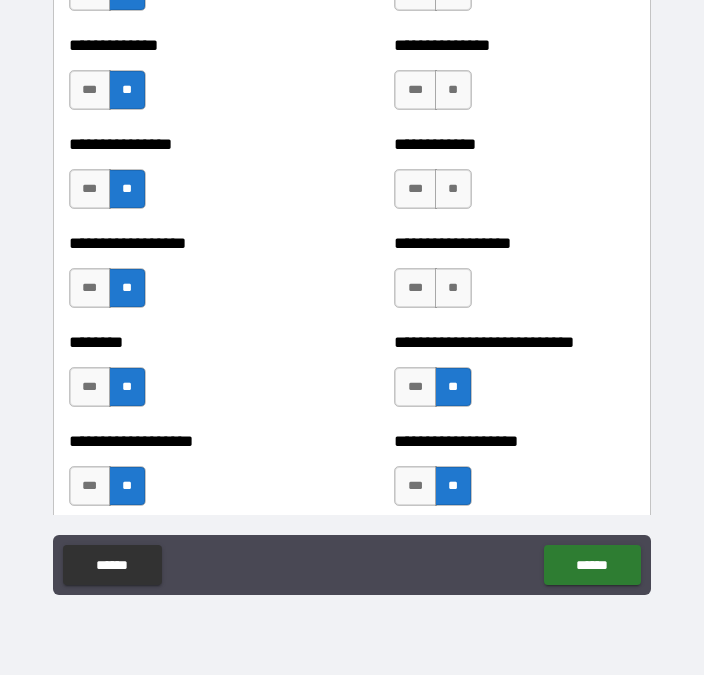 click on "**" at bounding box center (453, 288) 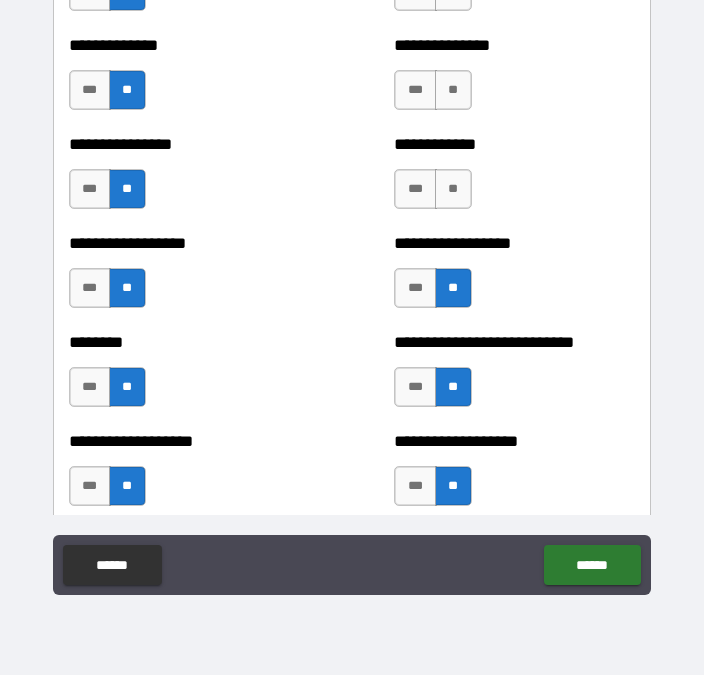 click on "**" at bounding box center (453, 189) 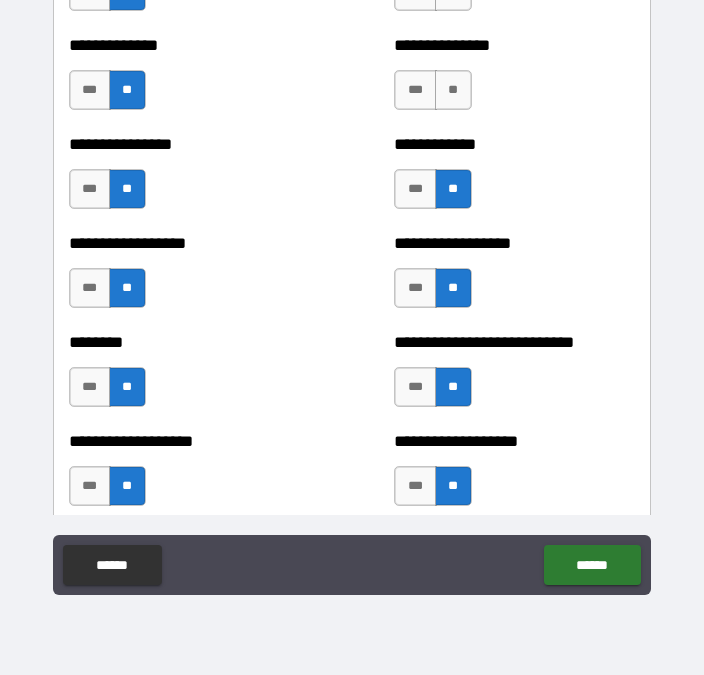 click on "**" at bounding box center (453, 90) 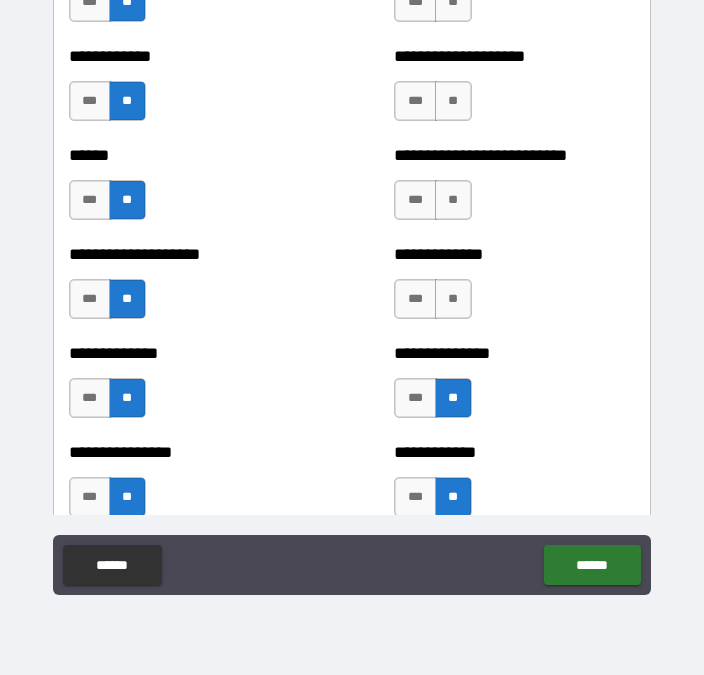 scroll, scrollTop: 3942, scrollLeft: 0, axis: vertical 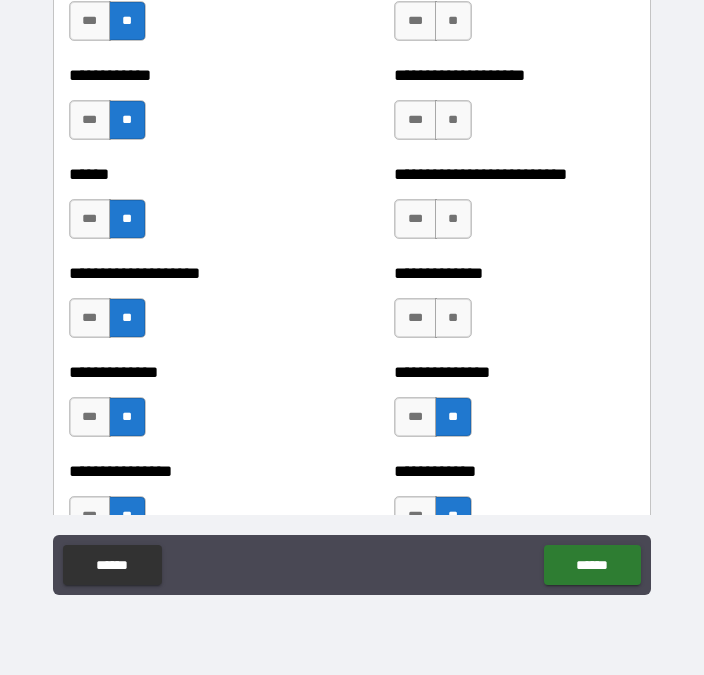 click on "**" at bounding box center (453, 318) 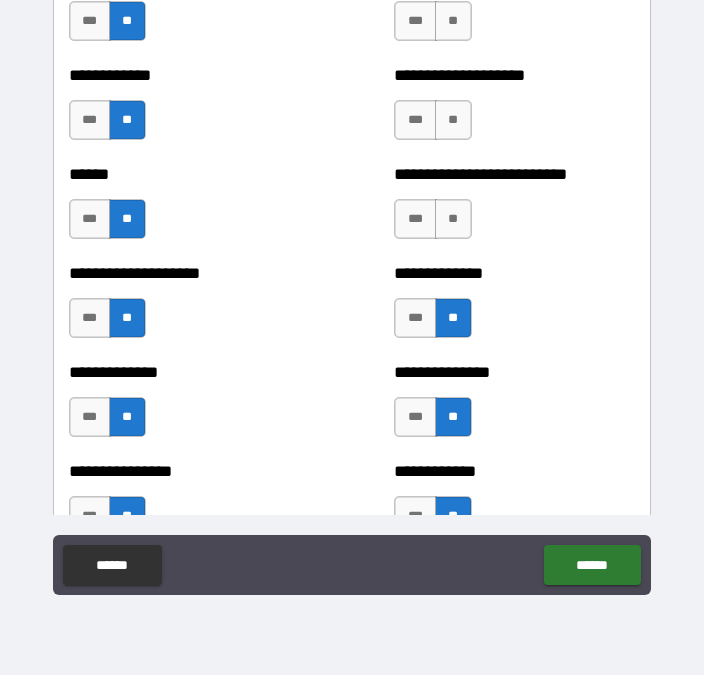 click on "**" at bounding box center (453, 219) 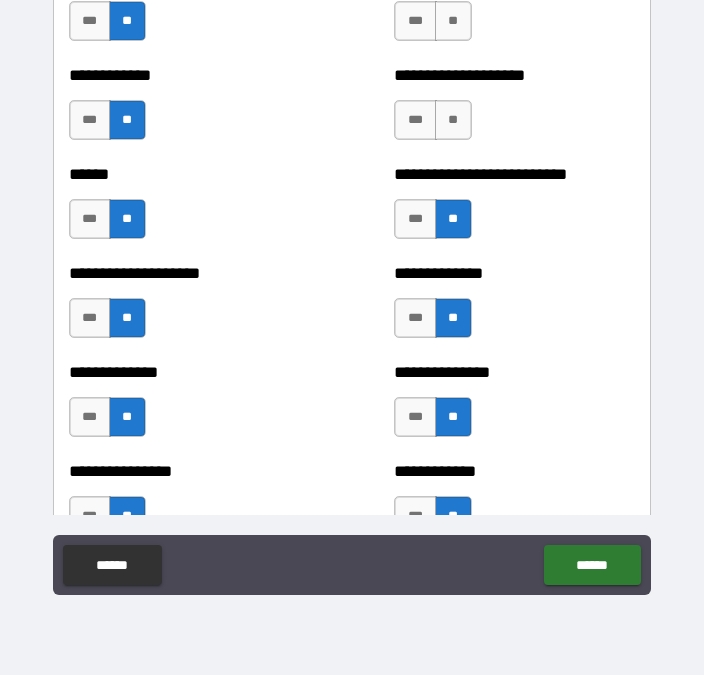 click on "***" at bounding box center (415, 318) 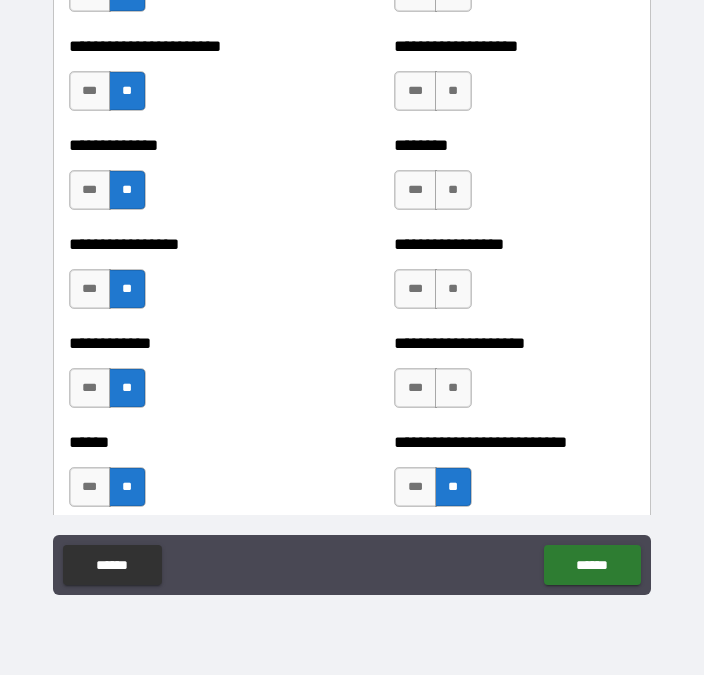 scroll, scrollTop: 3666, scrollLeft: 0, axis: vertical 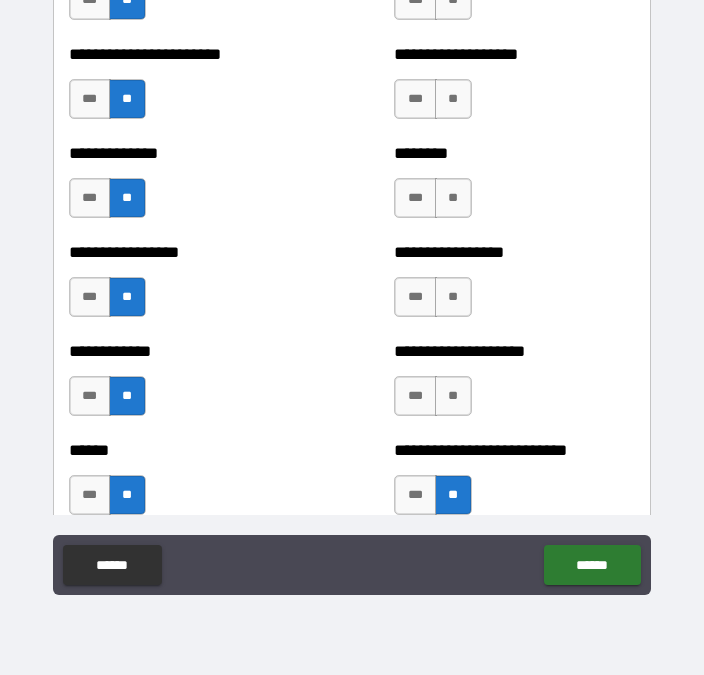 click on "**" at bounding box center (453, 396) 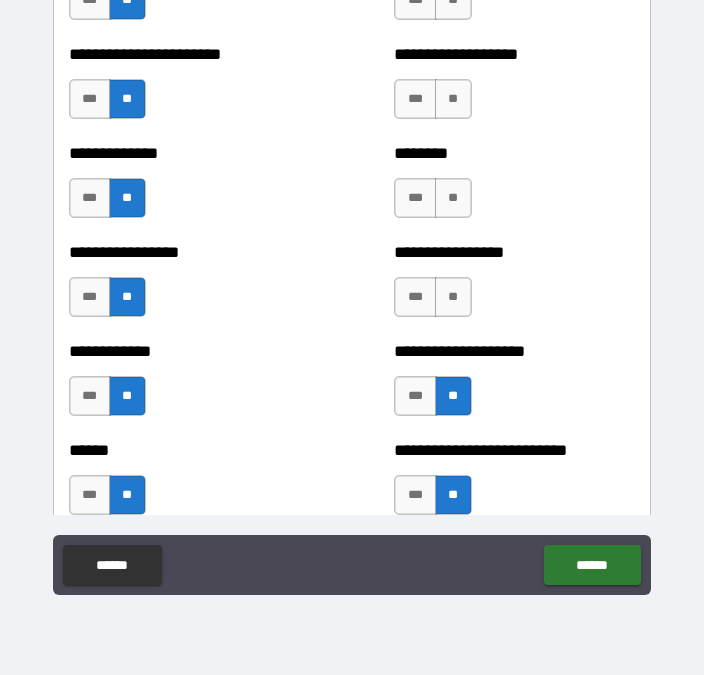 click on "**" at bounding box center (453, 297) 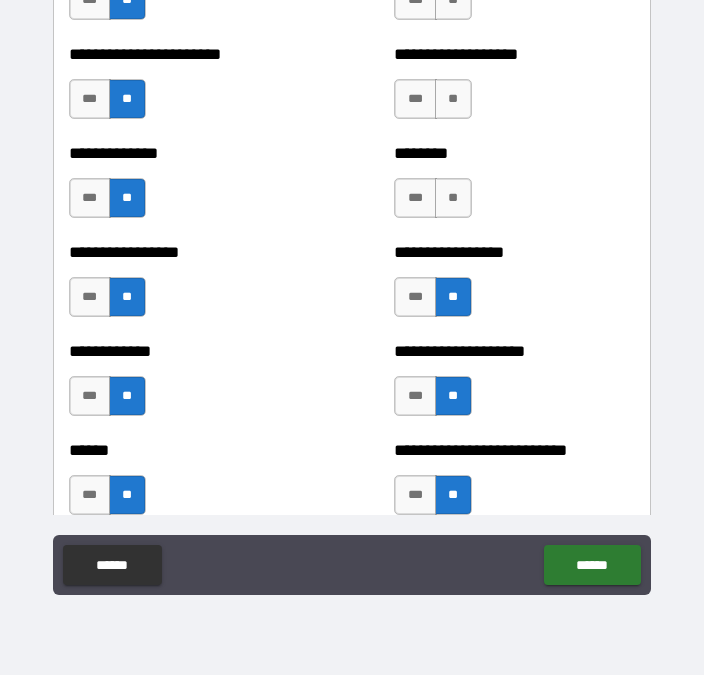 click on "**" at bounding box center (453, 198) 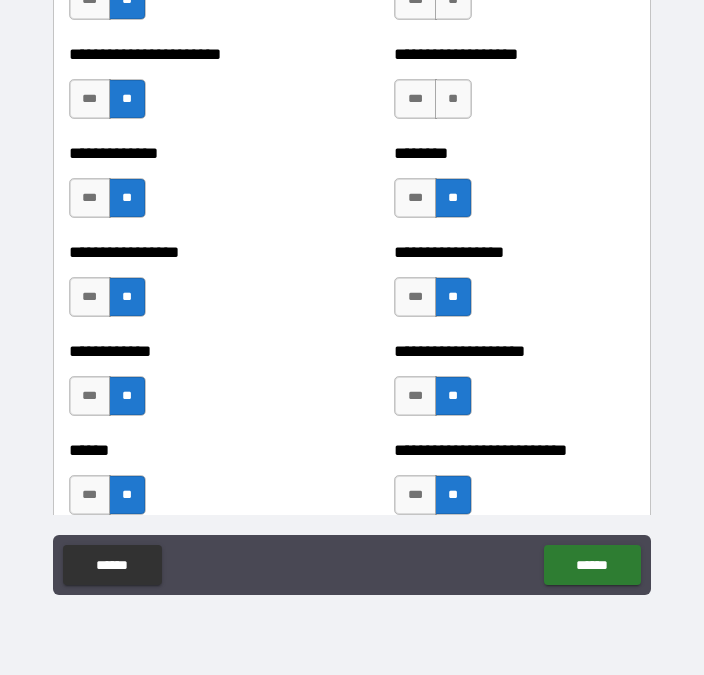 click on "**" at bounding box center [453, 99] 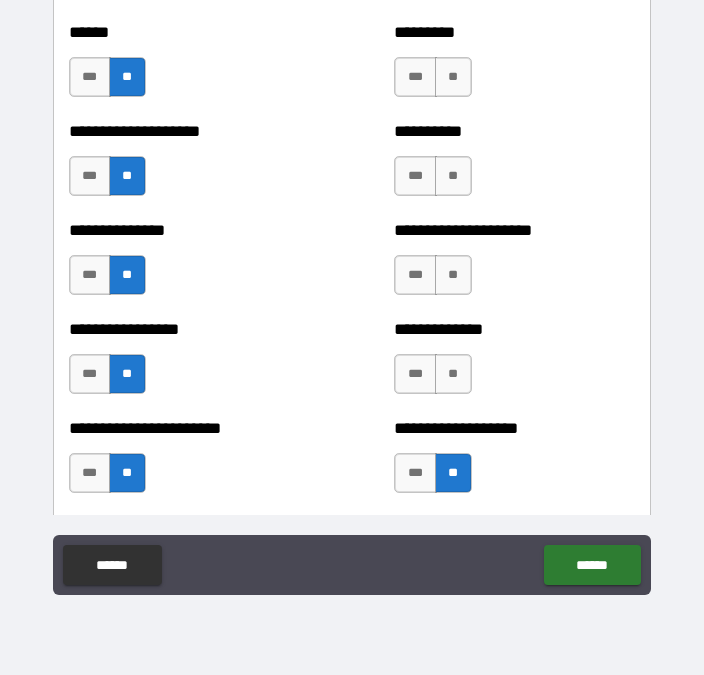 scroll, scrollTop: 3287, scrollLeft: 0, axis: vertical 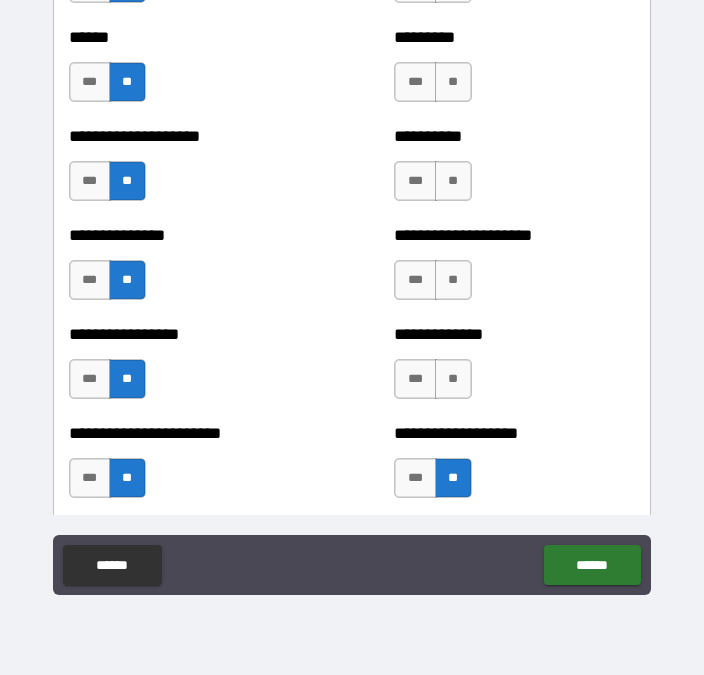 click on "**" at bounding box center (453, 379) 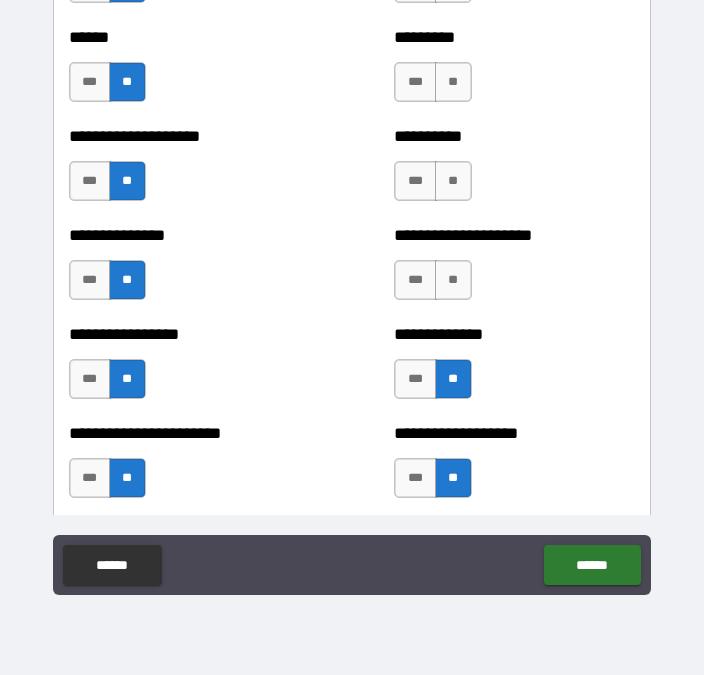 click on "**" at bounding box center (453, 280) 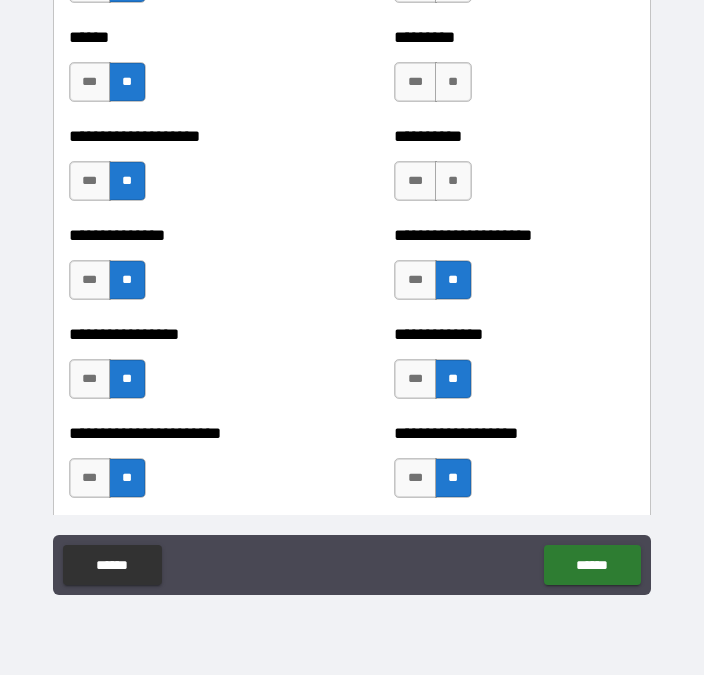 click on "**" at bounding box center (453, 181) 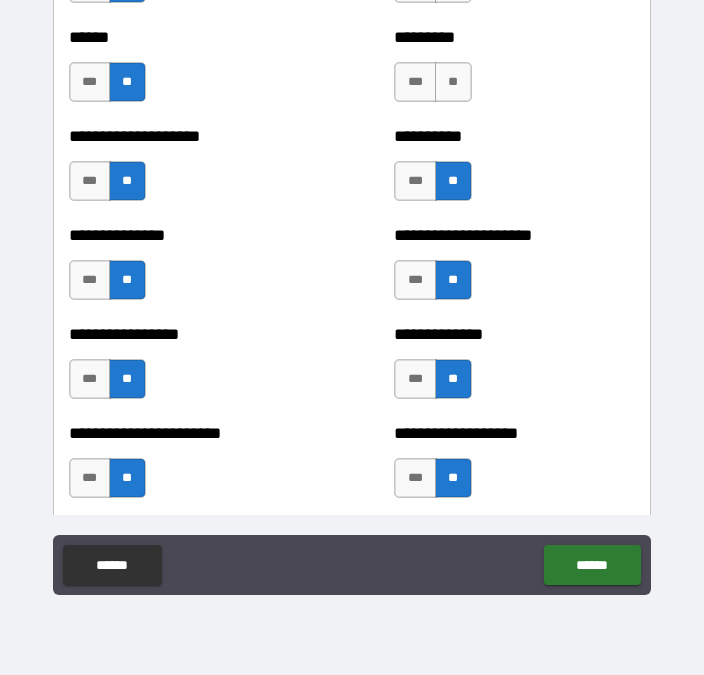 click on "**" at bounding box center (453, 82) 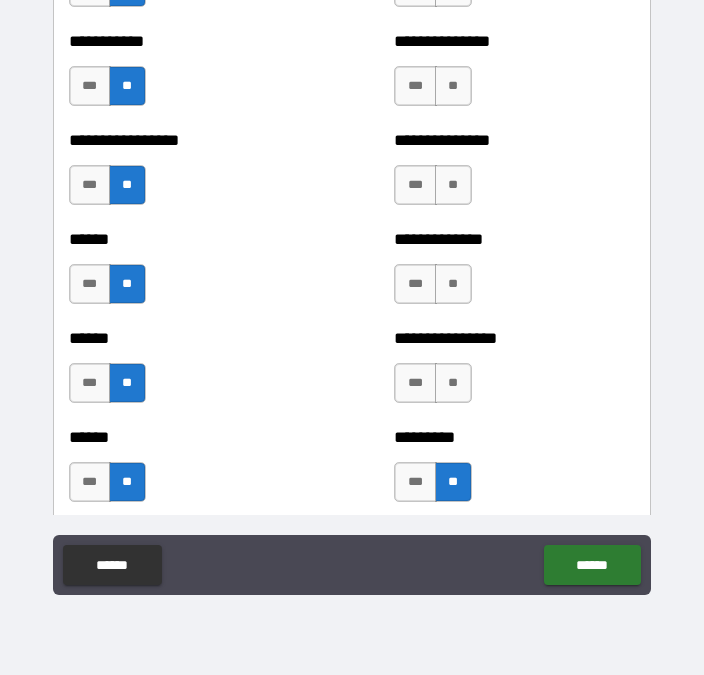 scroll, scrollTop: 2886, scrollLeft: 0, axis: vertical 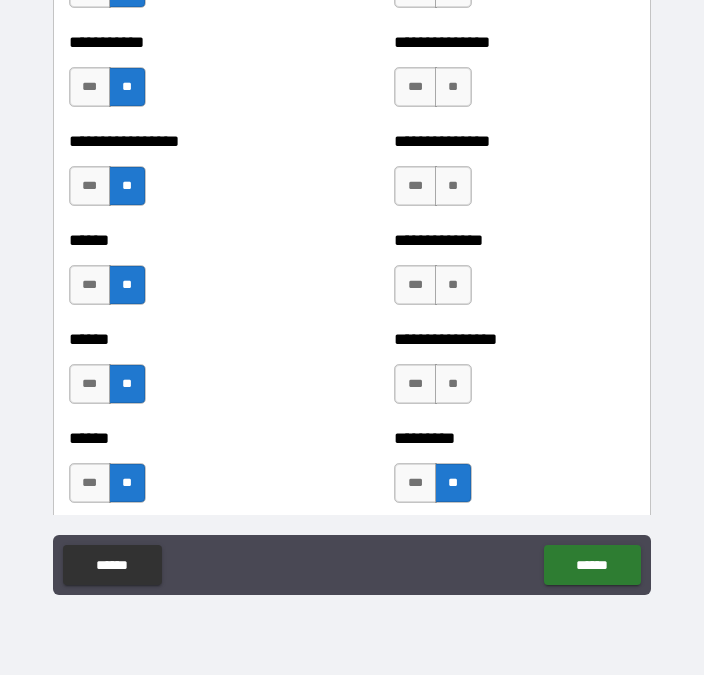 click on "**" at bounding box center (453, 384) 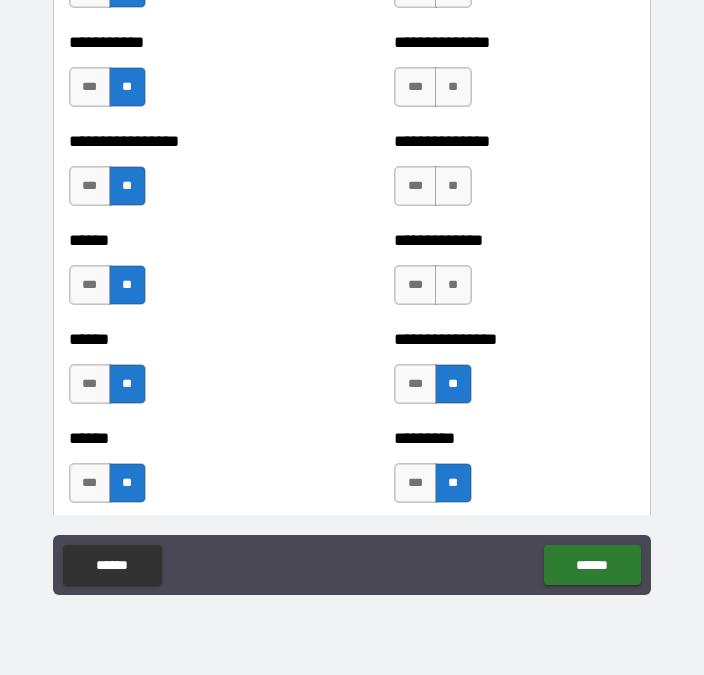 click on "**" at bounding box center [453, 285] 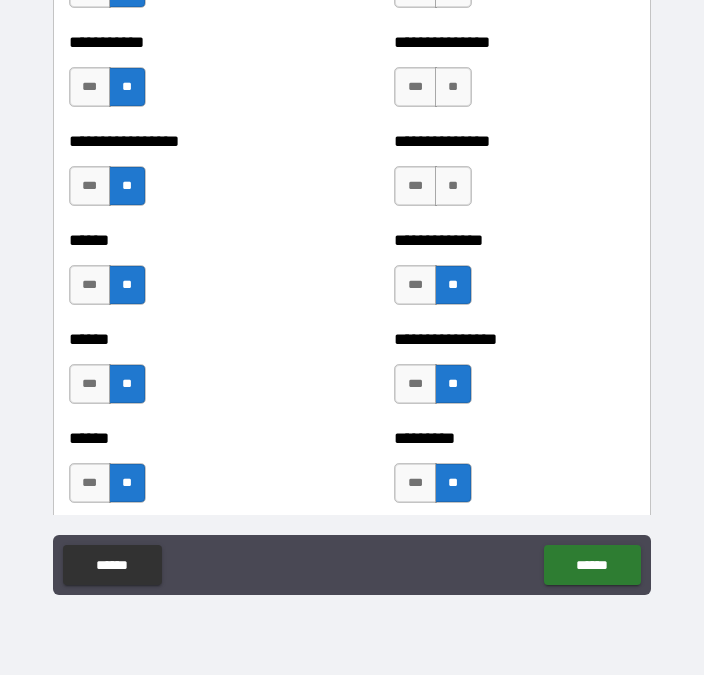 click on "**" at bounding box center (453, 186) 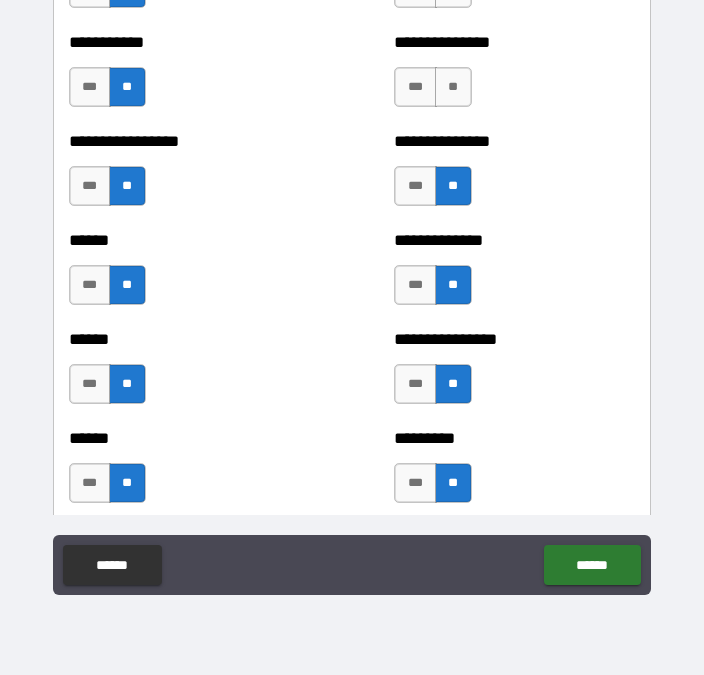 click on "**" at bounding box center [453, 87] 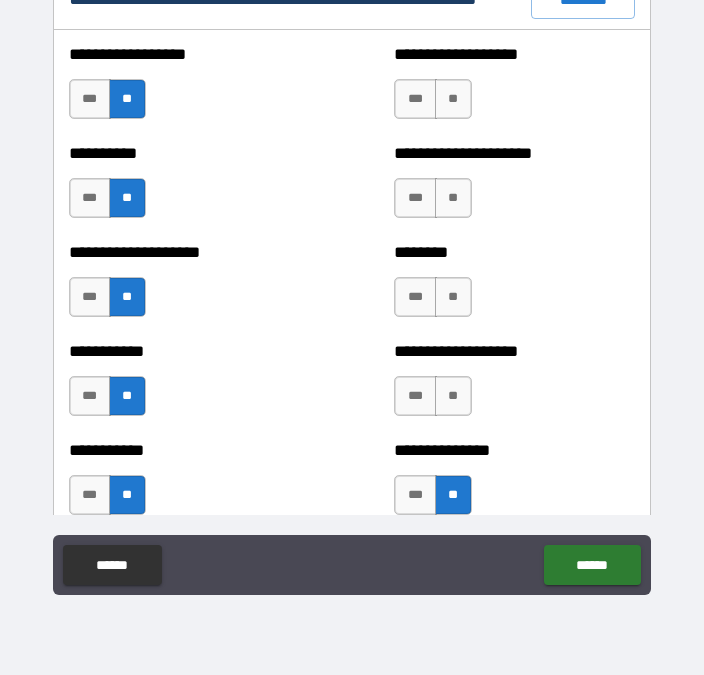 scroll, scrollTop: 2473, scrollLeft: 0, axis: vertical 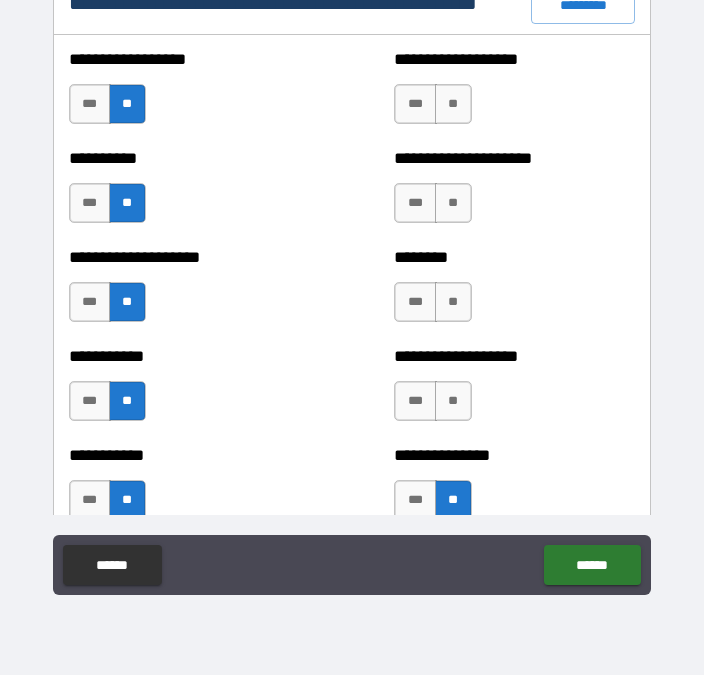 click on "**" at bounding box center [453, 401] 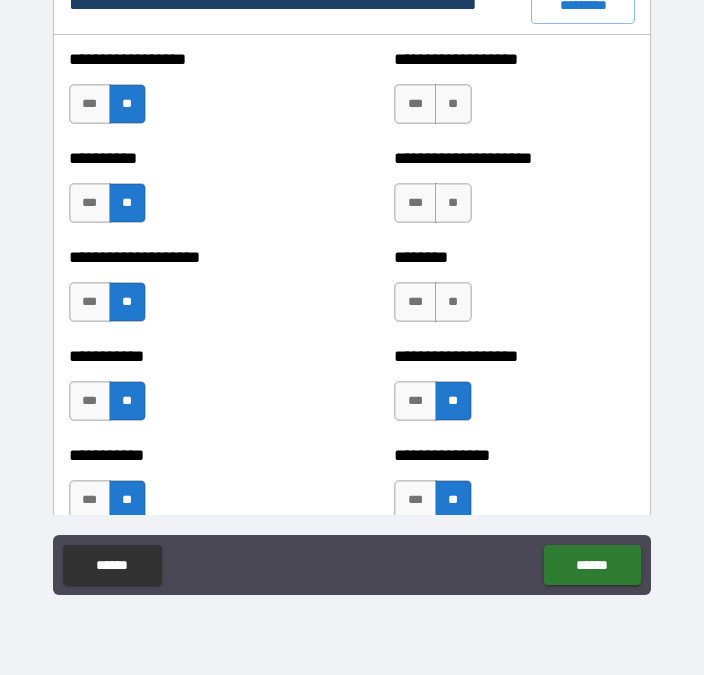 click on "**" at bounding box center [453, 302] 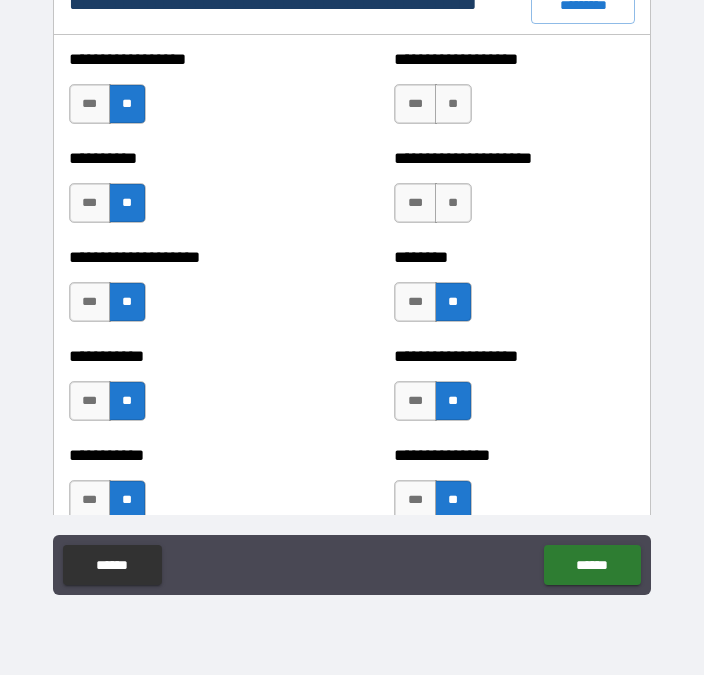 click on "***" at bounding box center (415, 401) 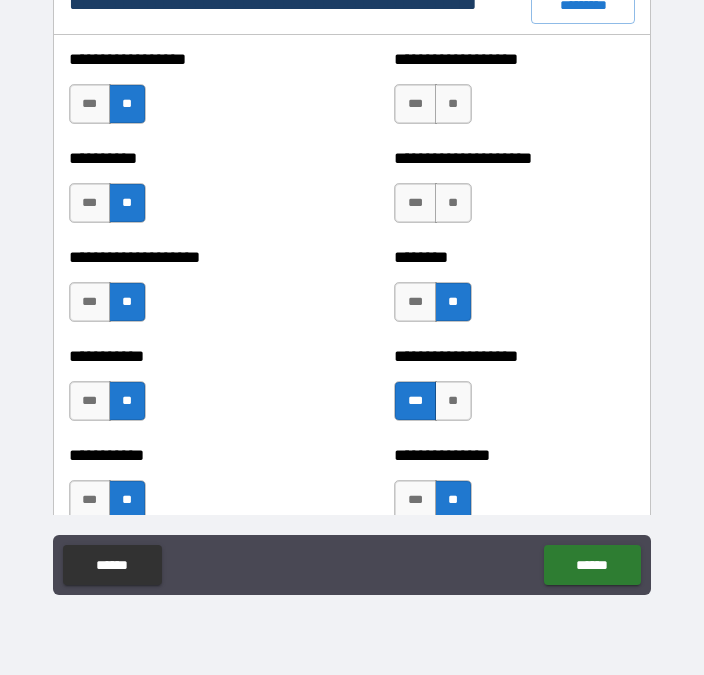 click on "**" at bounding box center (453, 203) 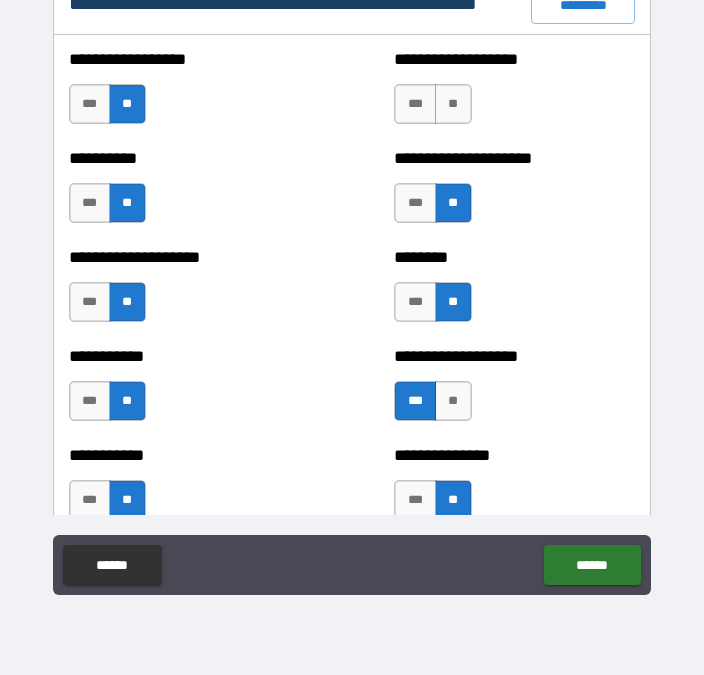 click on "**" at bounding box center [453, 104] 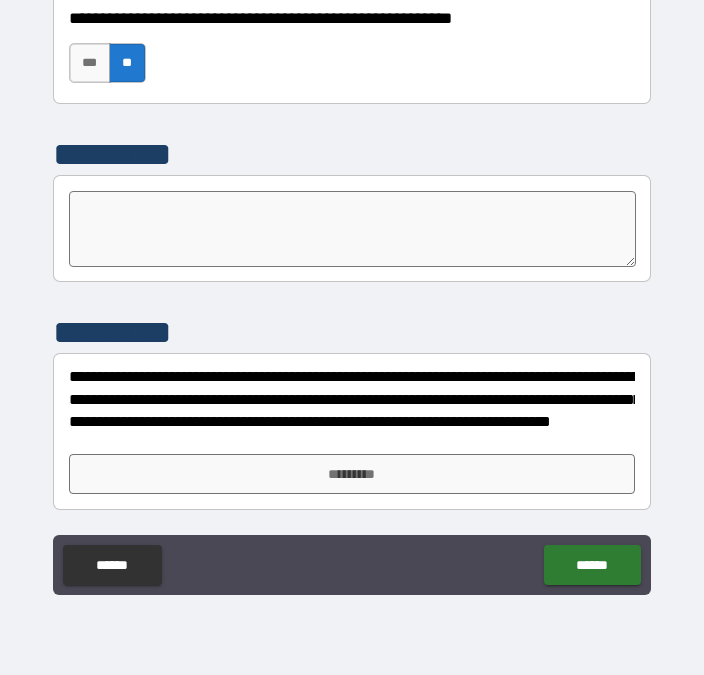 scroll, scrollTop: 6375, scrollLeft: 0, axis: vertical 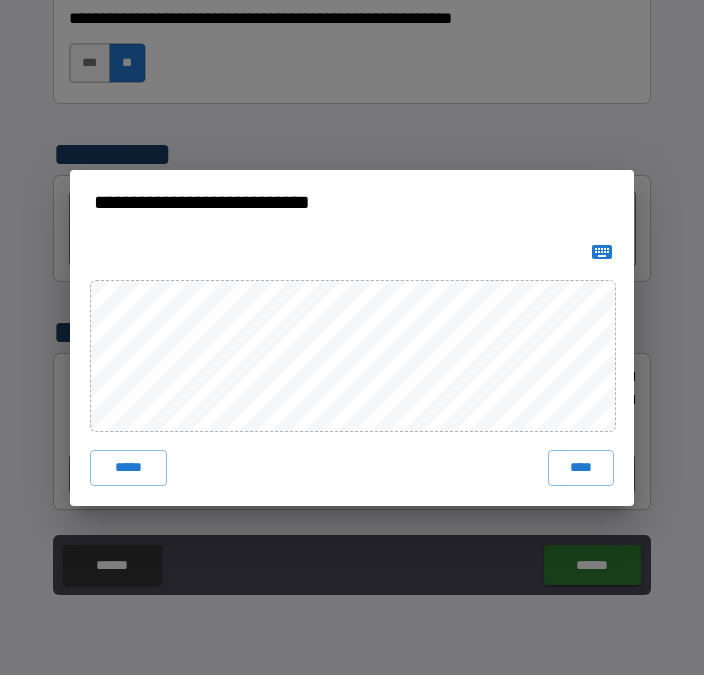 click on "****" at bounding box center [581, 468] 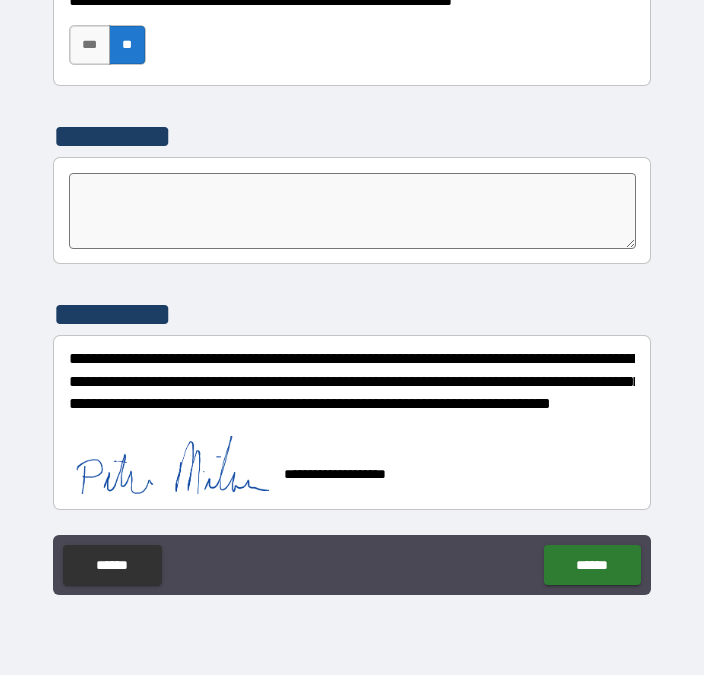 scroll, scrollTop: 6394, scrollLeft: 0, axis: vertical 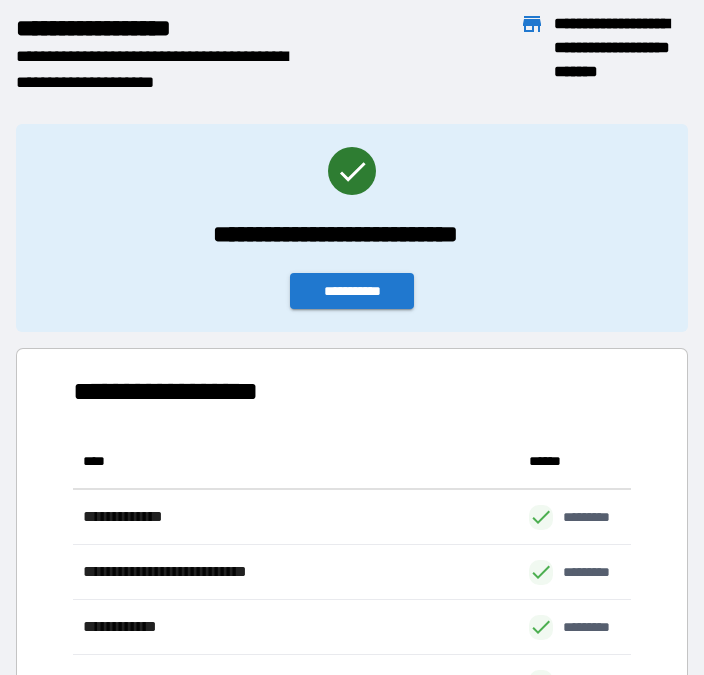 click on "**********" at bounding box center (352, 291) 